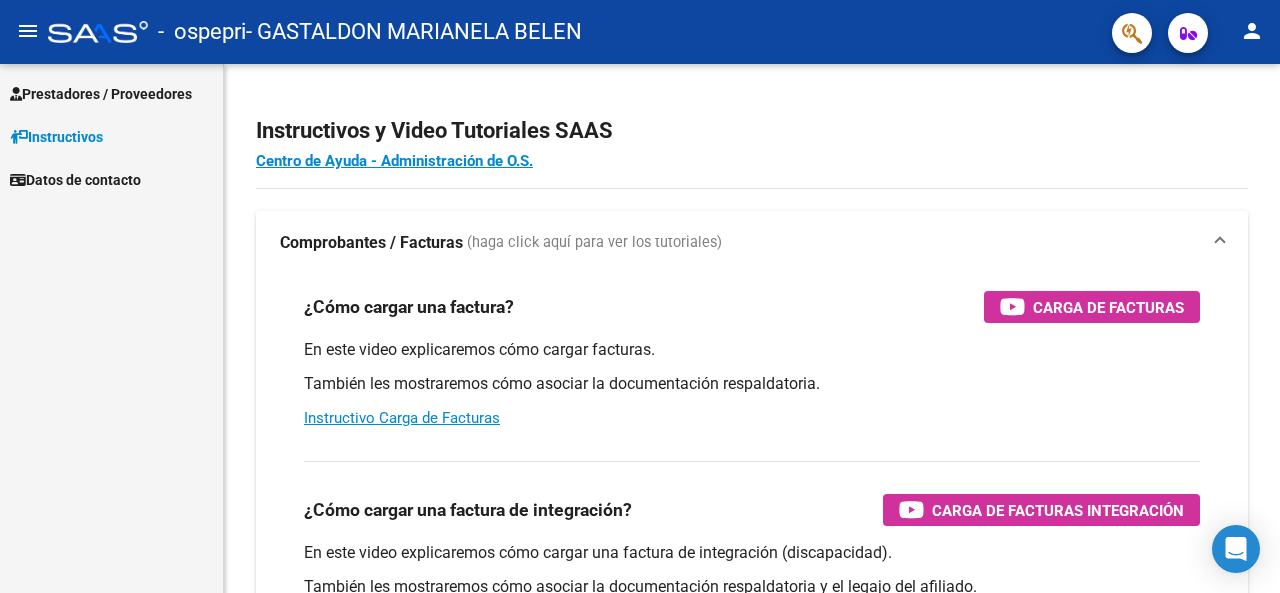 scroll, scrollTop: 0, scrollLeft: 0, axis: both 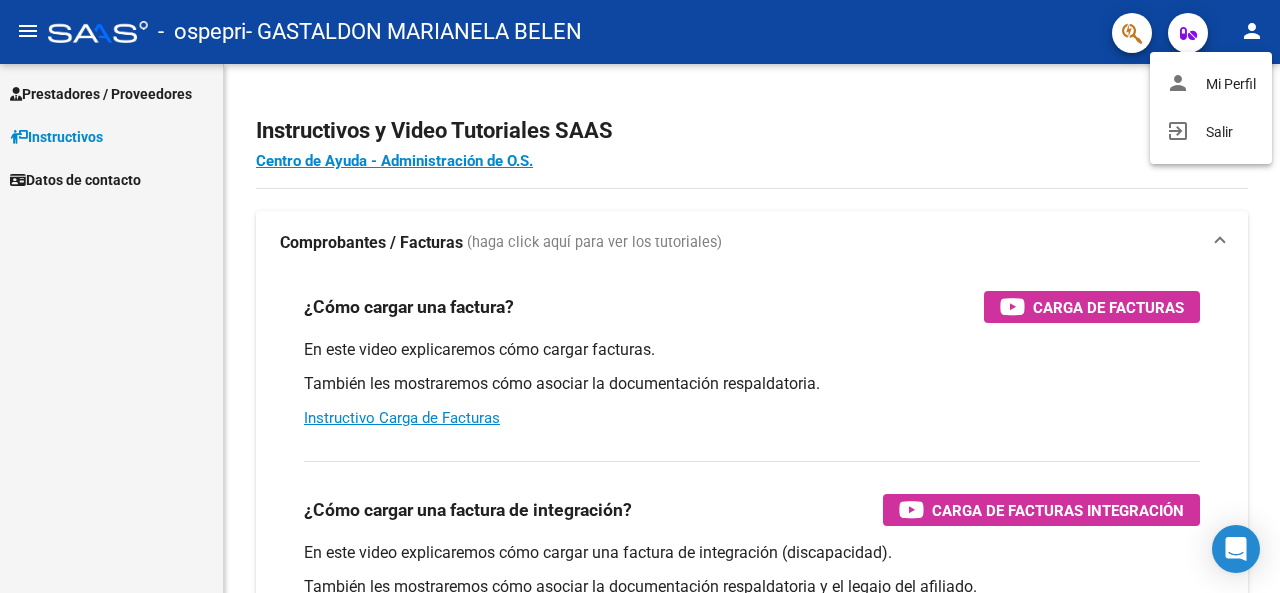 click at bounding box center [640, 296] 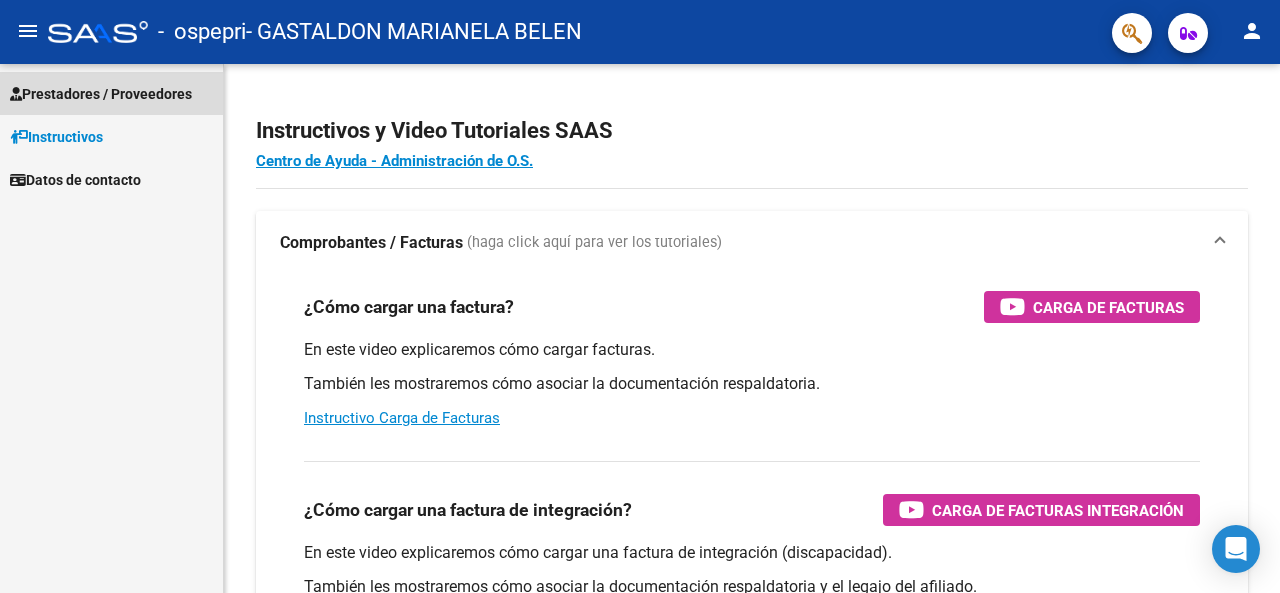 click on "Prestadores / Proveedores" at bounding box center [101, 94] 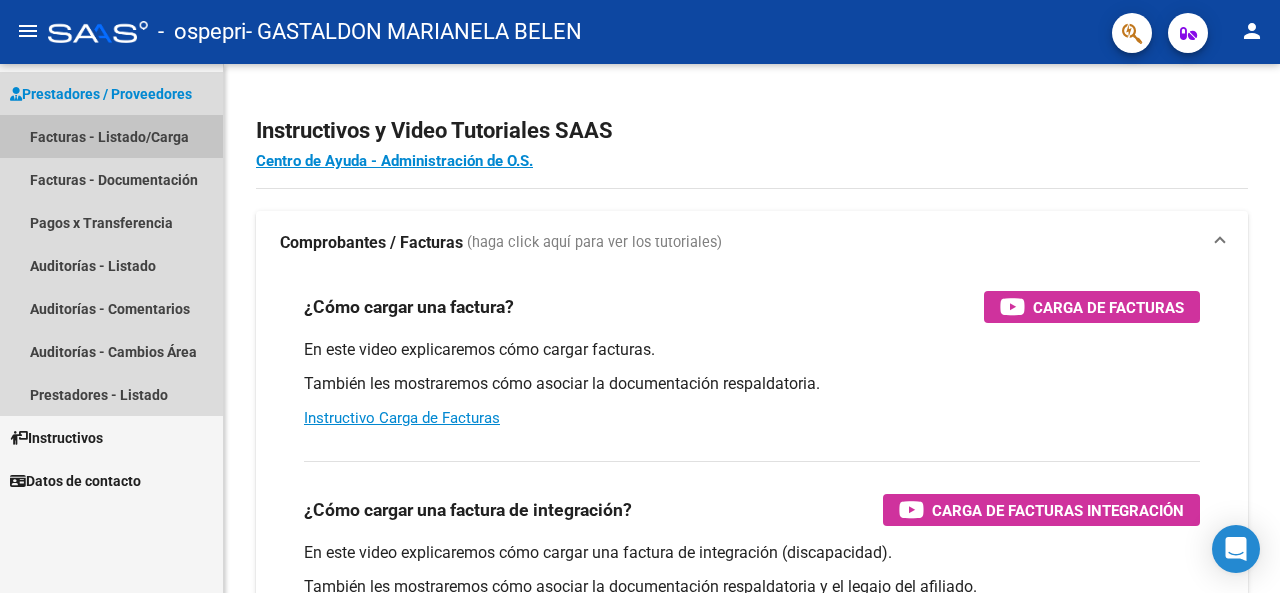 click on "Facturas - Listado/Carga" at bounding box center [111, 136] 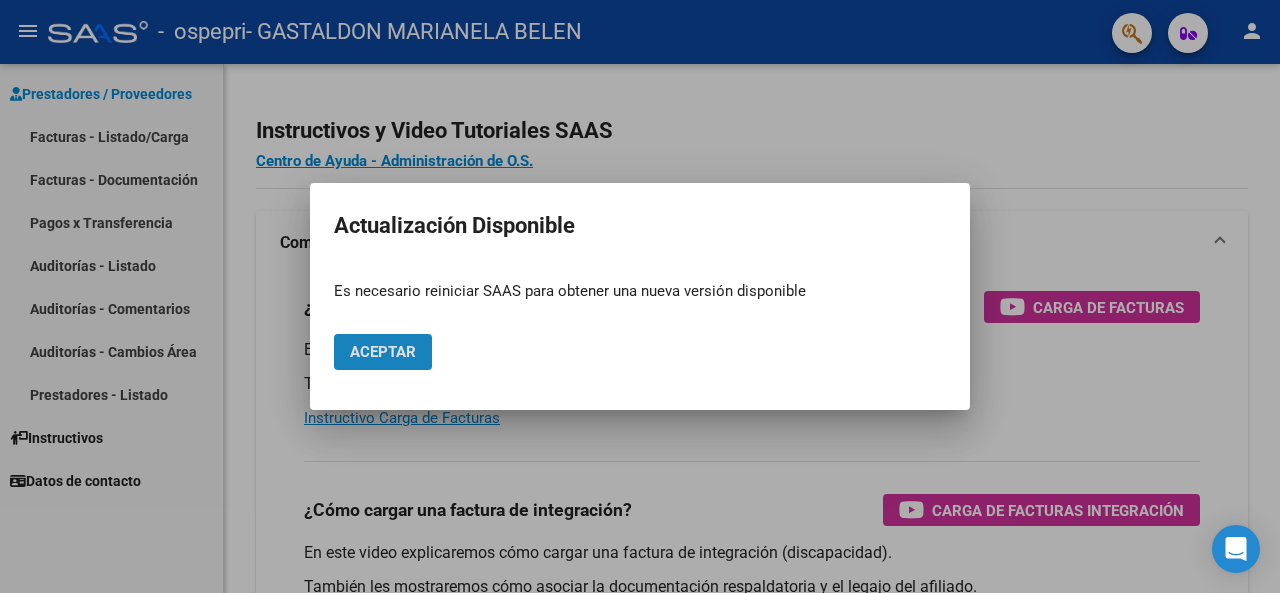 click on "Aceptar" at bounding box center [383, 352] 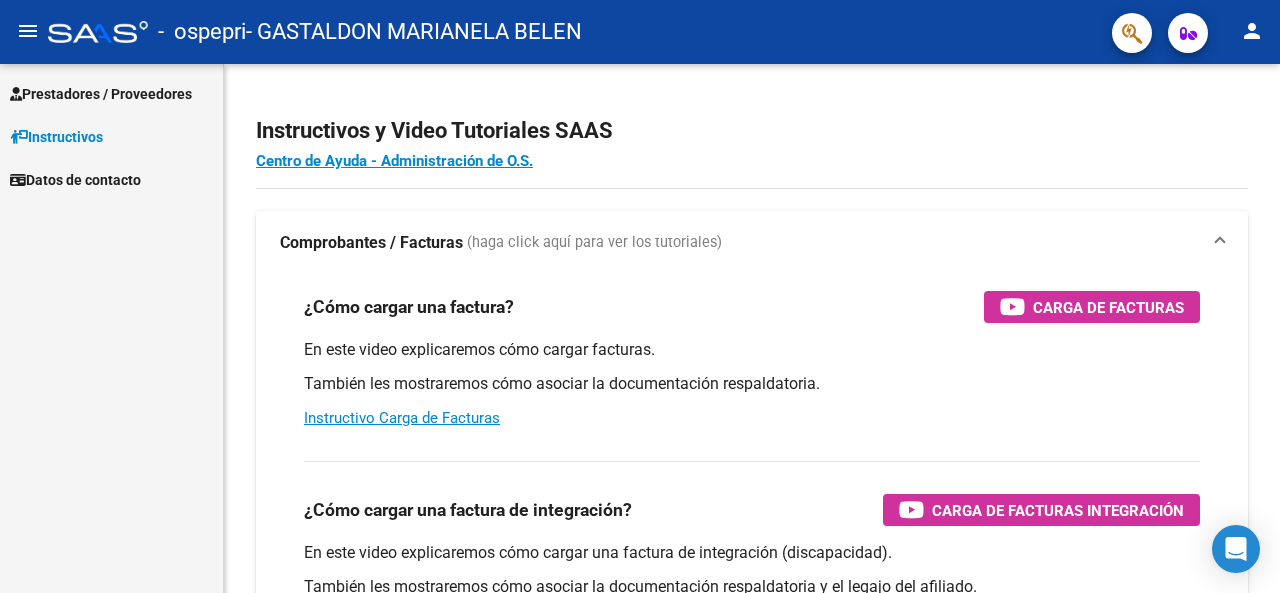 scroll, scrollTop: 0, scrollLeft: 0, axis: both 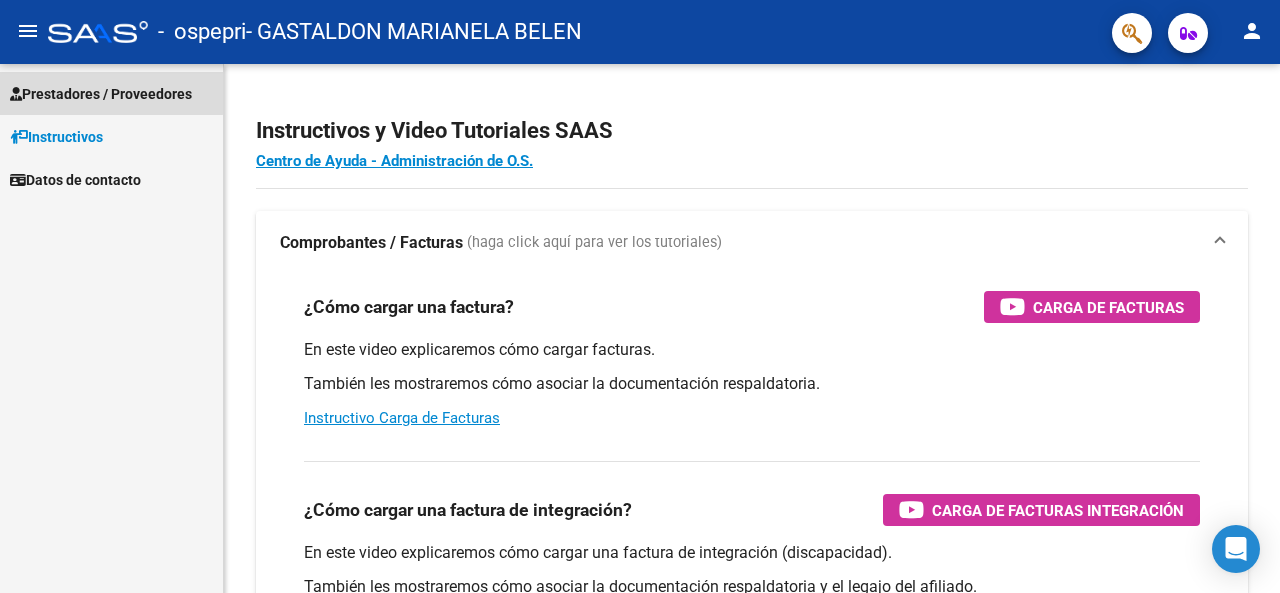 click on "Prestadores / Proveedores" at bounding box center (101, 94) 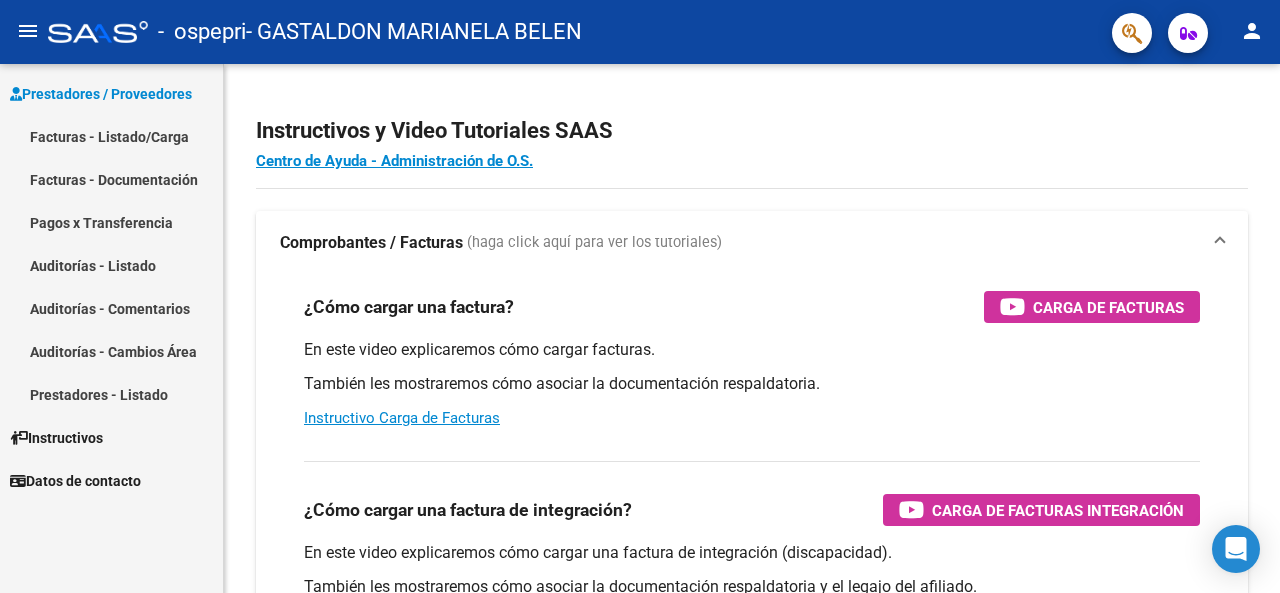 click on "Facturas - Listado/Carga" at bounding box center [111, 136] 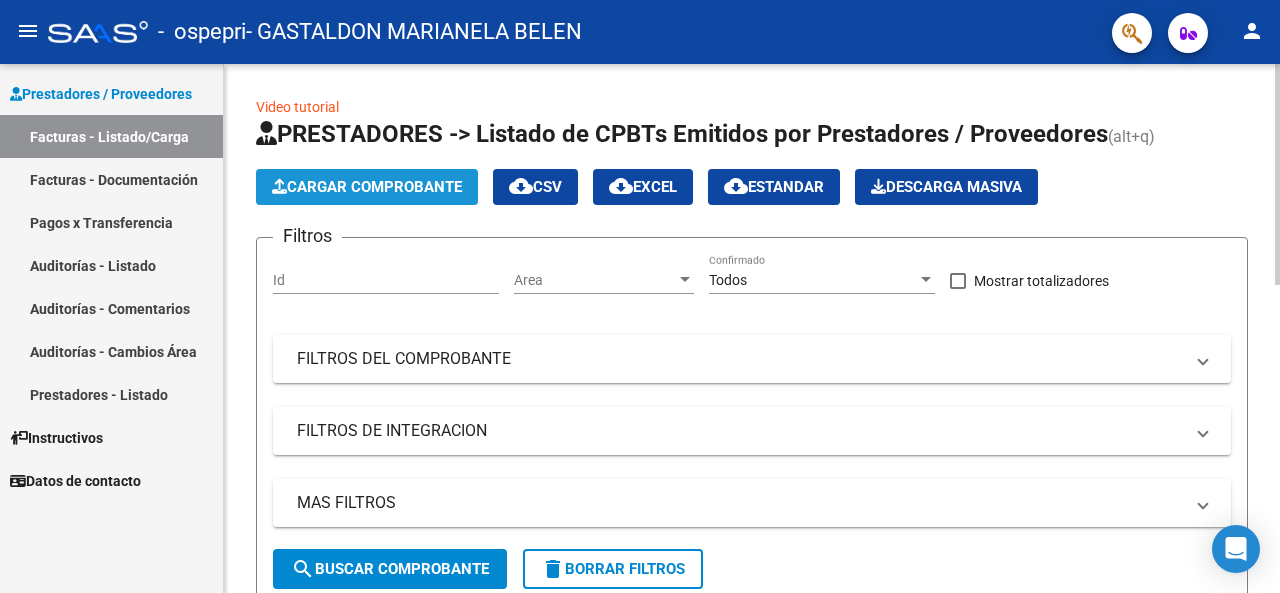 click on "Cargar Comprobante" 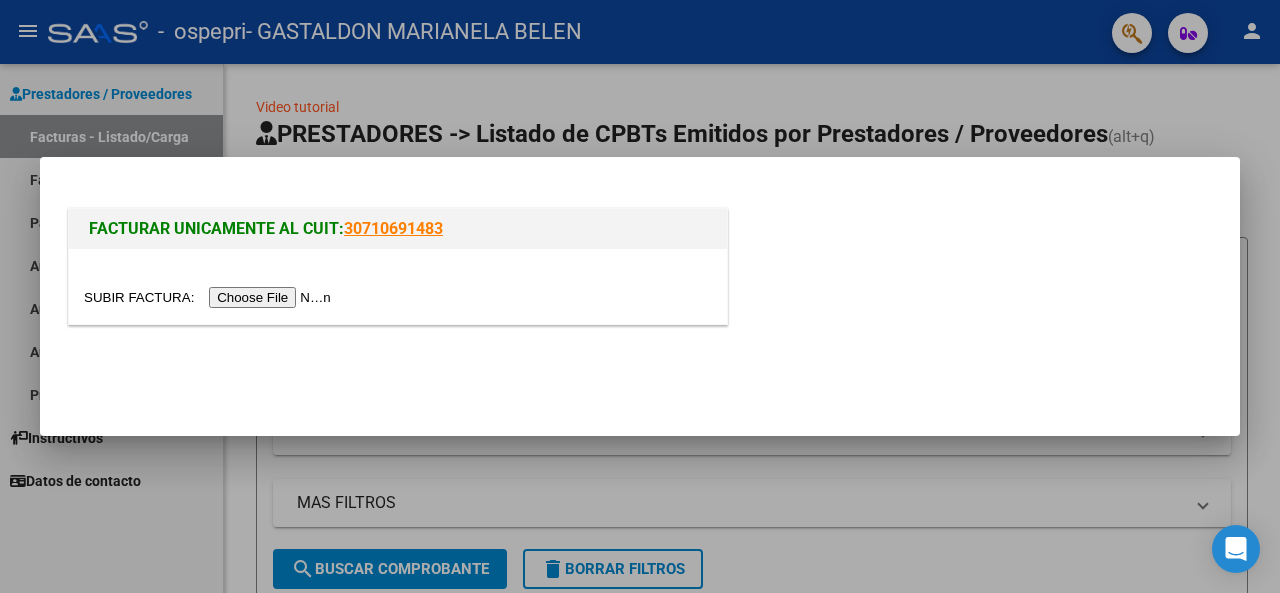 click at bounding box center [210, 297] 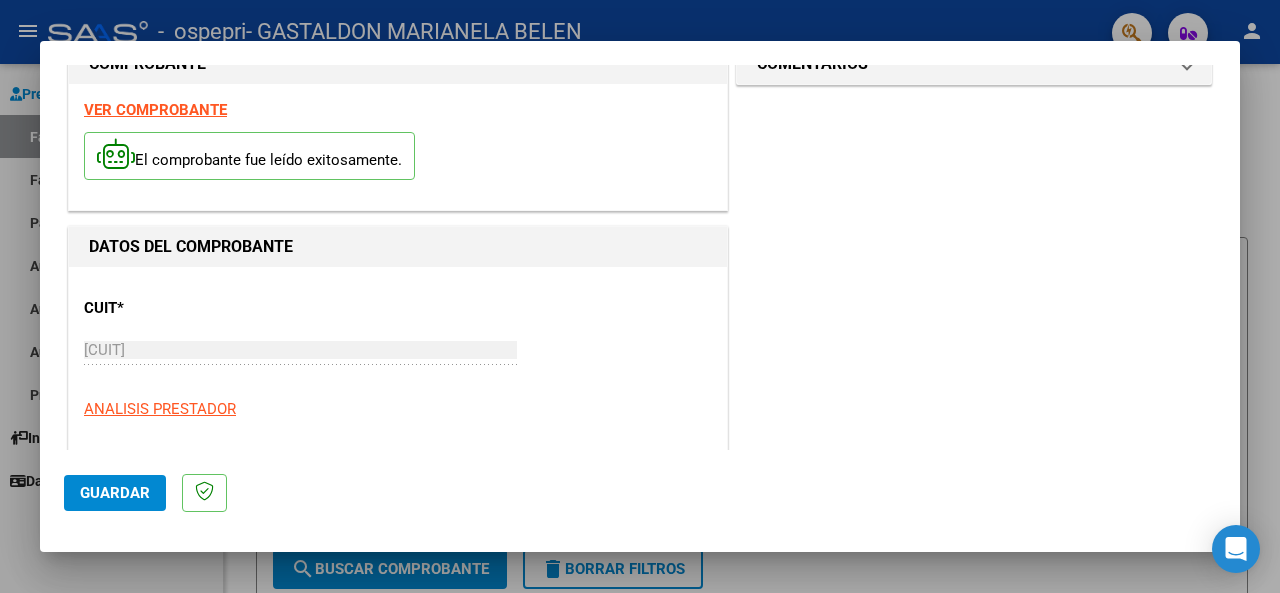scroll, scrollTop: 35, scrollLeft: 0, axis: vertical 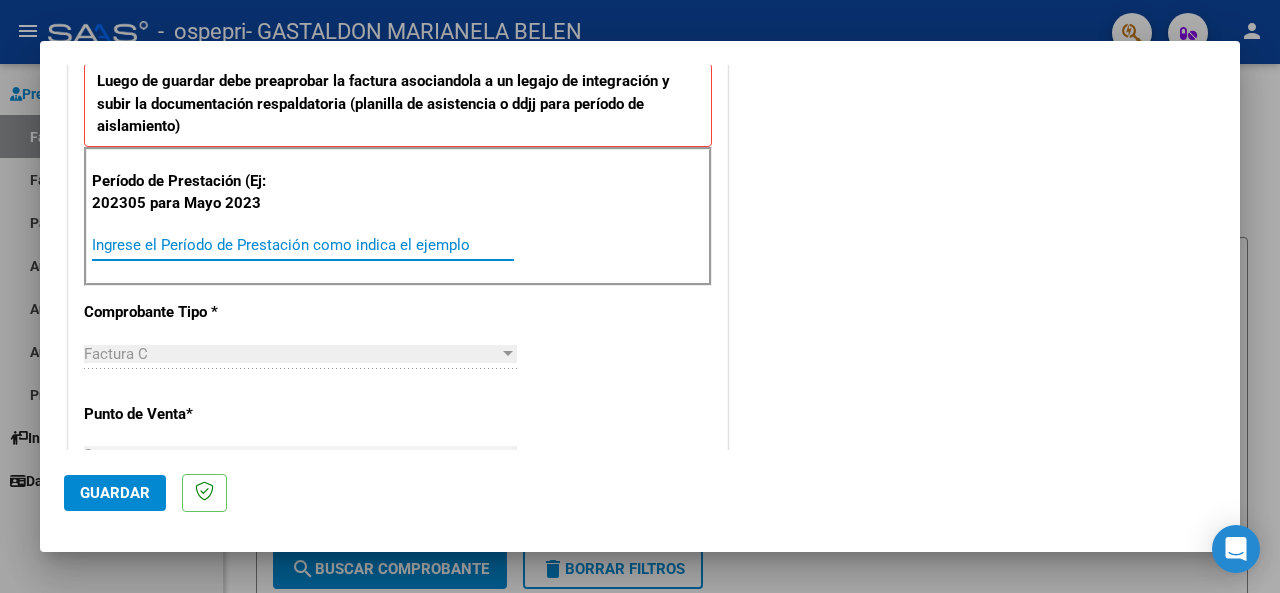 click on "Ingrese el Período de Prestación como indica el ejemplo" at bounding box center (303, 245) 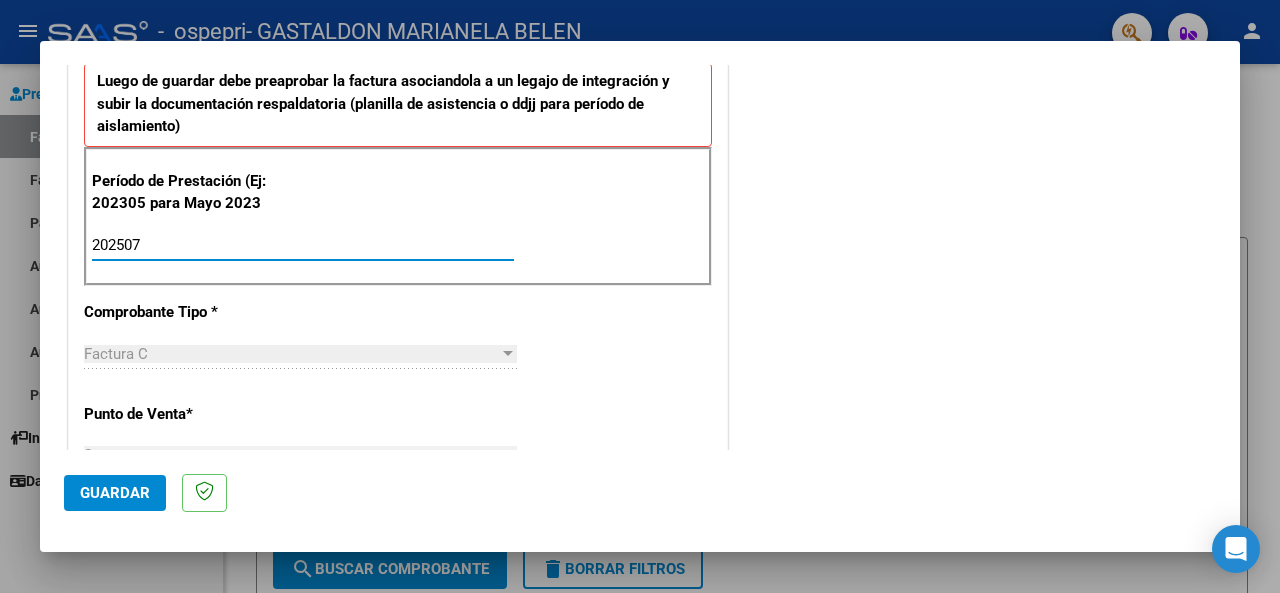 type on "202507" 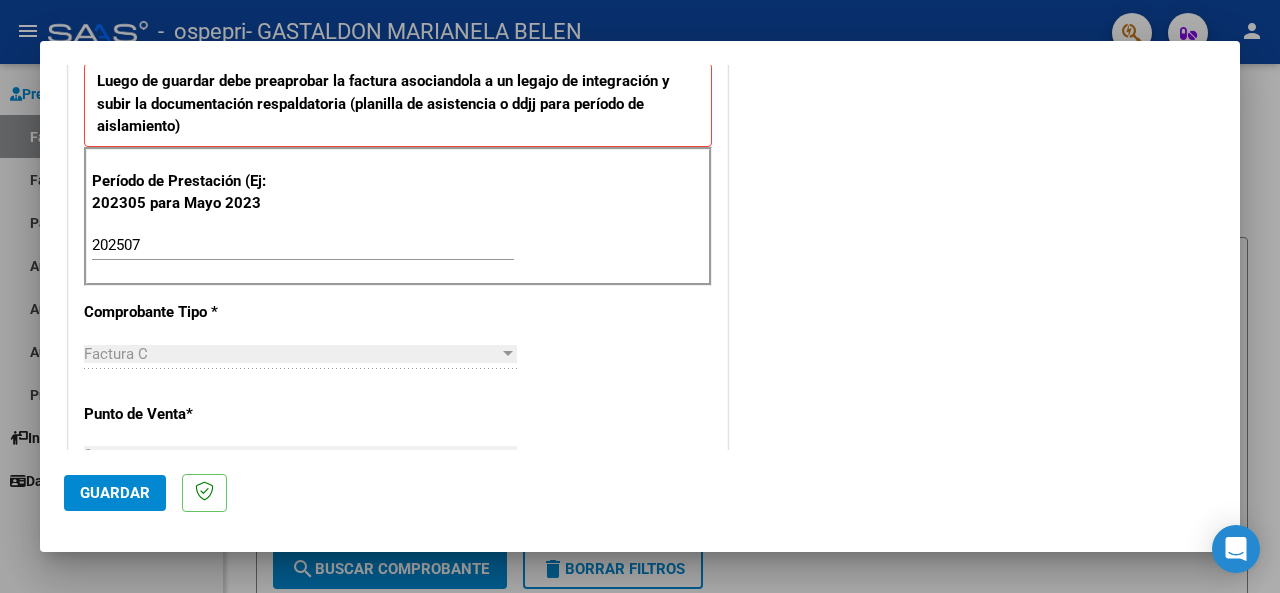 click on "CUIT  *   [CUIT] Ingresar CUIT  ANALISIS PRESTADOR  Area destinado * Integración Seleccionar Area Luego de guardar debe preaprobar la factura asociandola a un legajo de integración y subir la documentación respaldatoria (planilla de asistencia o ddjj para período de aislamiento)  Período de Prestación (Ej: 202305 para Mayo 2023    202507 Ingrese el Período de Prestación como indica el ejemplo   Comprobante Tipo * Factura C Seleccionar Tipo Punto de Venta  *   2 Ingresar el Nro.  Número  *   105 Ingresar el Nro.  Monto  *   $ 148.447,30 Ingresar el monto  Fecha del Cpbt.  *   2025-08-04 Ingresar la fecha  CAE / CAEA (no ingrese CAI)    75315018738825 Ingresar el CAE o CAEA (no ingrese CAI)  Fecha de Vencimiento    Ingresar la fecha  Ref. Externa    Ingresar la ref.  N° Liquidación    Ingresar el N° Liquidación" at bounding box center [398, 549] 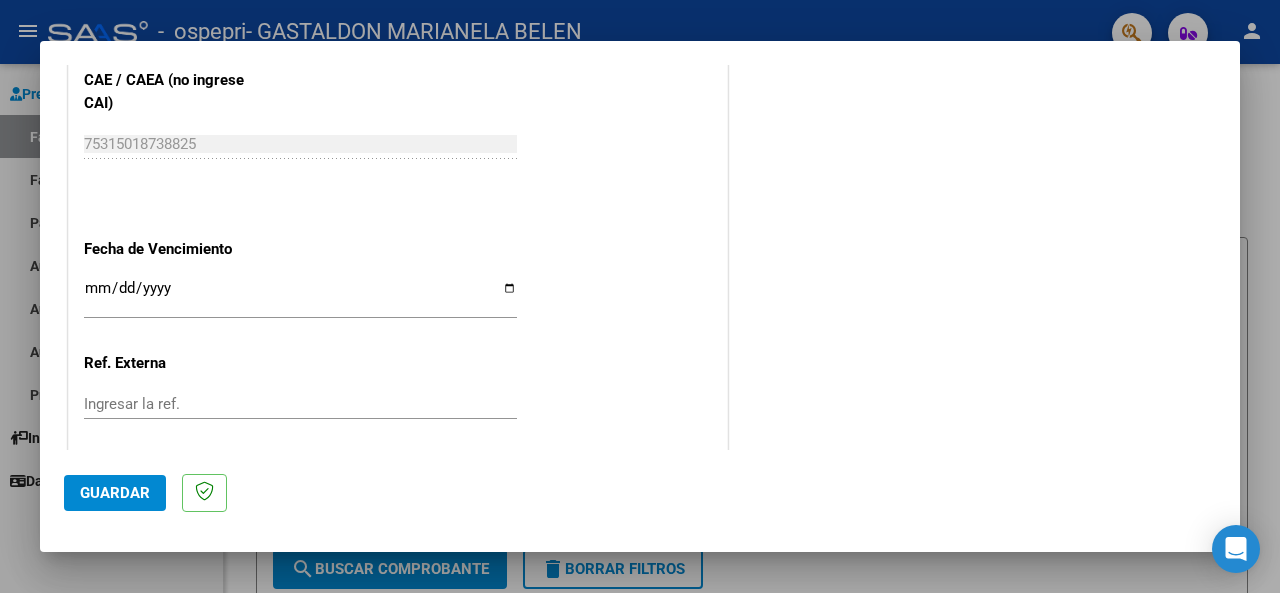 scroll, scrollTop: 1283, scrollLeft: 0, axis: vertical 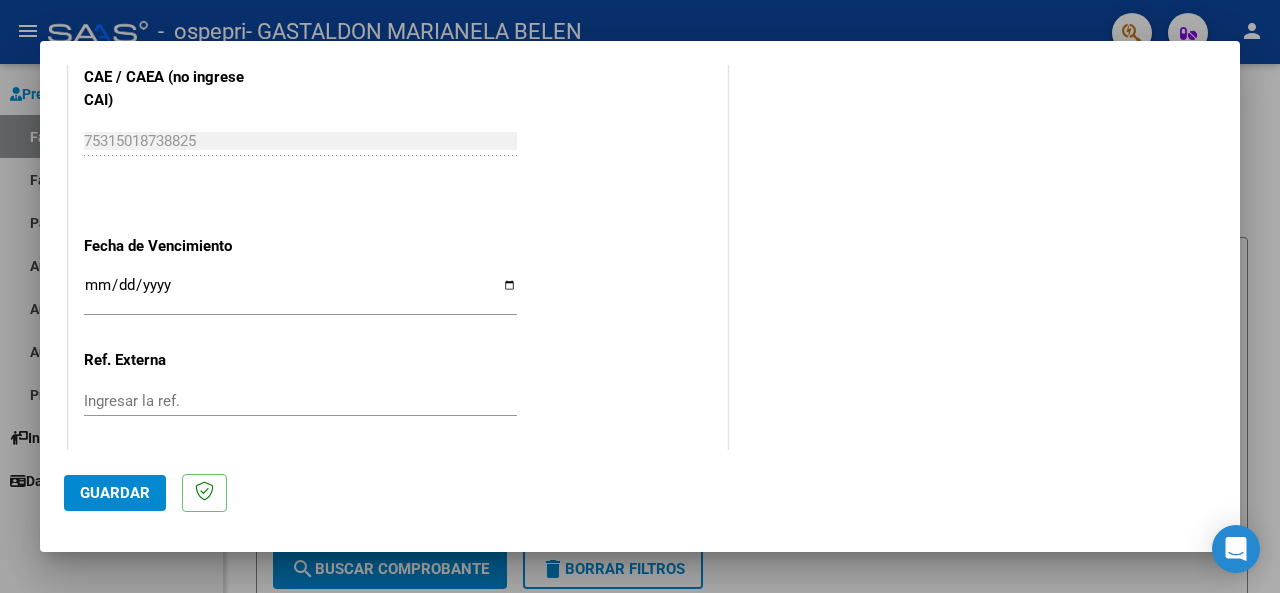 click on "Ingresar la fecha" at bounding box center [300, 293] 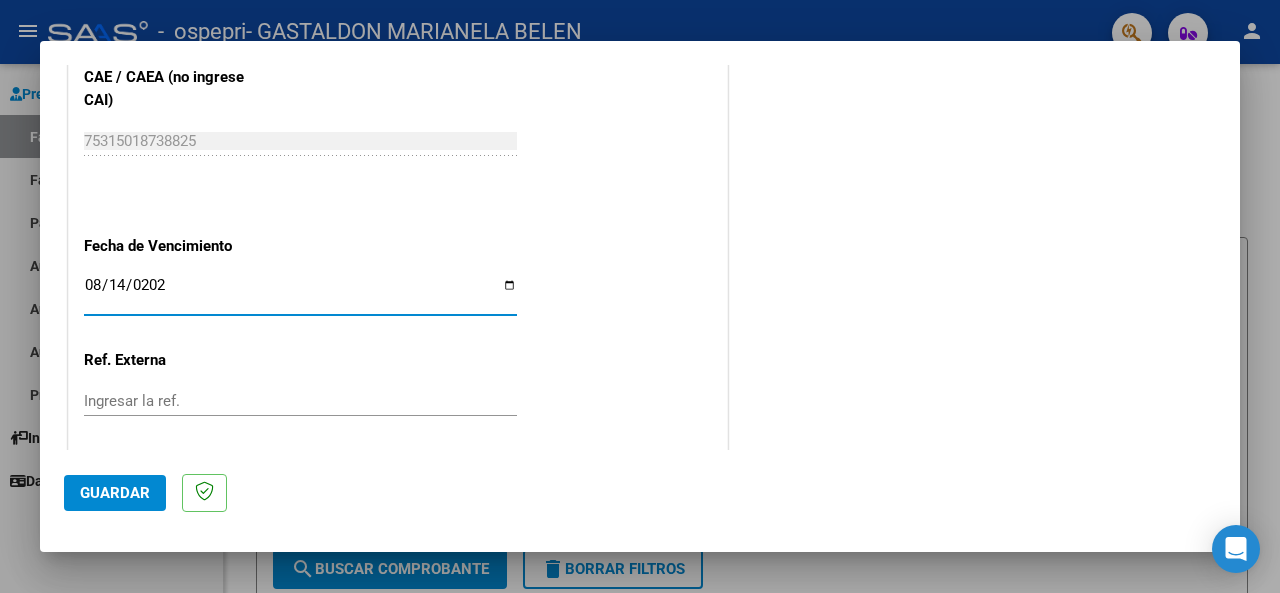 type on "2025-08-14" 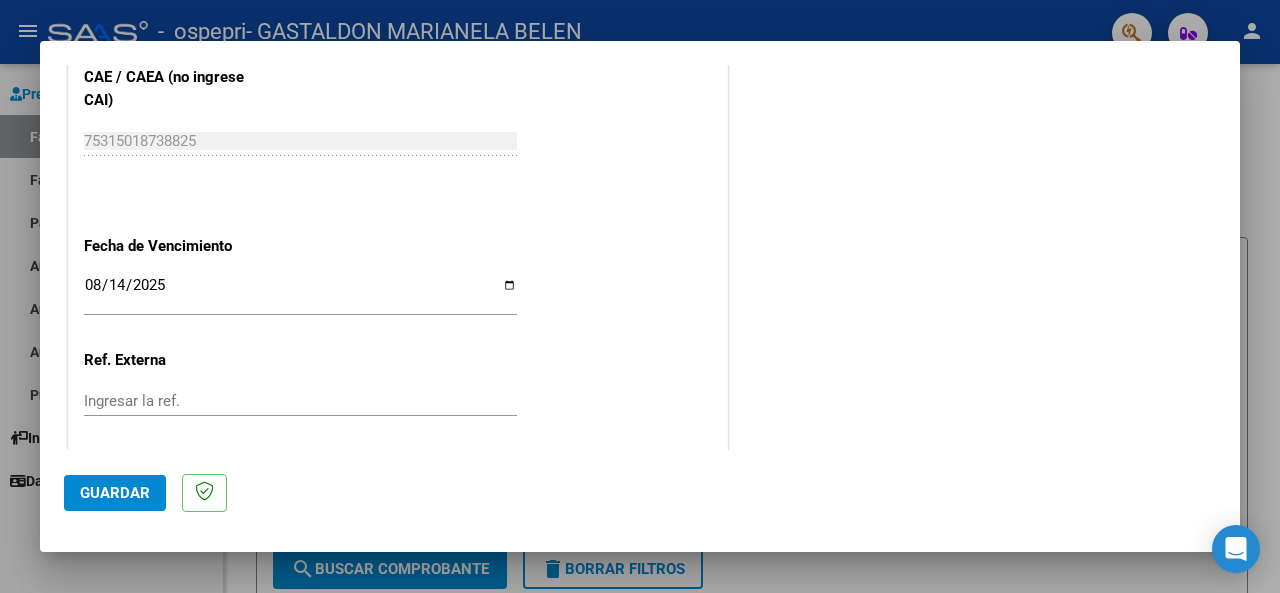 click on "CUIT  *   [CUIT] Ingresar CUIT  ANALISIS PRESTADOR  Area destinado * Integración Seleccionar Area Luego de guardar debe preaprobar la factura asociandola a un legajo de integración y subir la documentación respaldatoria (planilla de asistencia o ddjj para período de aislamiento)  Período de Prestación (Ej: 202305 para Mayo 2023    202507 Ingrese el Período de Prestación como indica el ejemplo   Comprobante Tipo * Factura C Seleccionar Tipo Punto de Venta  *   2 Ingresar el Nro.  Número  *   105 Ingresar el Nro.  Monto  *   $ 148.447,30 Ingresar el monto  Fecha del Cpbt.  *   2025-08-04 Ingresar la fecha  CAE / CAEA (no ingrese CAI)    75315018738825 Ingresar el CAE o CAEA (no ingrese CAI)  Fecha de Vencimiento    2025-08-14 Ingresar la fecha  Ref. Externa    Ingresar la ref.  N° Liquidación    Ingresar el N° Liquidación" at bounding box center [398, -205] 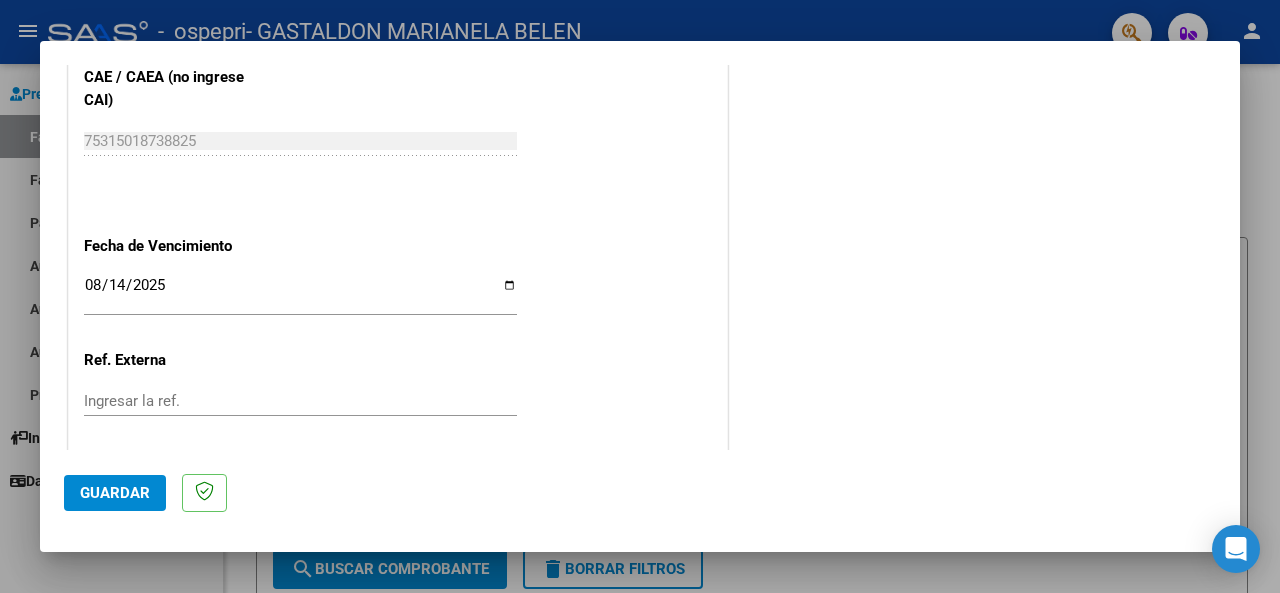 scroll, scrollTop: 1376, scrollLeft: 0, axis: vertical 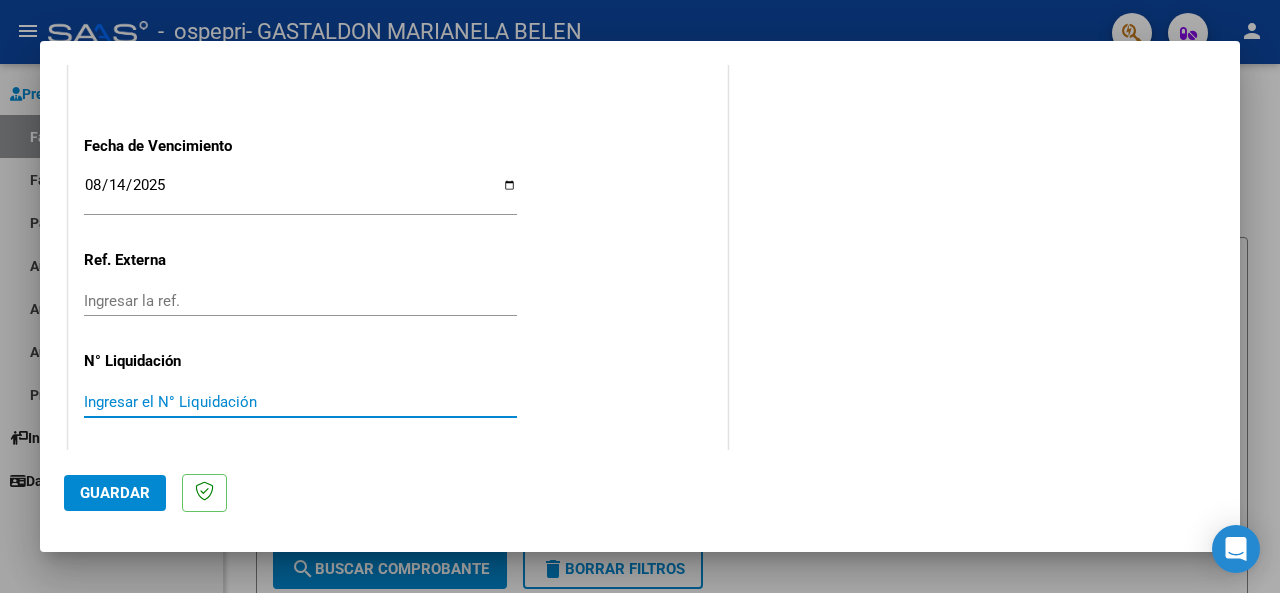 click on "Ingresar el N° Liquidación" at bounding box center [300, 402] 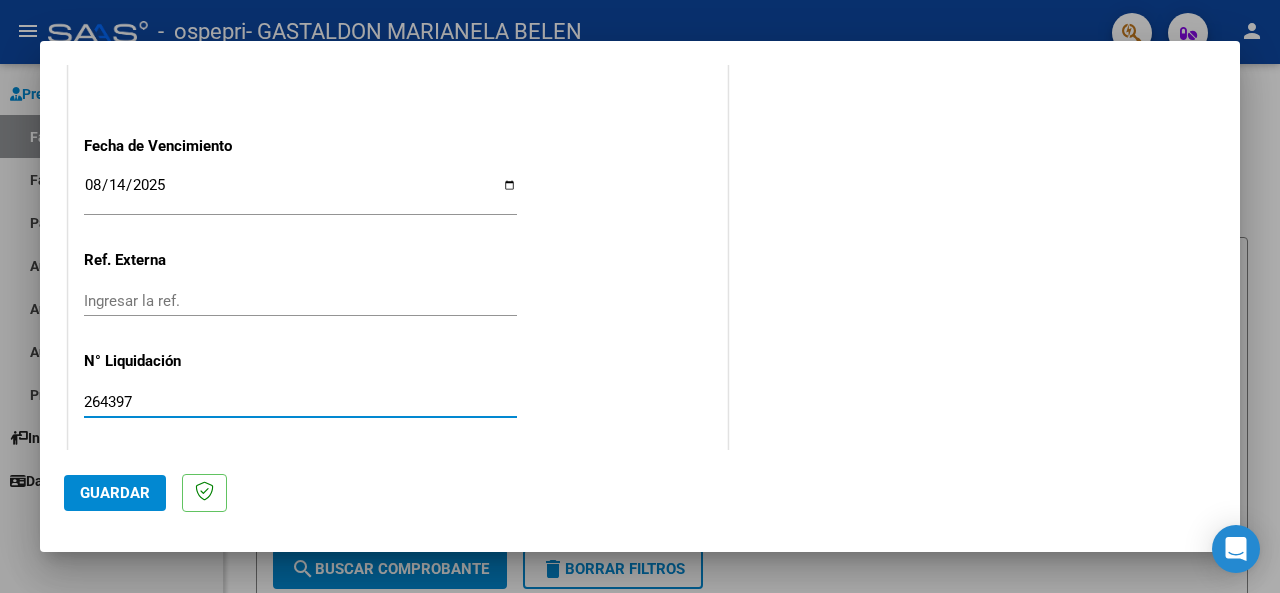 type on "264397" 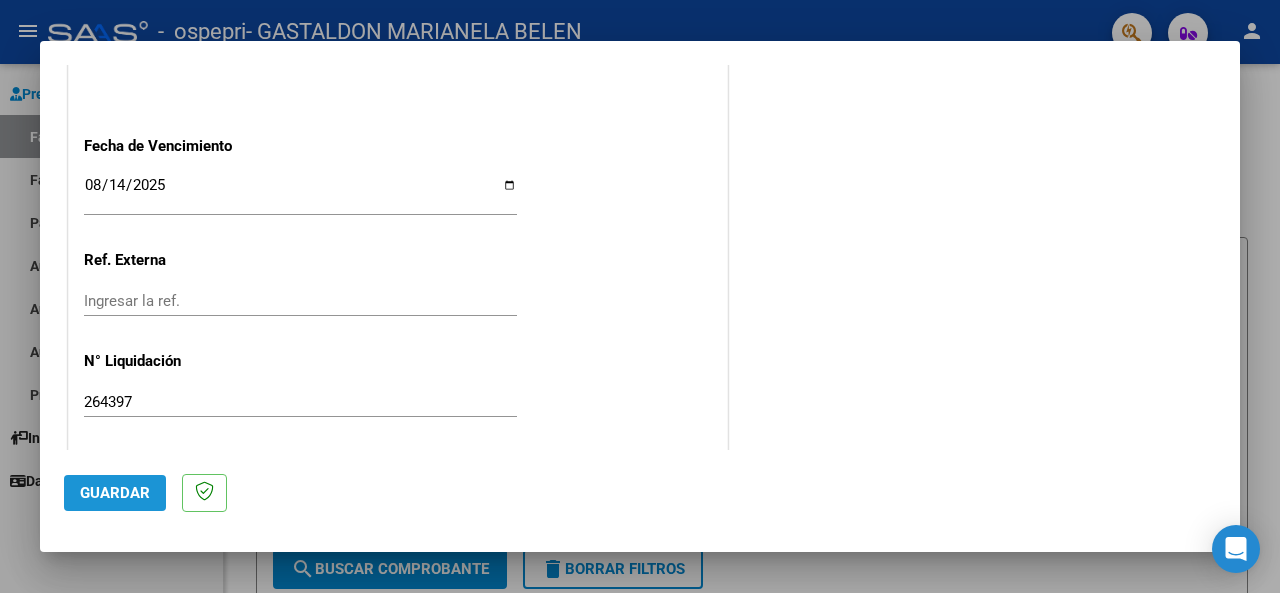 click on "Guardar" 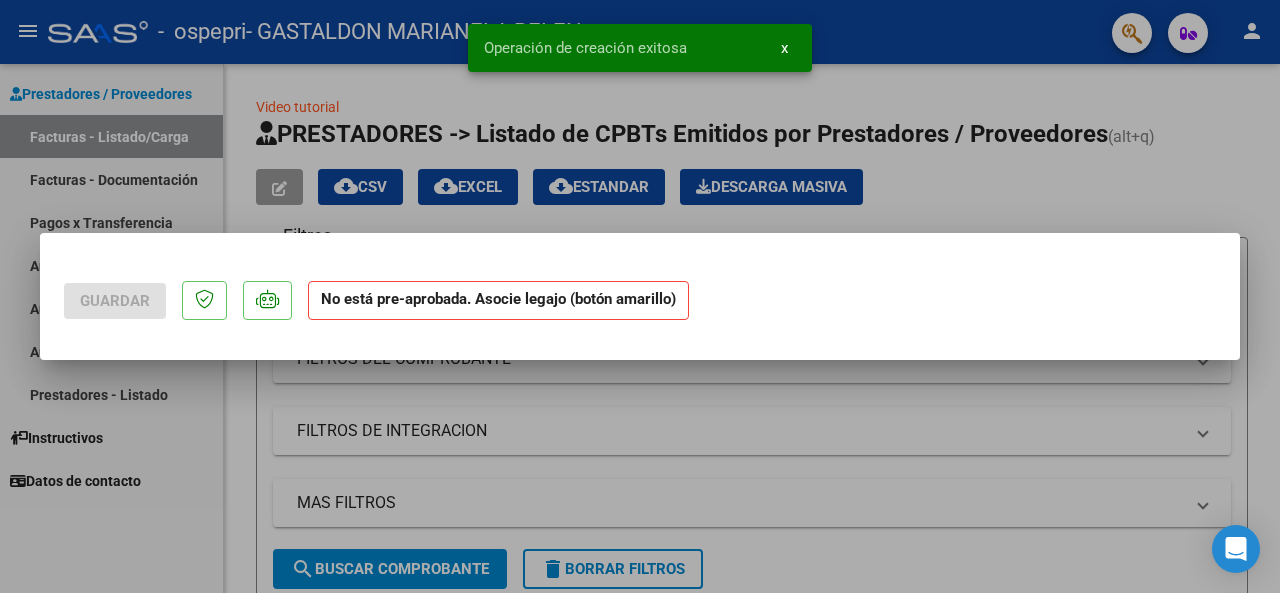 scroll, scrollTop: 0, scrollLeft: 0, axis: both 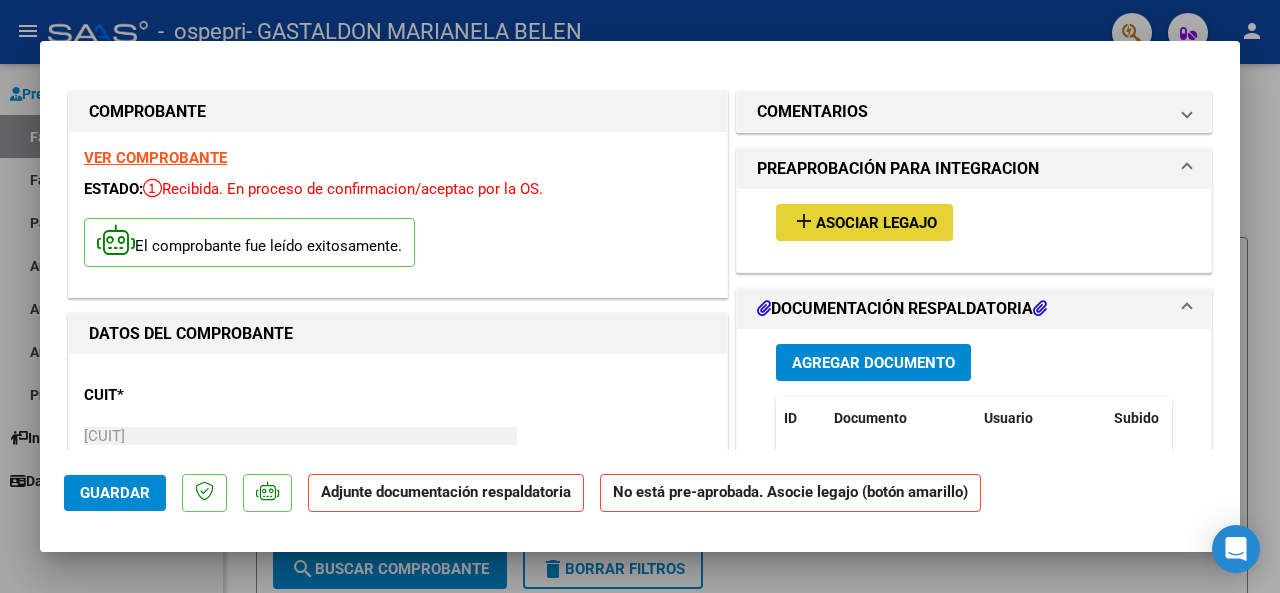 click on "Asociar Legajo" at bounding box center (876, 223) 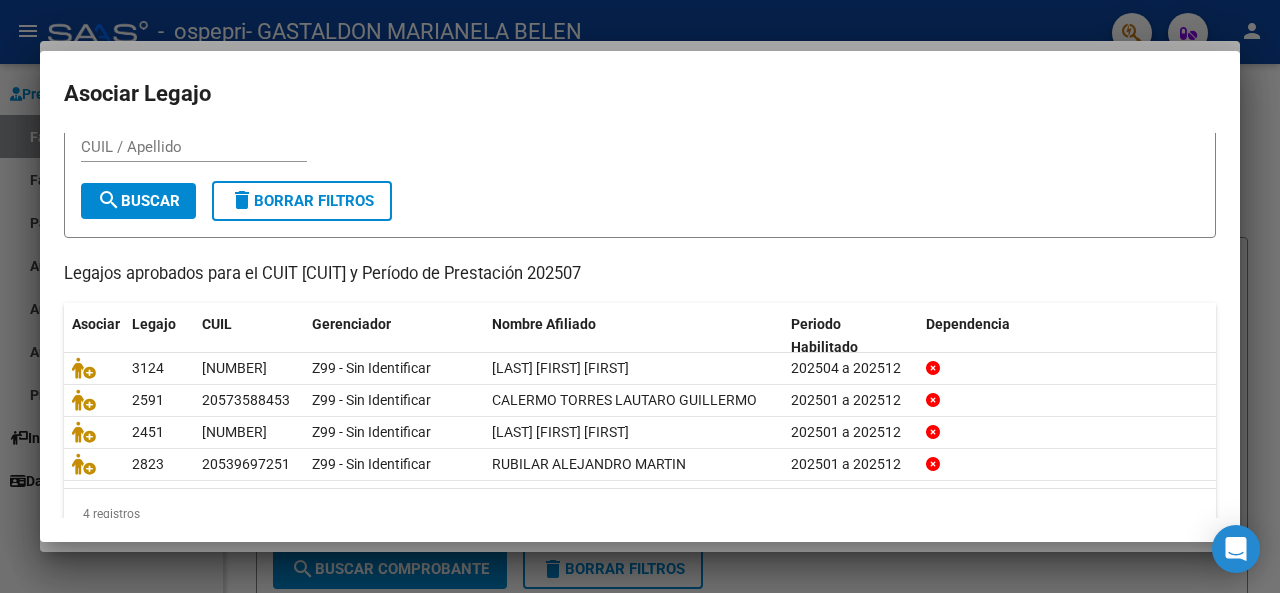 scroll, scrollTop: 65, scrollLeft: 0, axis: vertical 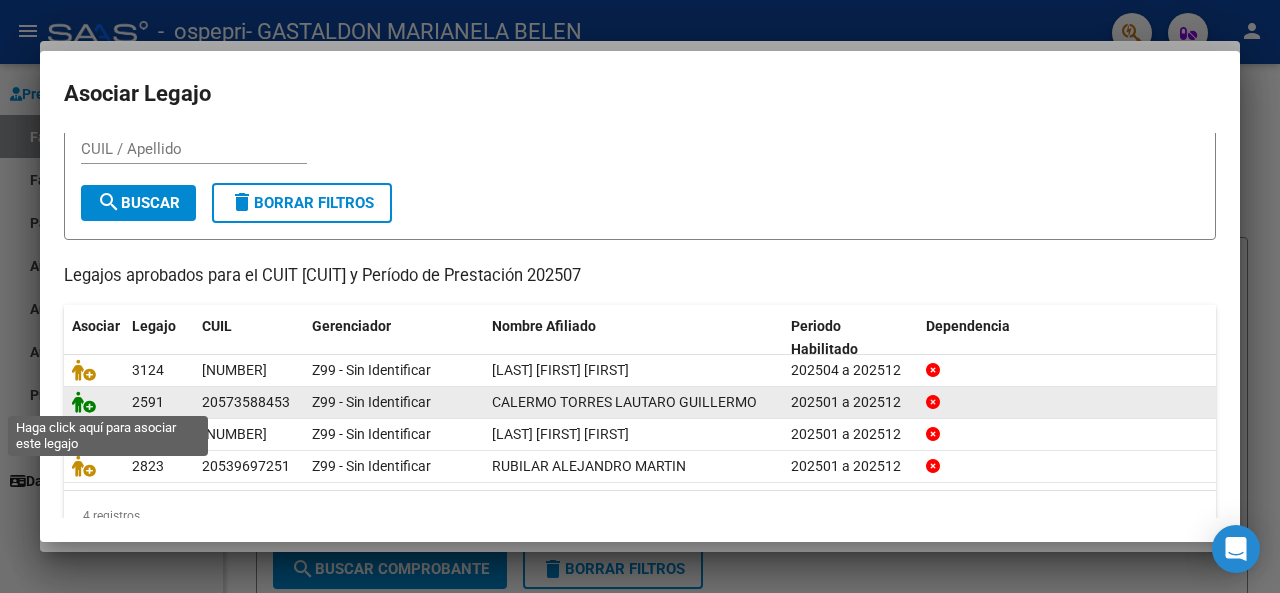 click 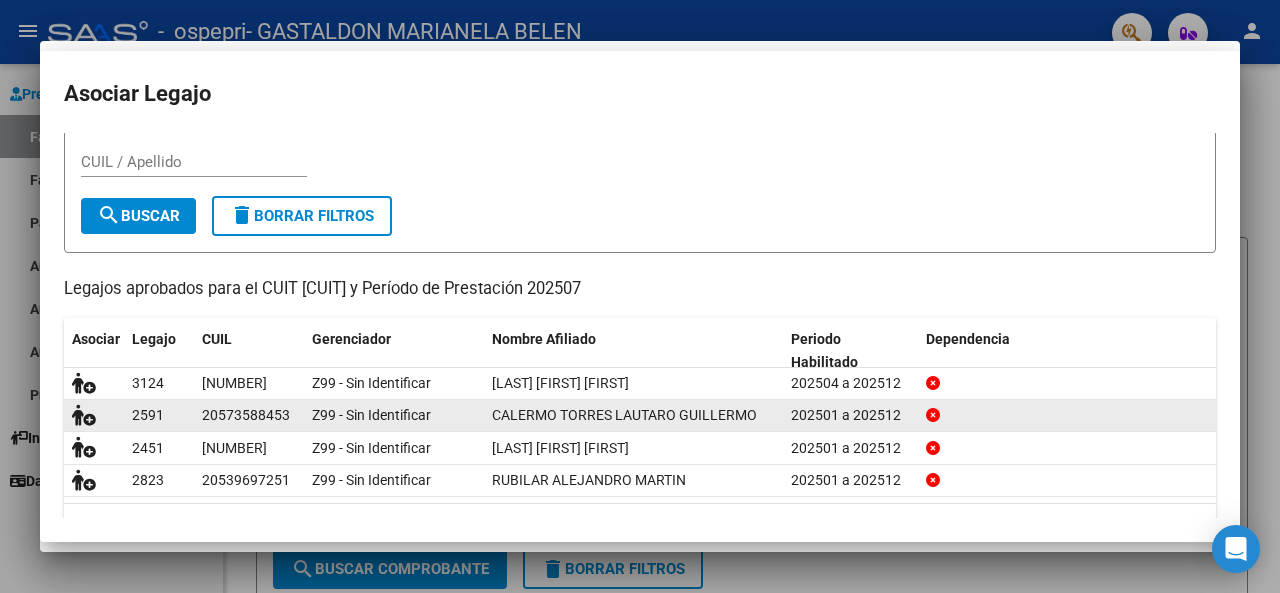 scroll, scrollTop: 0, scrollLeft: 0, axis: both 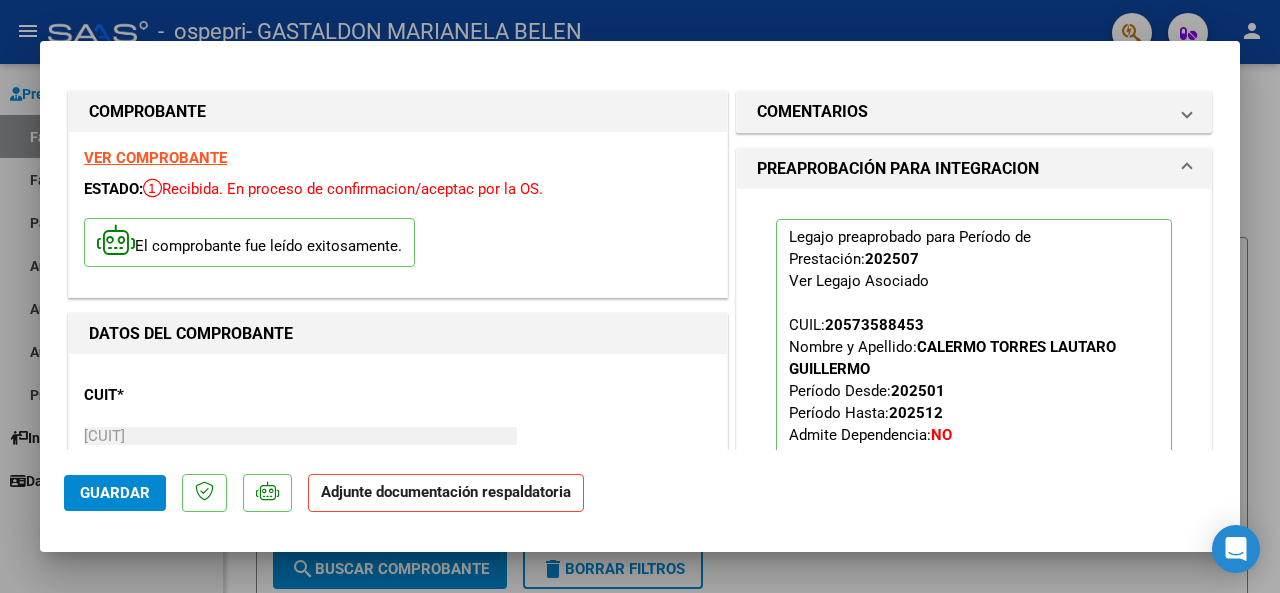 click on "Legajo preaprobado para Período de Prestación:  202507 Ver Legajo Asociado  CUIL:  [NUMBER]  Nombre y Apellido:  [FIRST] [LAST] [FIRST] [LAST]  Período Desde:  202501  Período Hasta:  202512  Admite Dependencia:   NO save  Quitar Legajo" at bounding box center [974, 371] 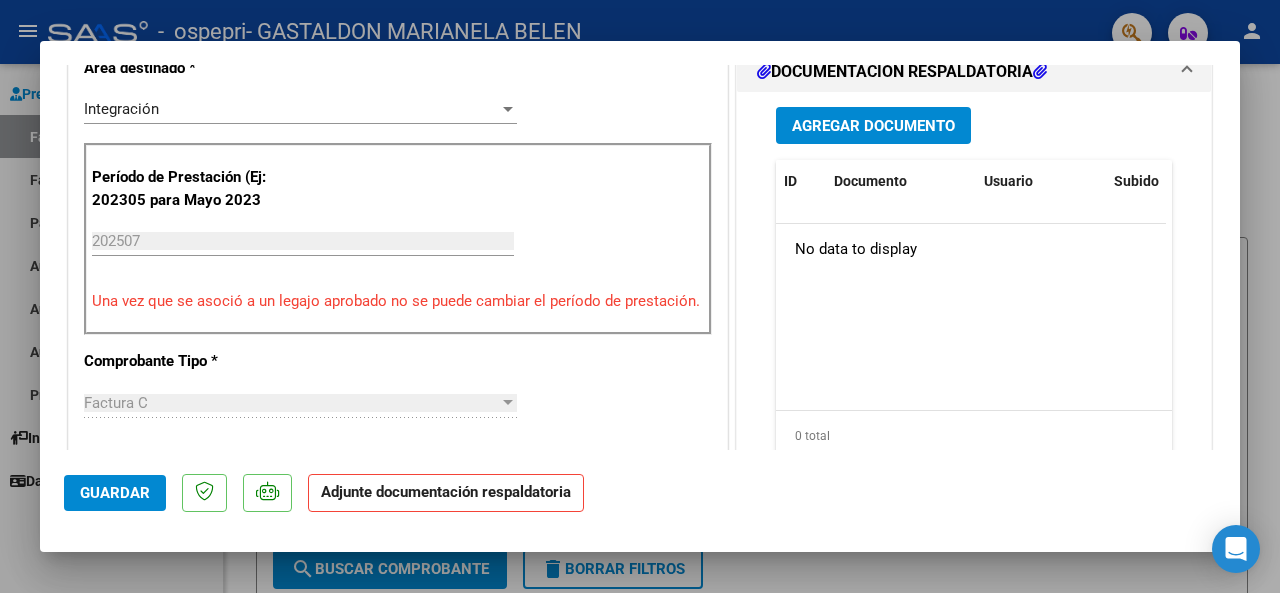 scroll, scrollTop: 484, scrollLeft: 0, axis: vertical 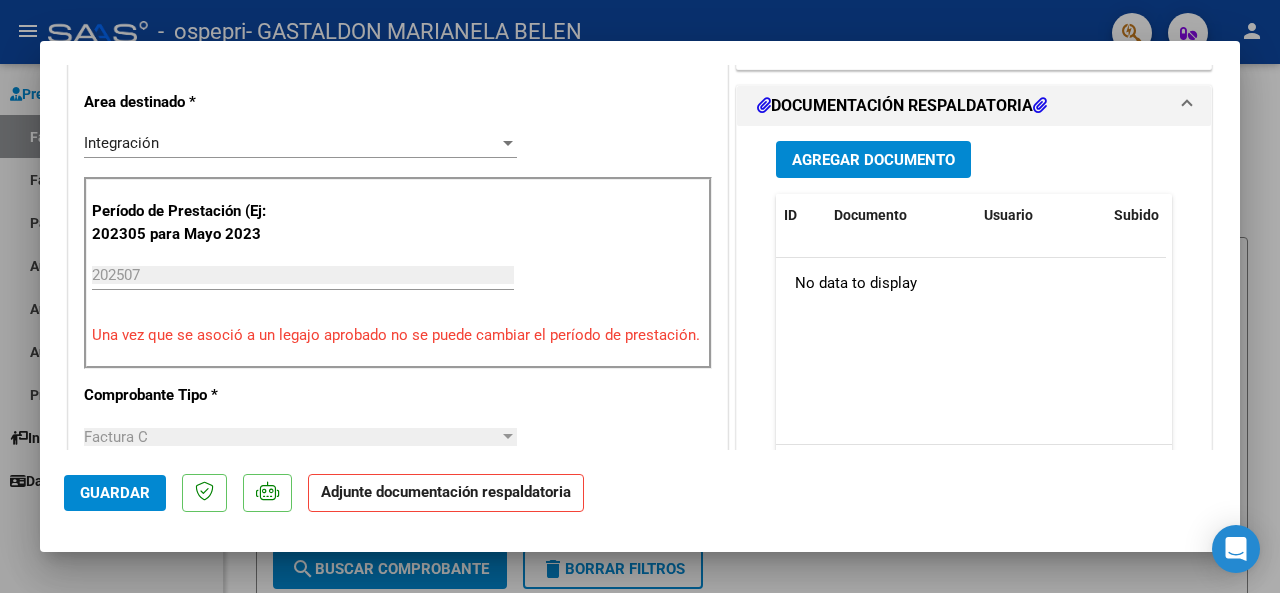 click on "Agregar Documento" at bounding box center (873, 160) 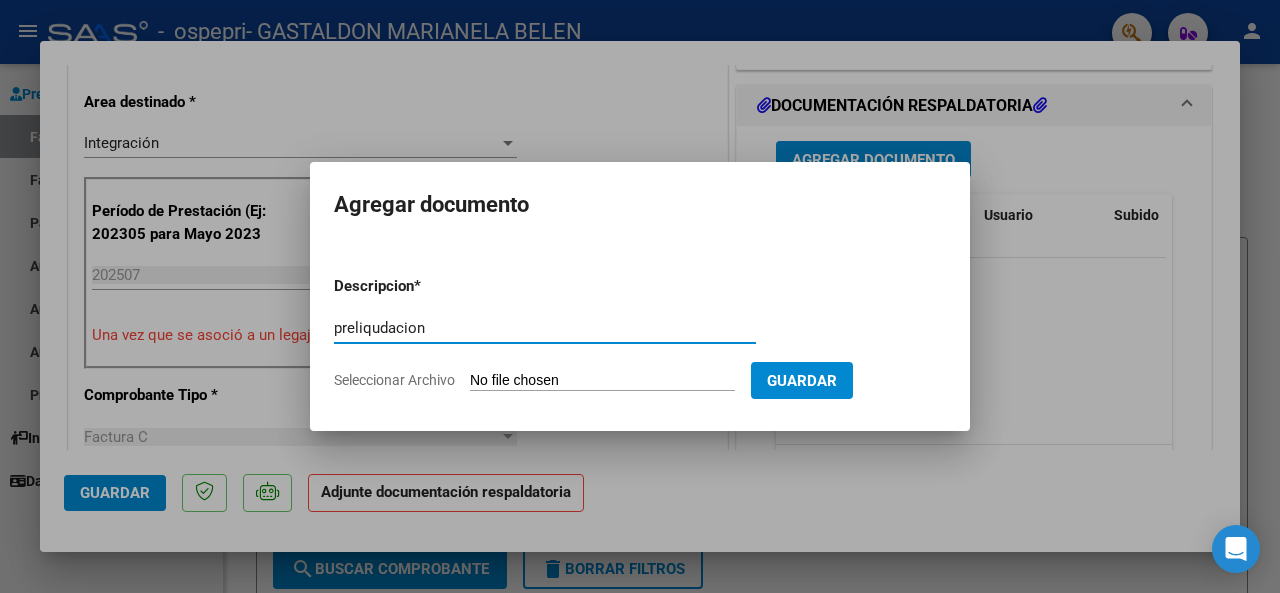 type on "preliqudacion" 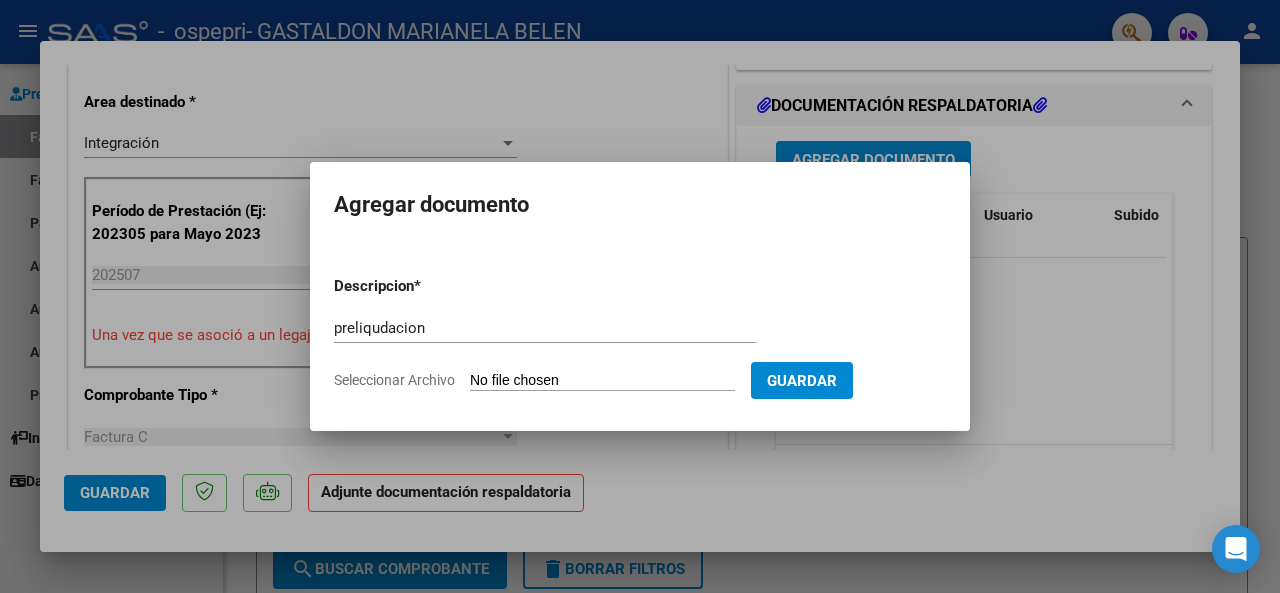 click on "Seleccionar Archivo" at bounding box center (602, 381) 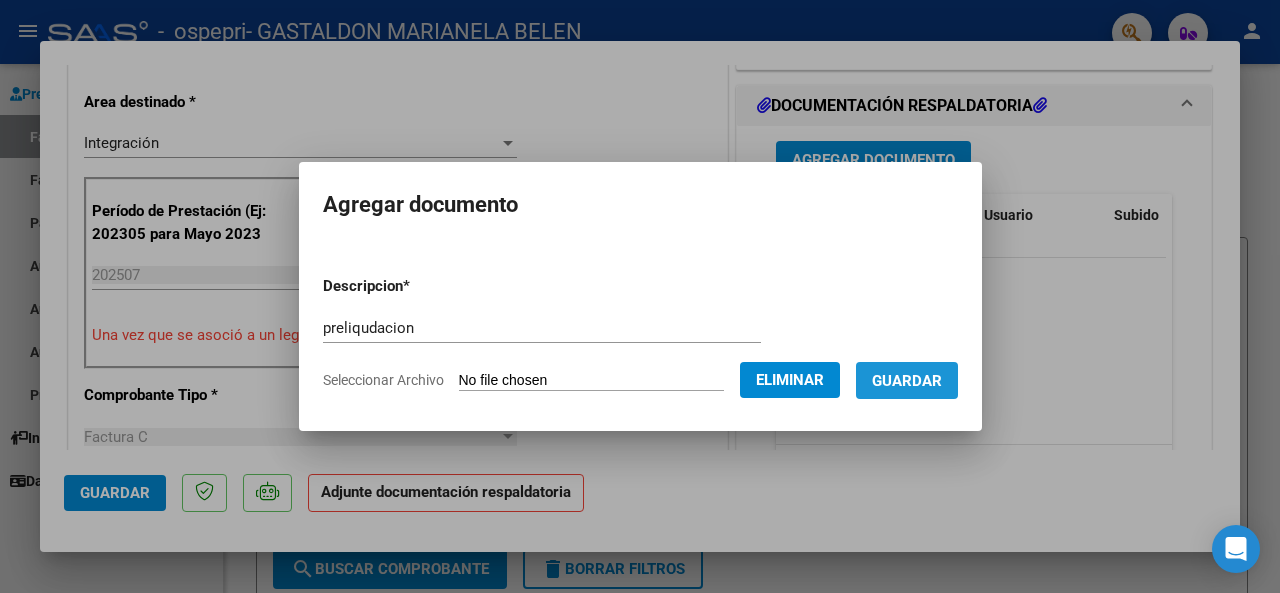click on "Guardar" at bounding box center (907, 381) 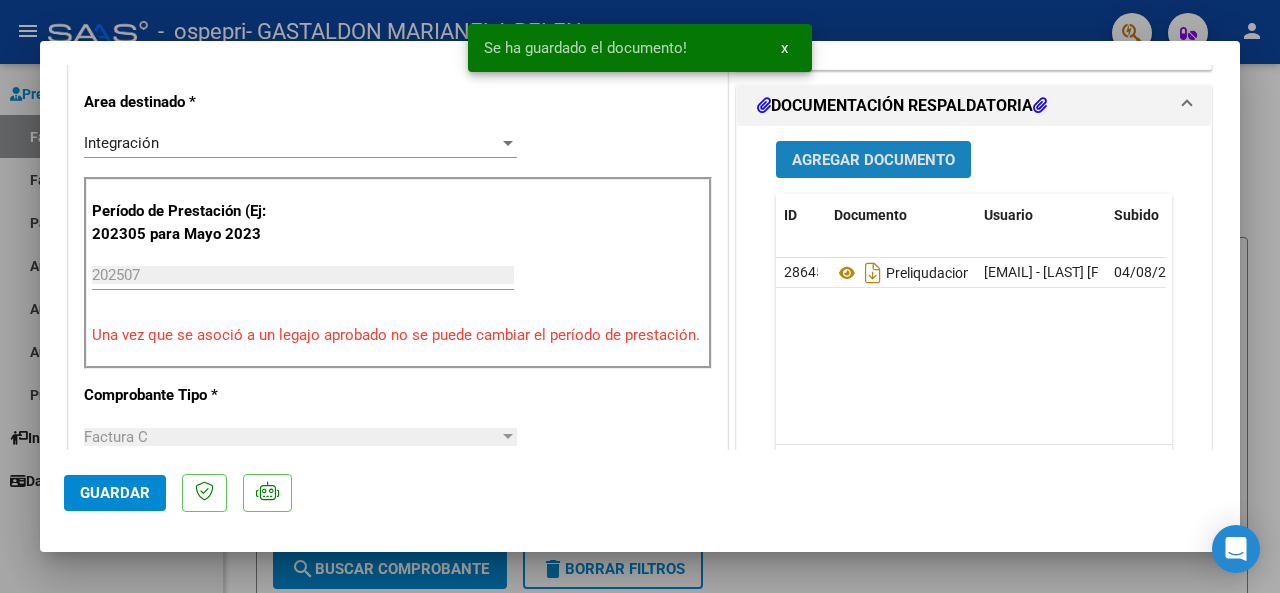 click on "Agregar Documento" at bounding box center [873, 160] 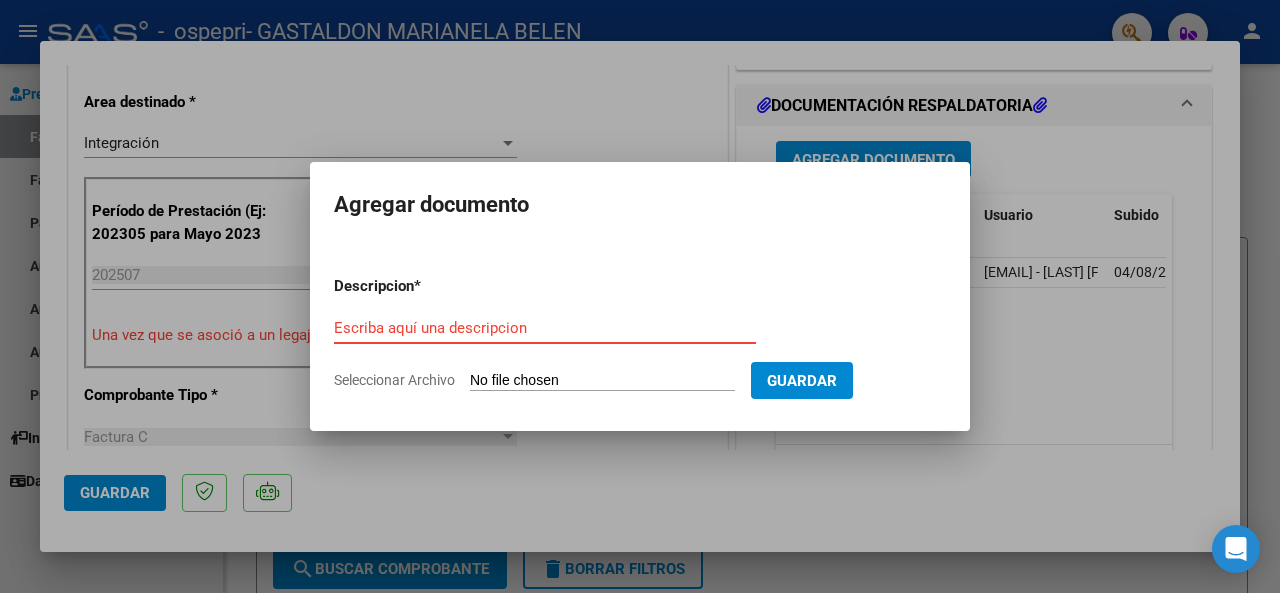 click on "Escriba aquí una descripcion" at bounding box center [545, 328] 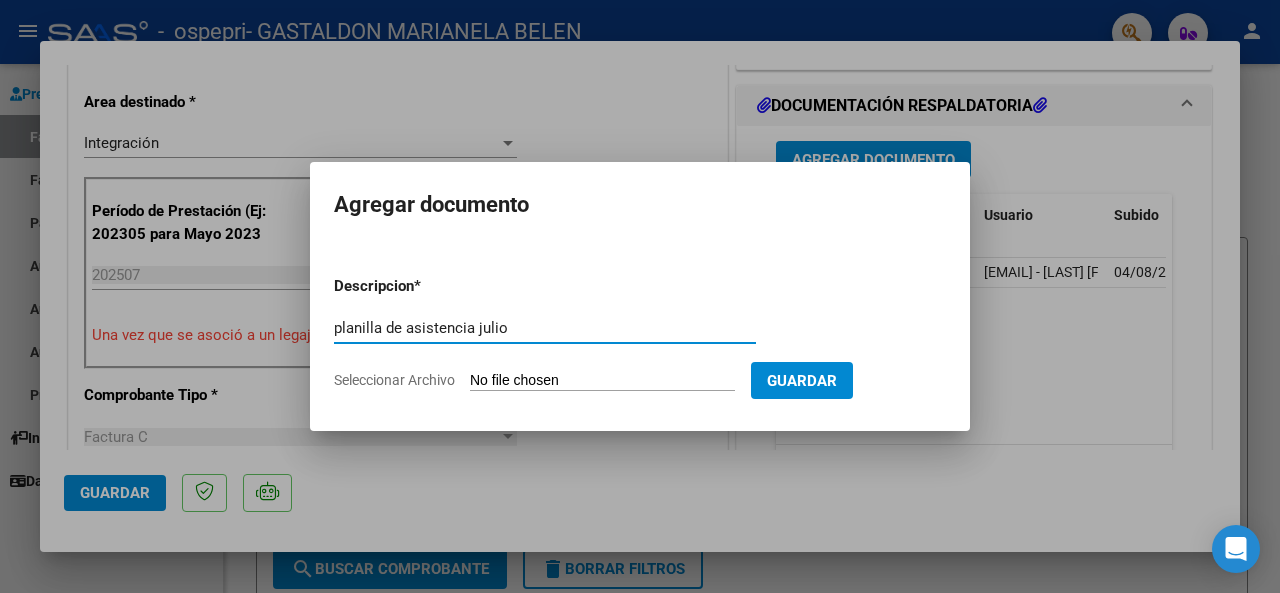type on "planilla de asistencia julio" 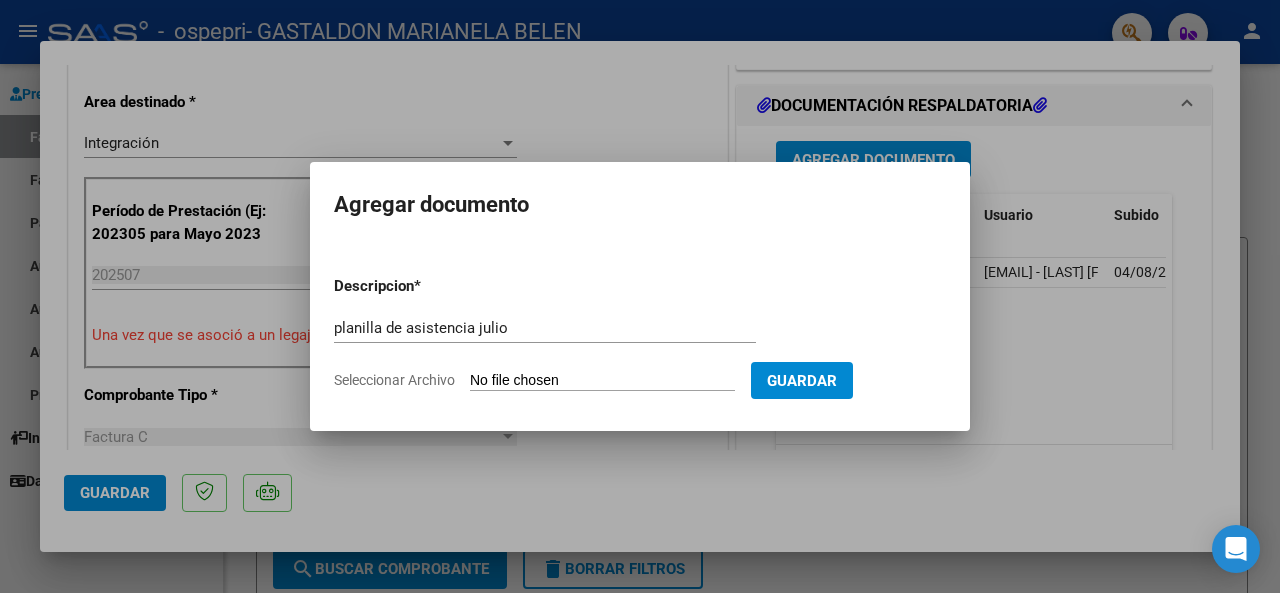 click on "Seleccionar Archivo" at bounding box center (602, 381) 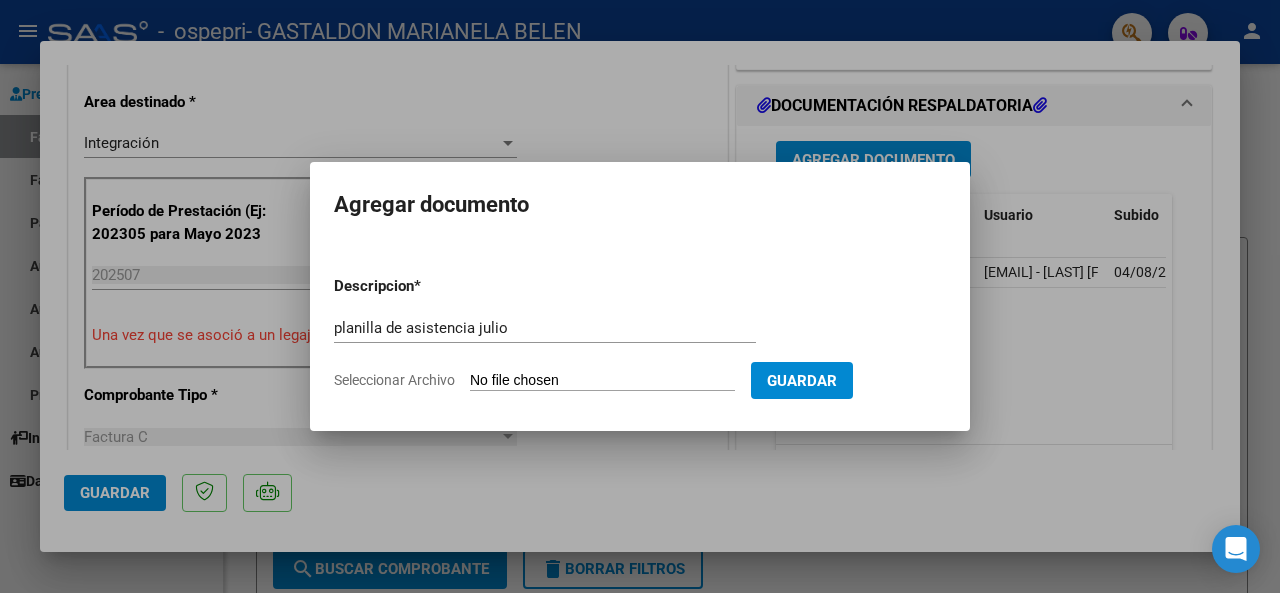 type on "C:\fakepath\Adobe Scan 4 de ago de 2025 (2).pdf" 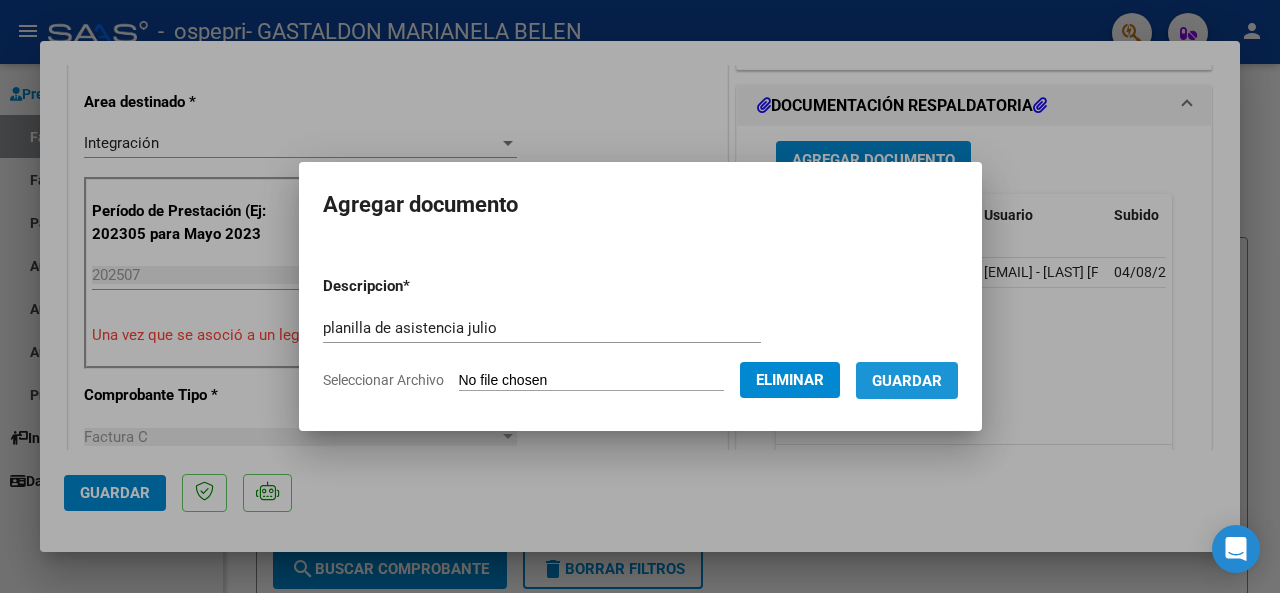 click on "Guardar" at bounding box center (907, 380) 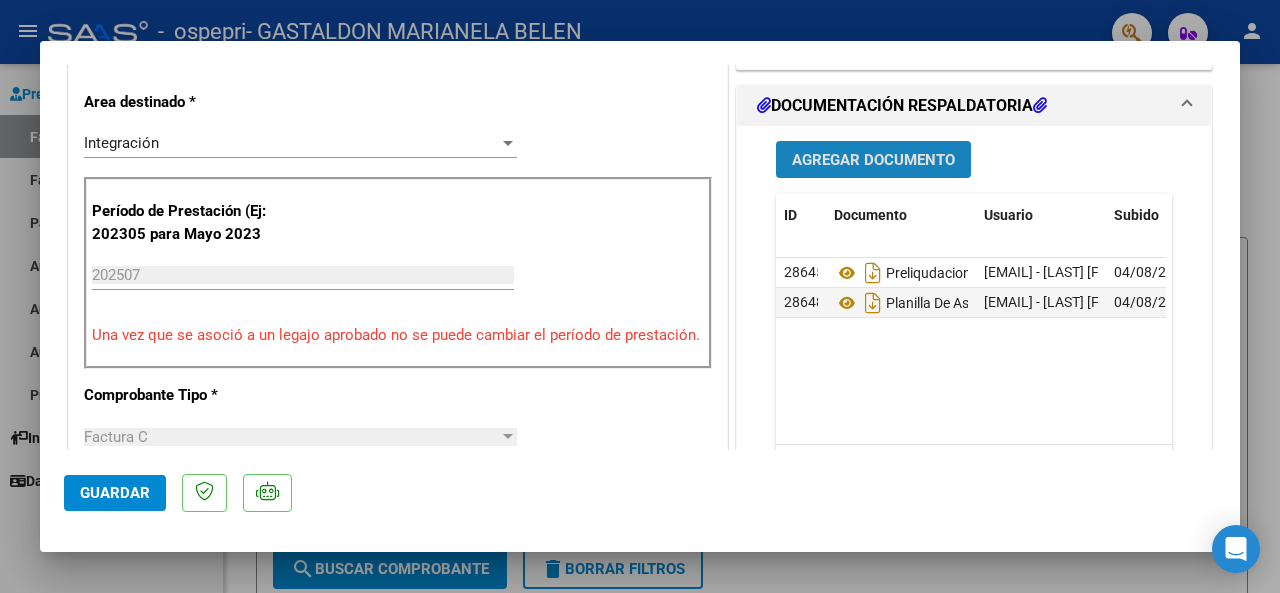 click on "Agregar Documento" at bounding box center (873, 160) 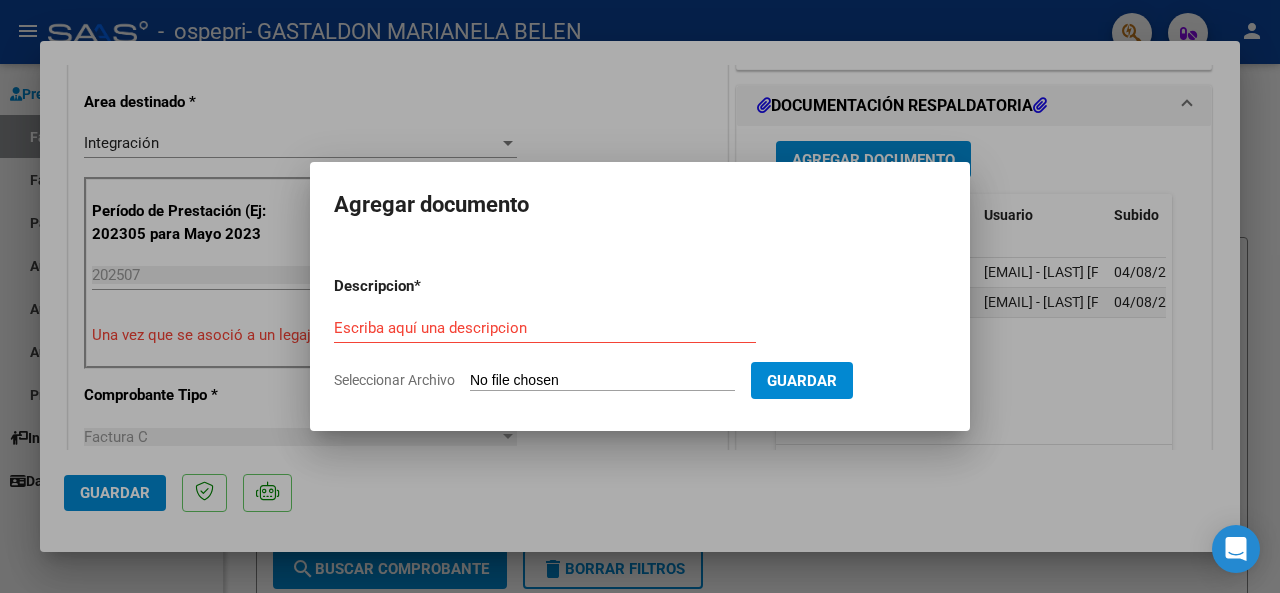 click on "Seleccionar Archivo" at bounding box center (602, 381) 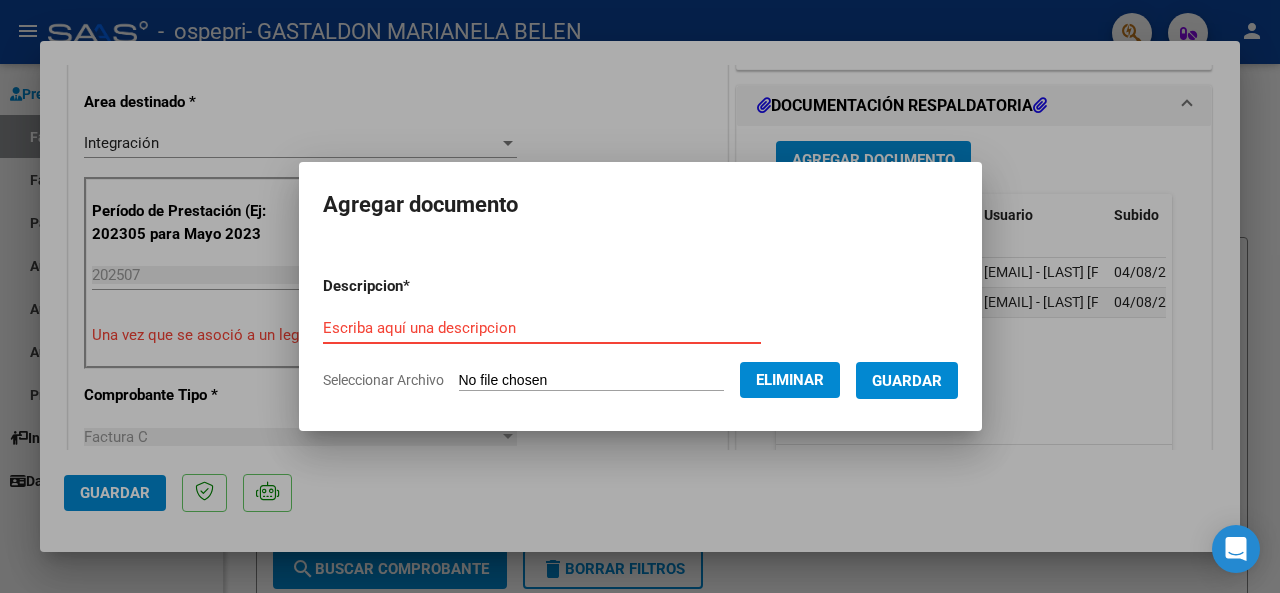 click on "Escriba aquí una descripcion" at bounding box center (542, 328) 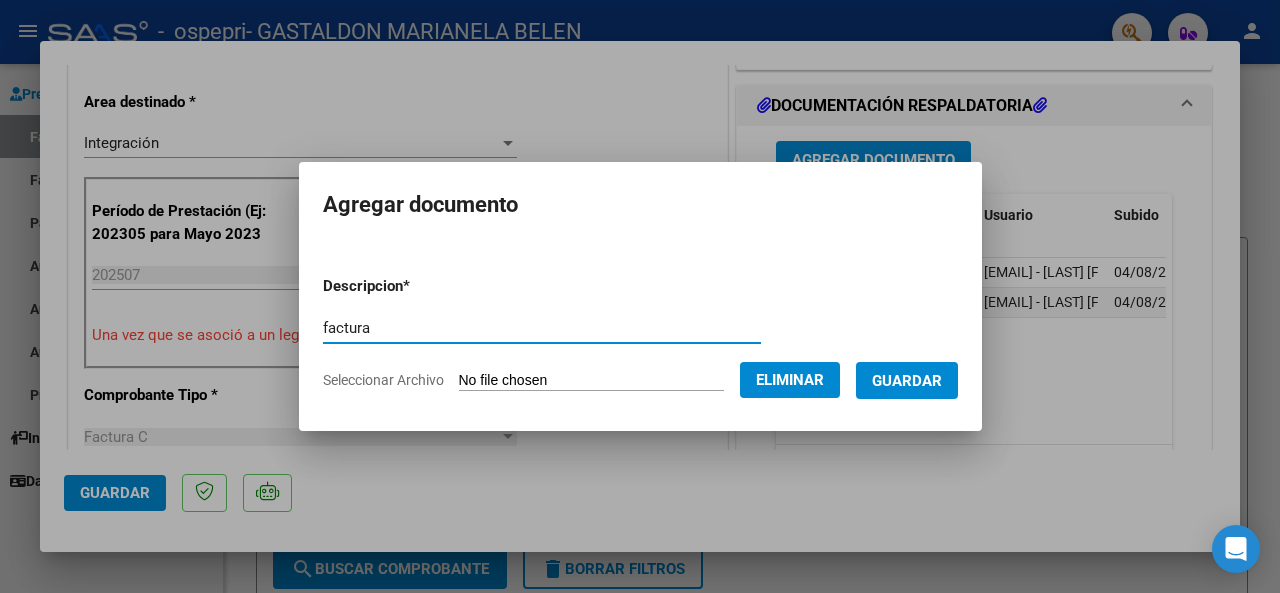 type on "factura" 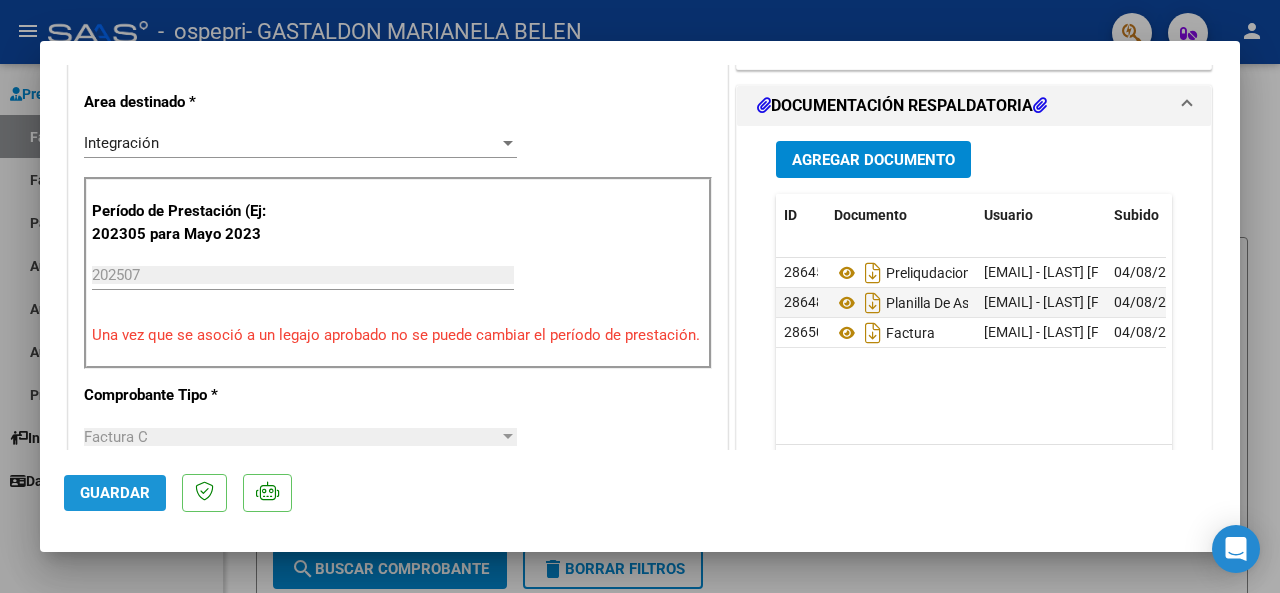 click on "Guardar" 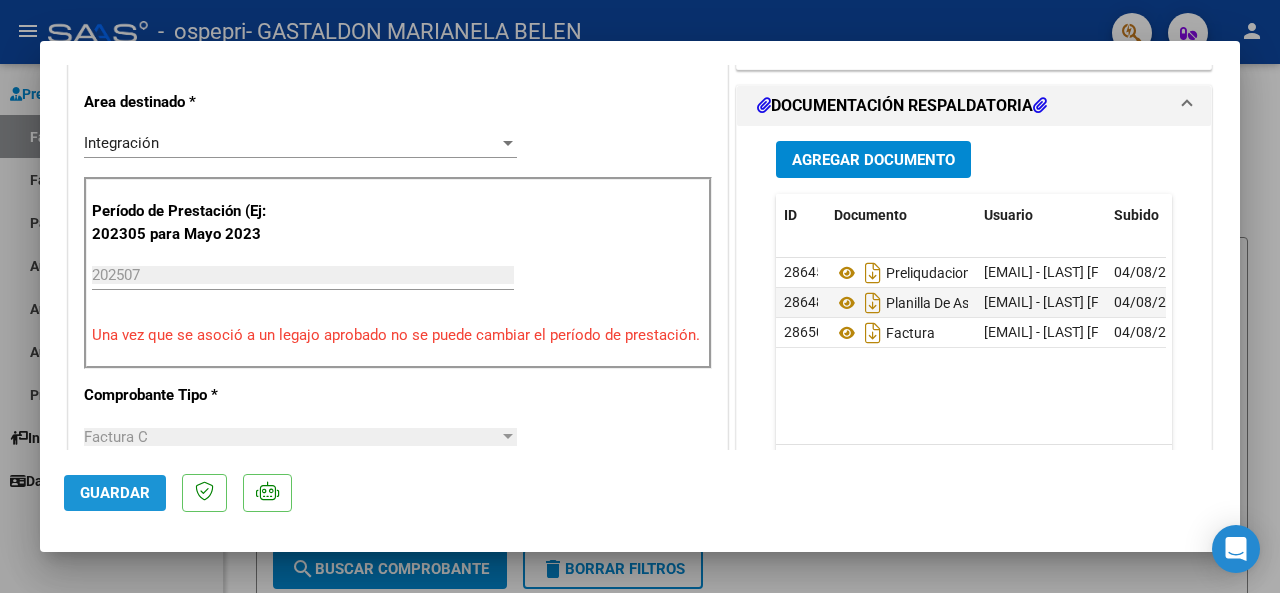 click on "Guardar" 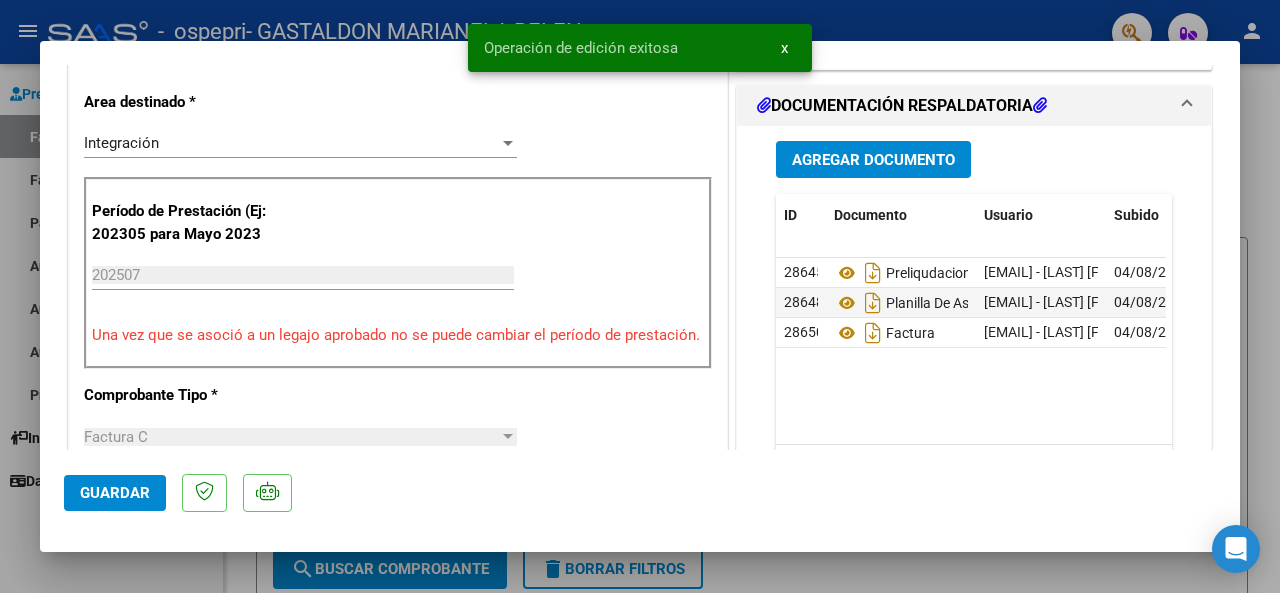 click at bounding box center (640, 296) 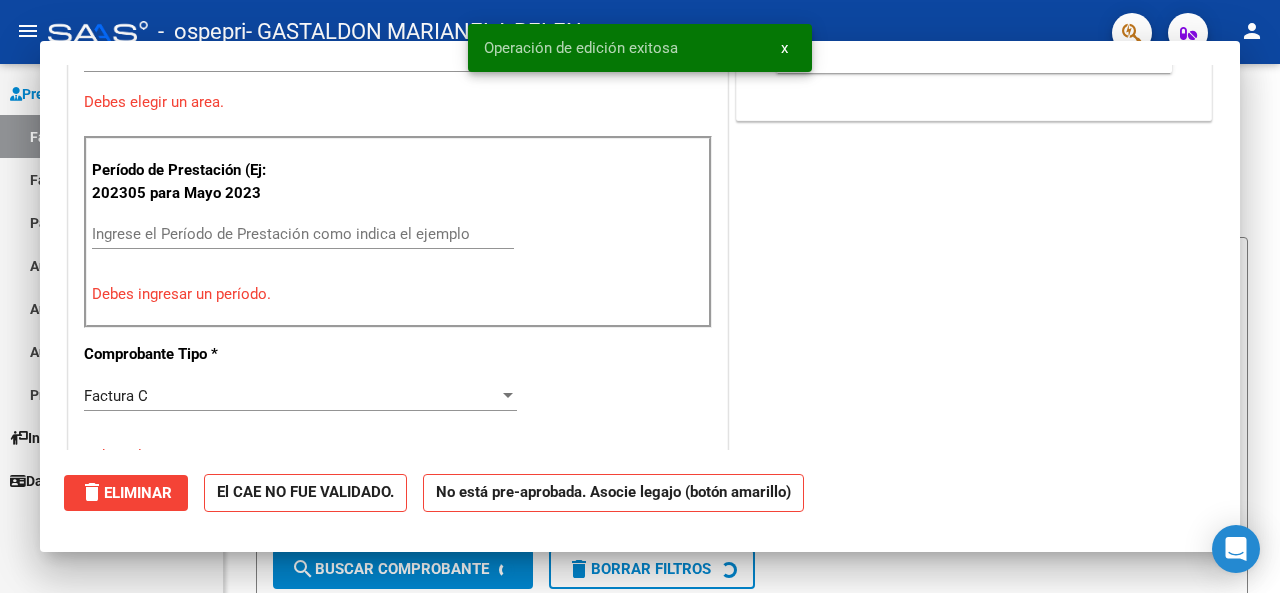 scroll, scrollTop: 0, scrollLeft: 0, axis: both 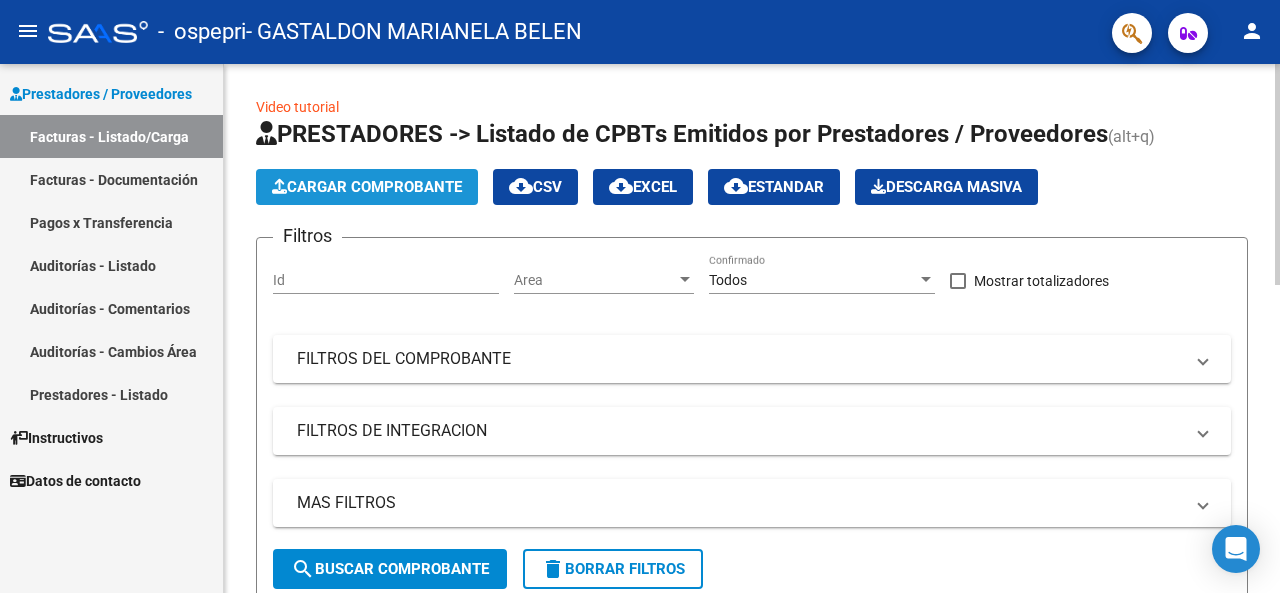 click on "Cargar Comprobante" 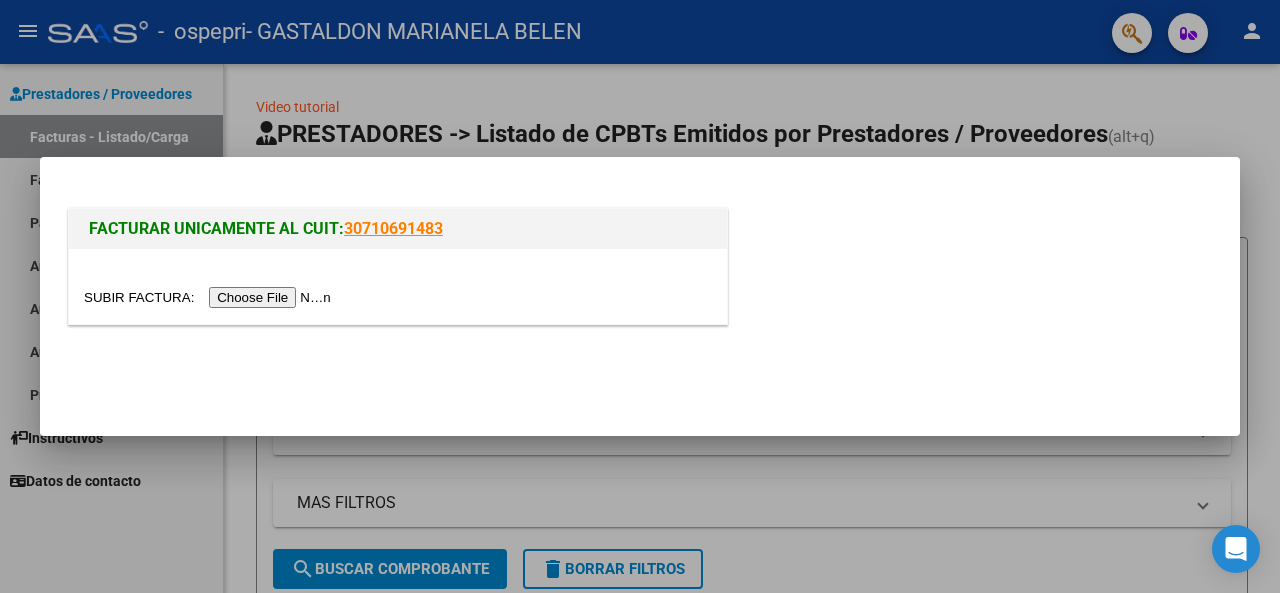 click at bounding box center (210, 297) 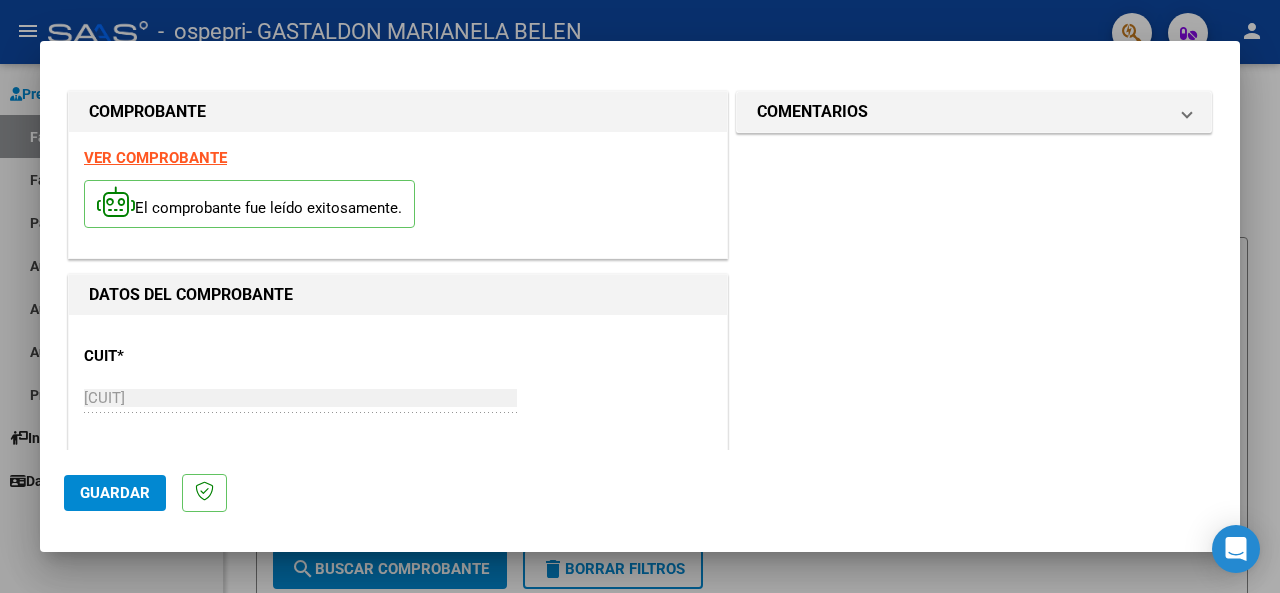 click on "CUIT  *   [CUIT] Ingresar CUIT  ANALISIS PRESTADOR" at bounding box center [398, 399] 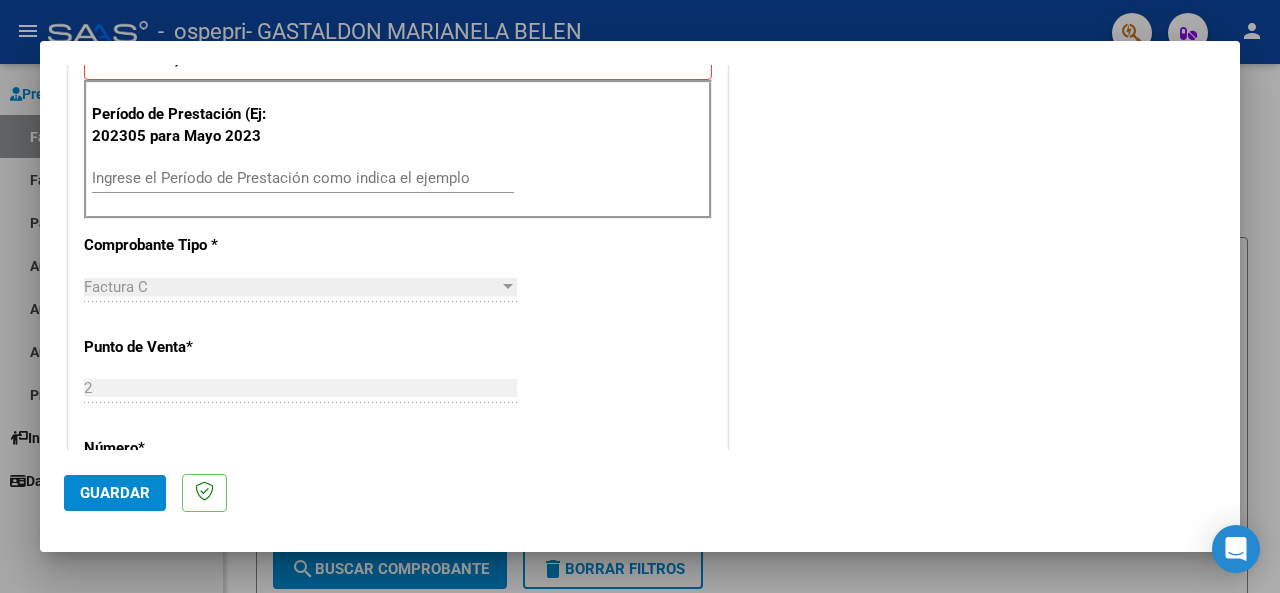 scroll, scrollTop: 576, scrollLeft: 0, axis: vertical 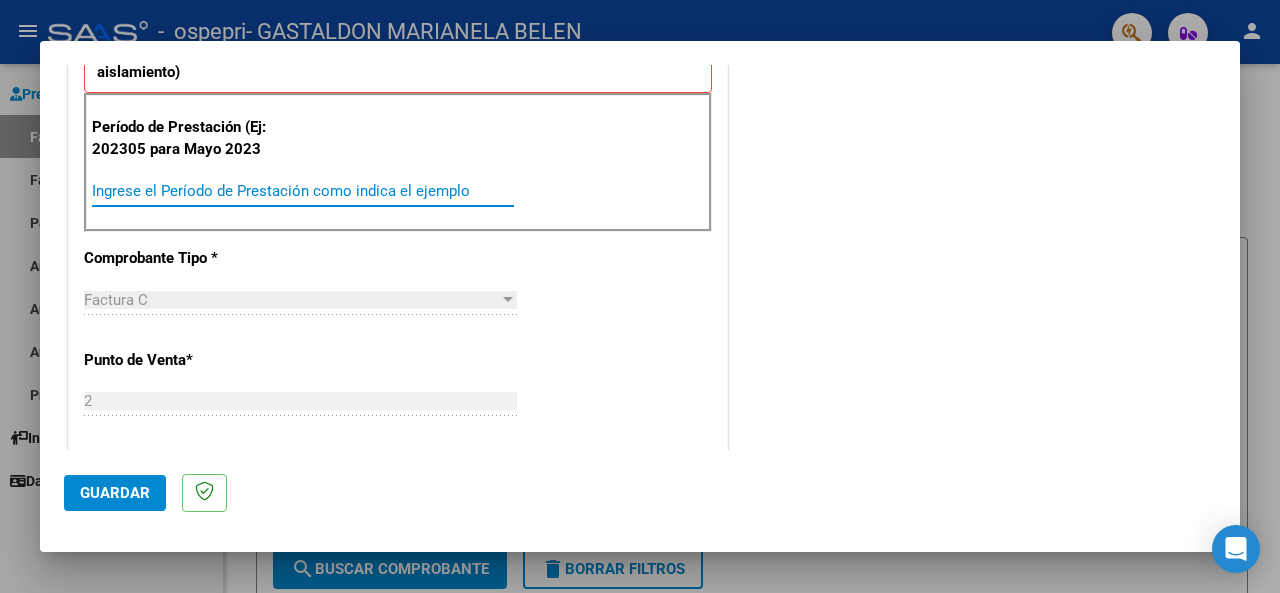 click on "Ingrese el Período de Prestación como indica el ejemplo" at bounding box center (303, 191) 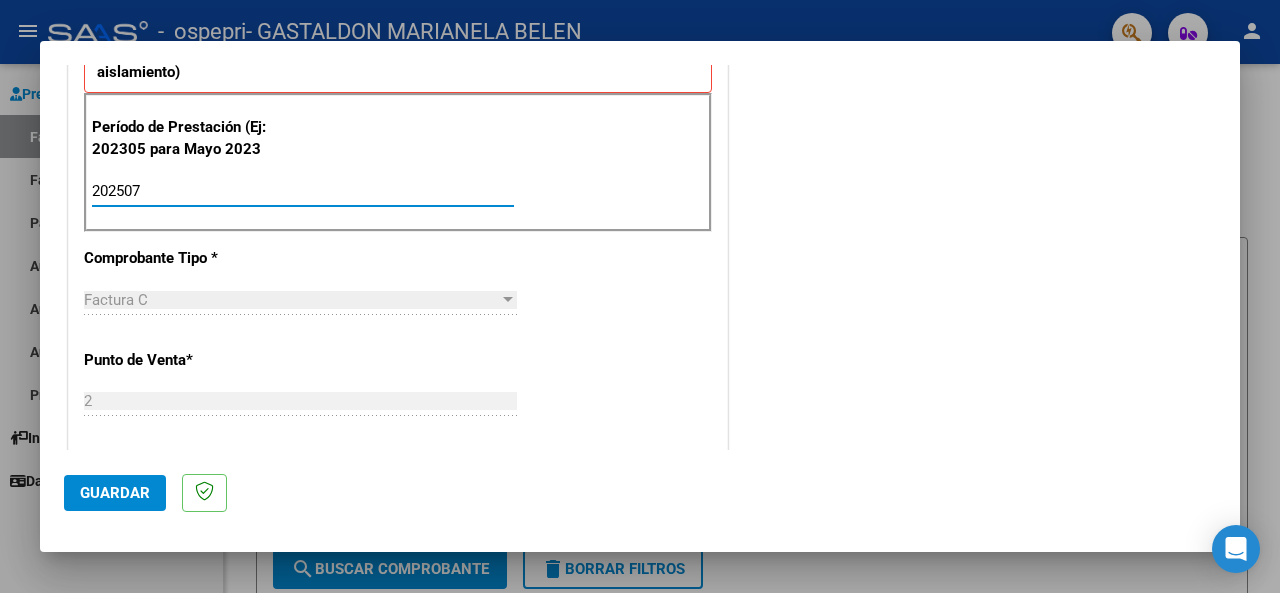 type on "202507" 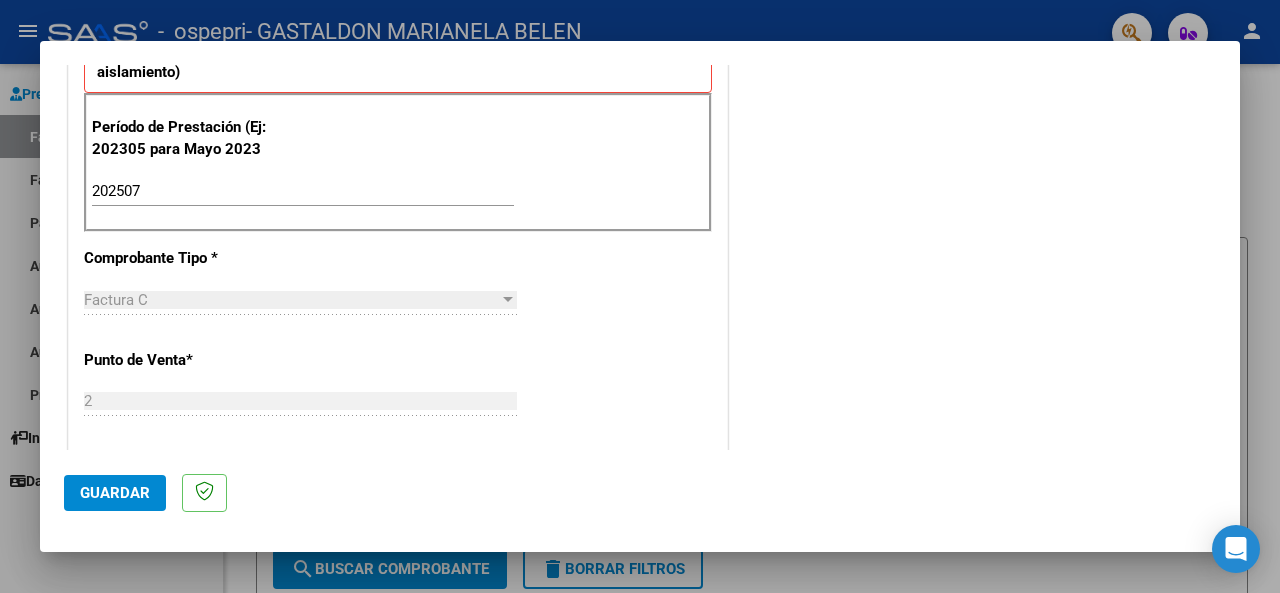 click on "COMENTARIOS Comentarios del Prestador / Gerenciador:" at bounding box center (974, 383) 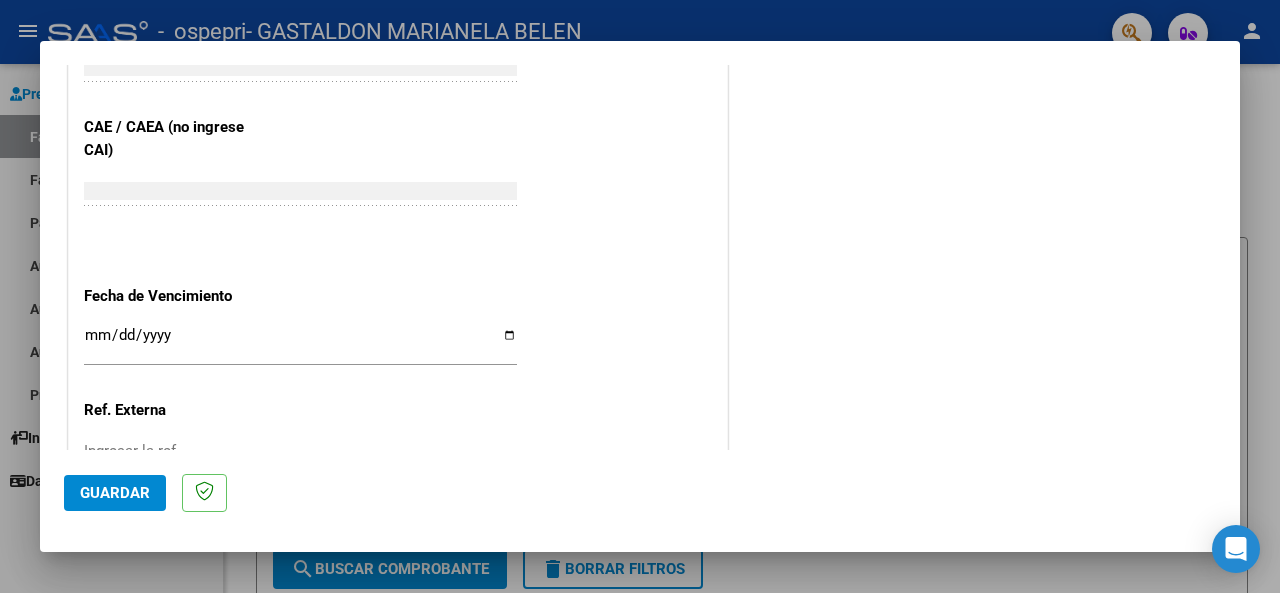 scroll, scrollTop: 1280, scrollLeft: 0, axis: vertical 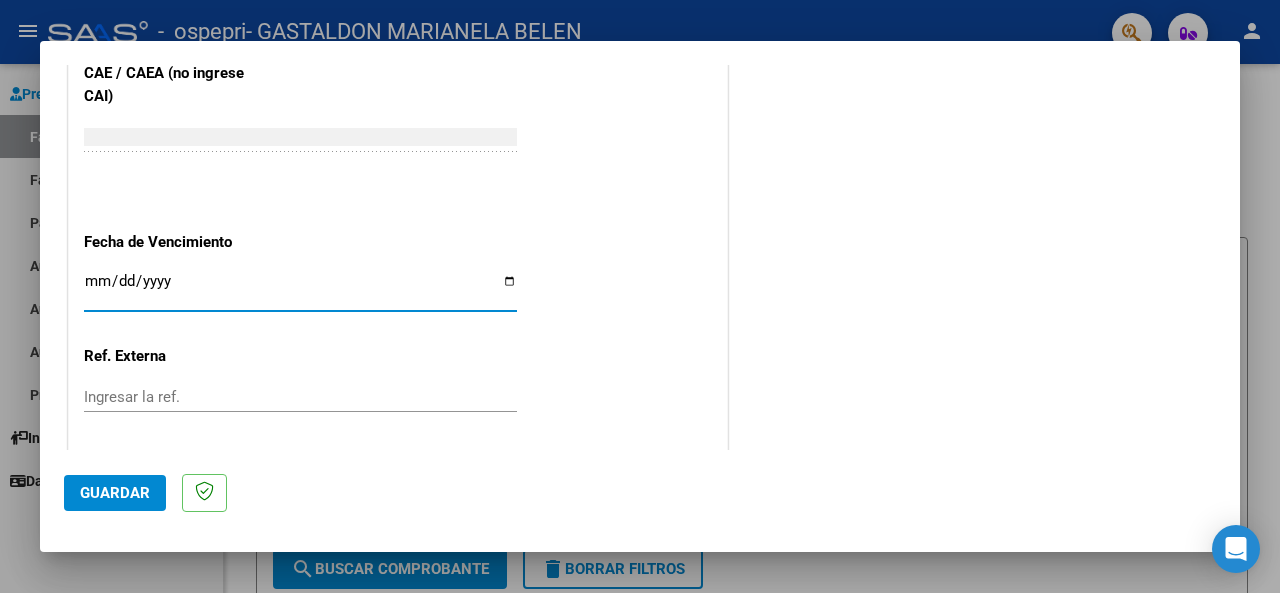 click on "Ingresar la fecha" at bounding box center [300, 289] 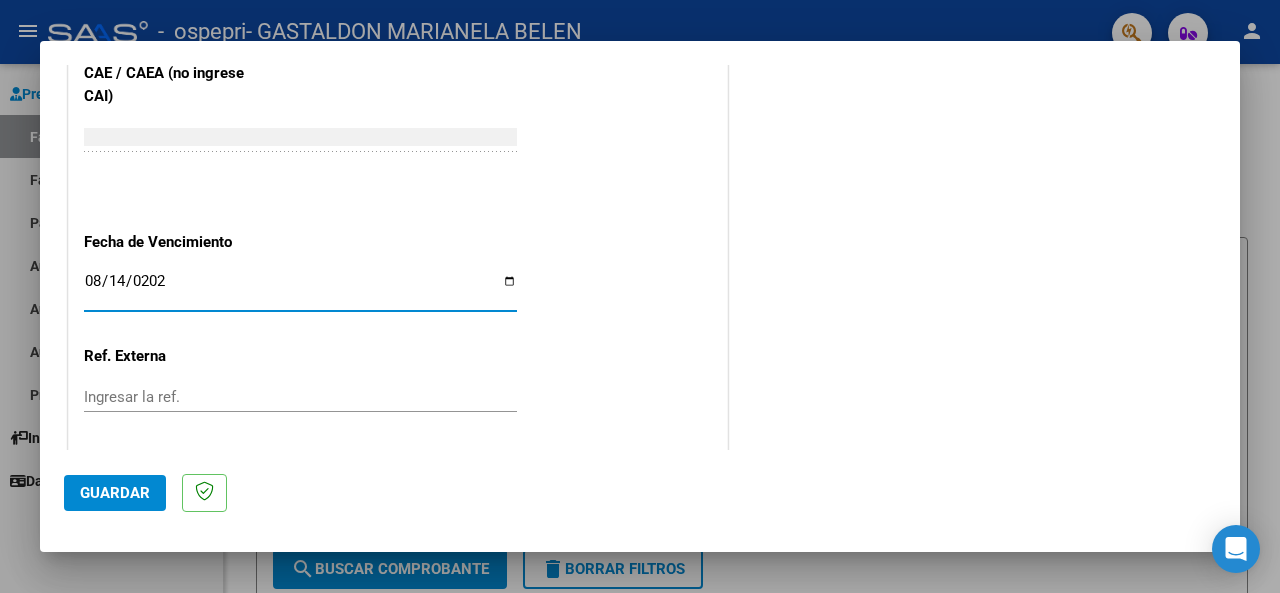 type on "2025-08-14" 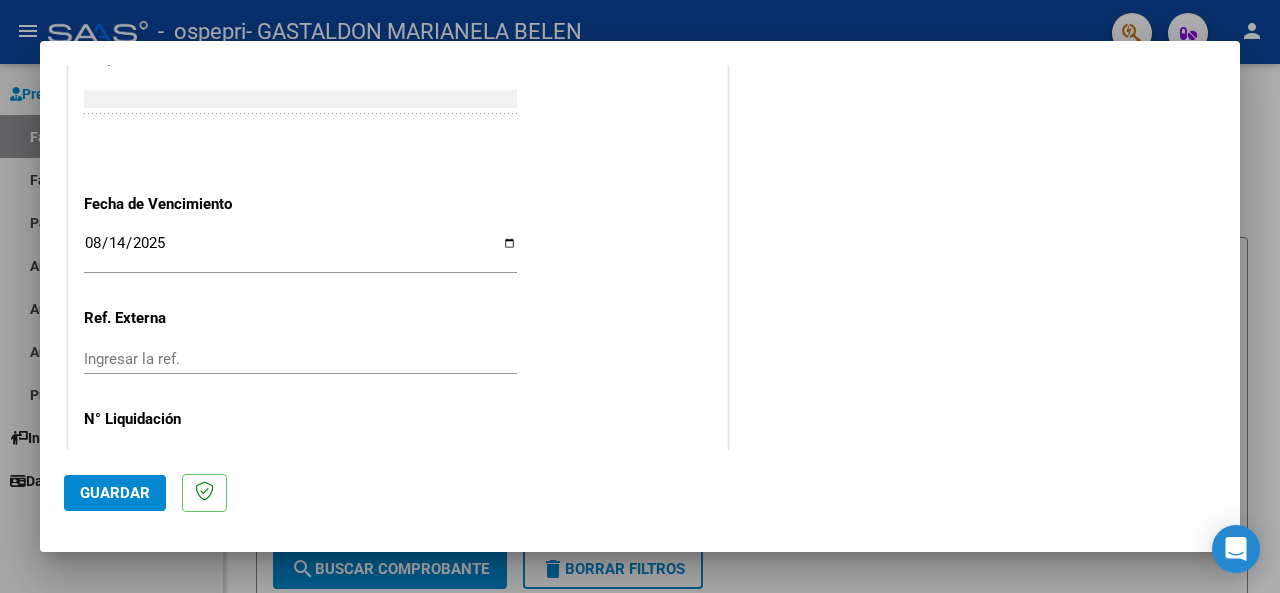 scroll, scrollTop: 1376, scrollLeft: 0, axis: vertical 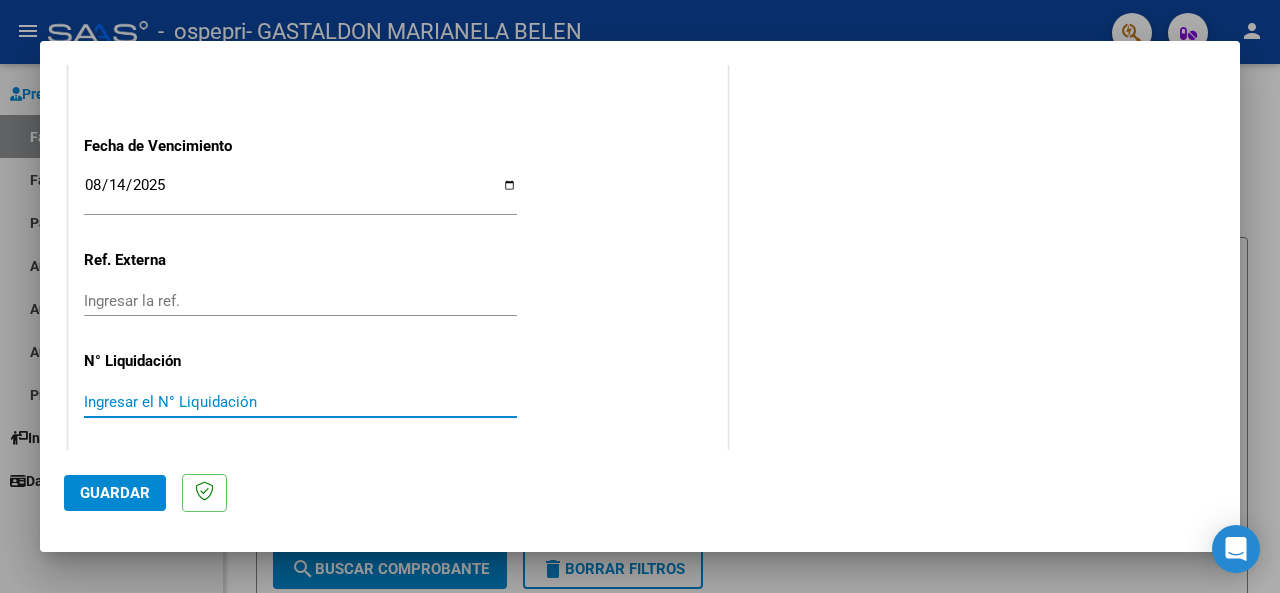 click on "Ingresar el N° Liquidación" at bounding box center [300, 402] 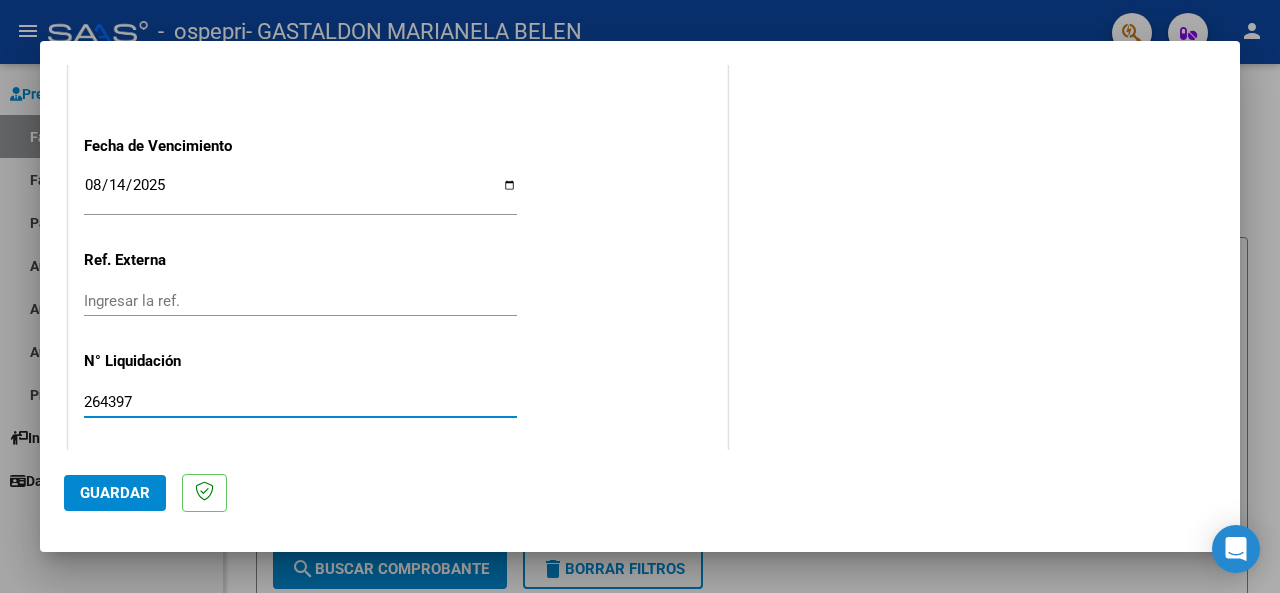 type on "264397" 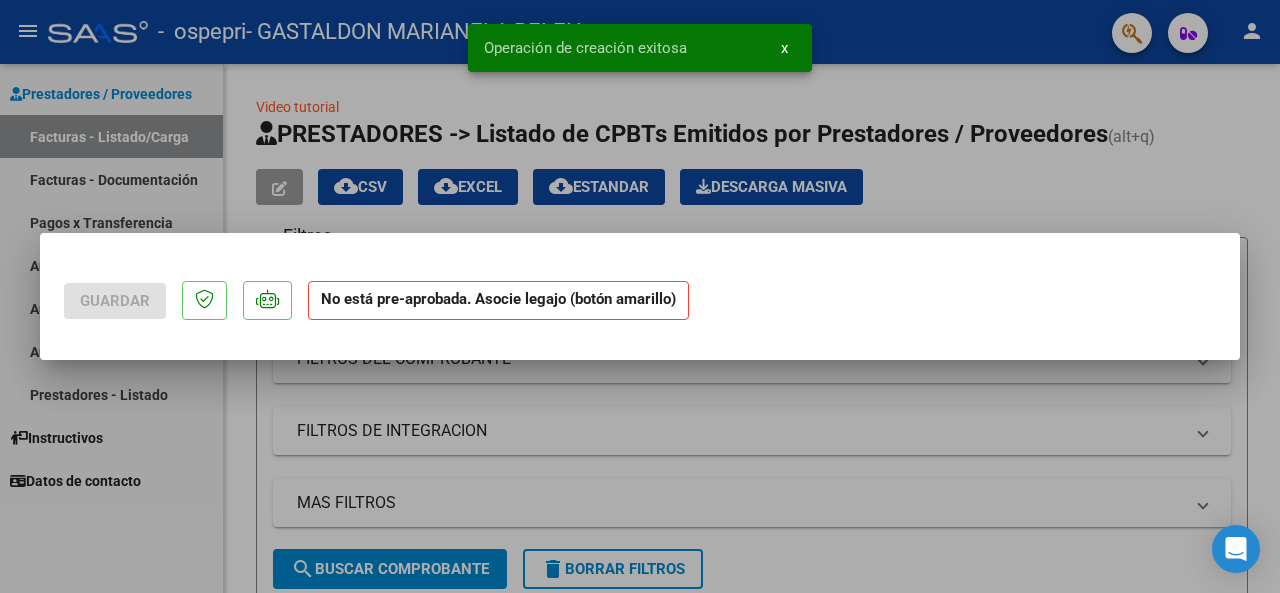 scroll, scrollTop: 0, scrollLeft: 0, axis: both 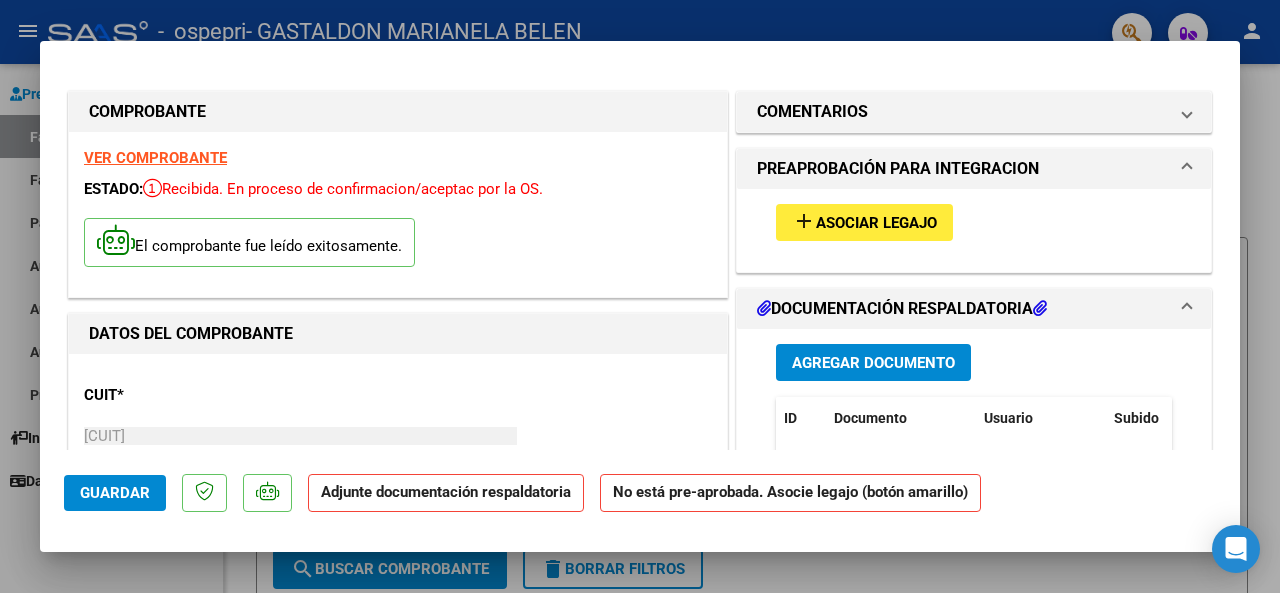 click on "Asociar Legajo" at bounding box center (876, 223) 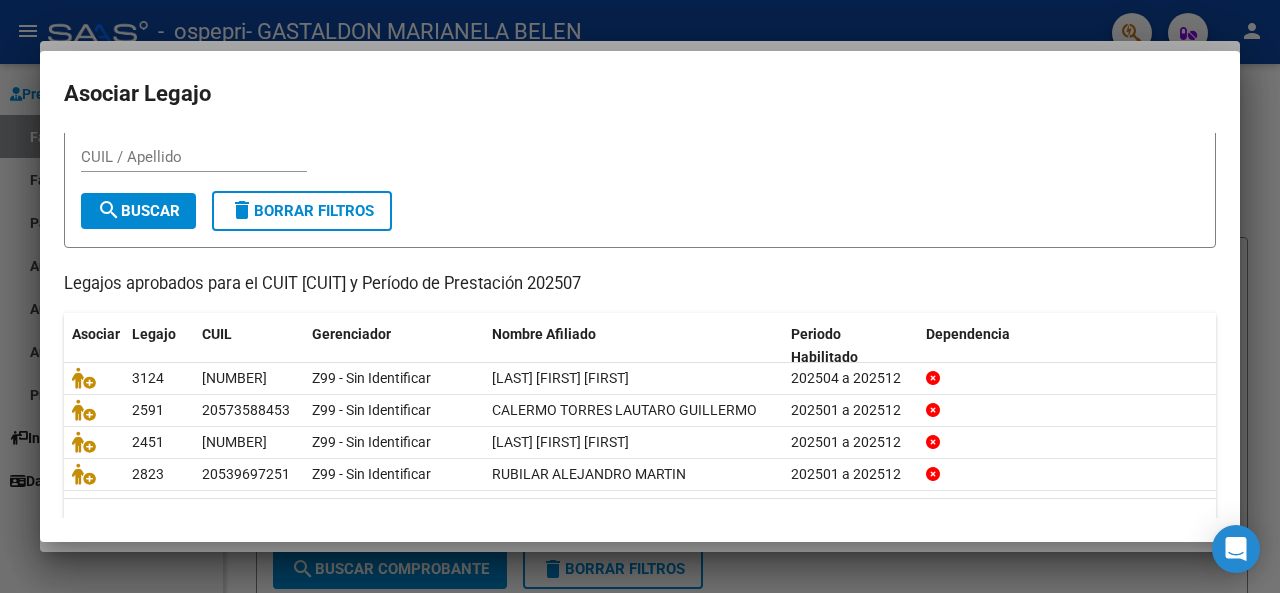 scroll, scrollTop: 63, scrollLeft: 0, axis: vertical 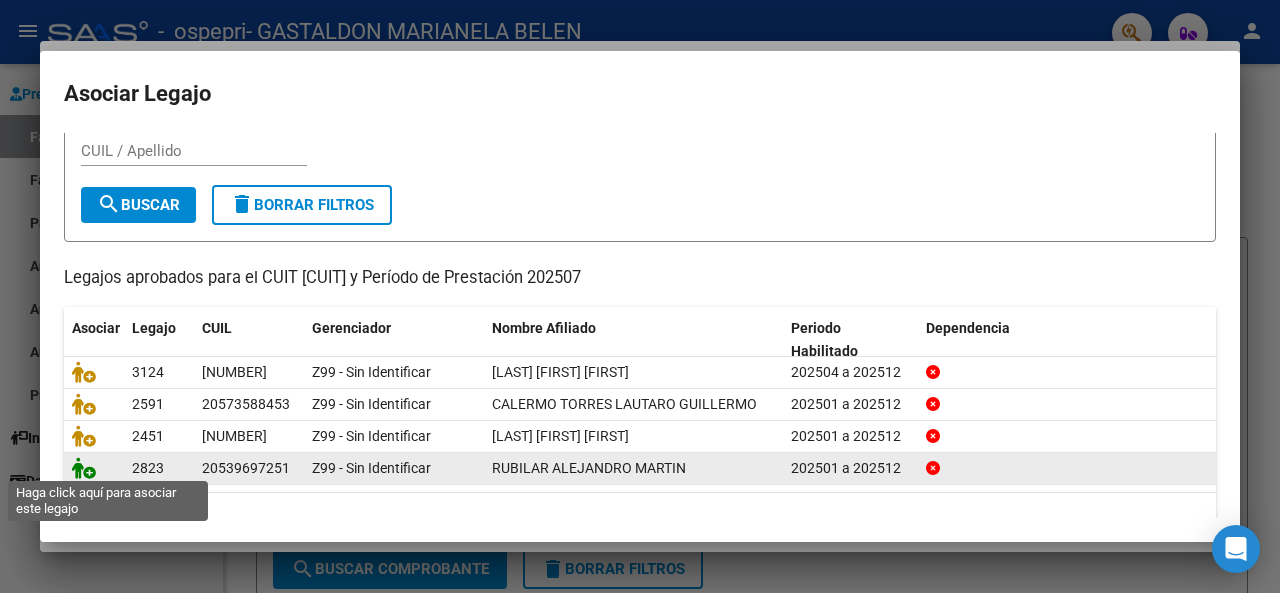 click 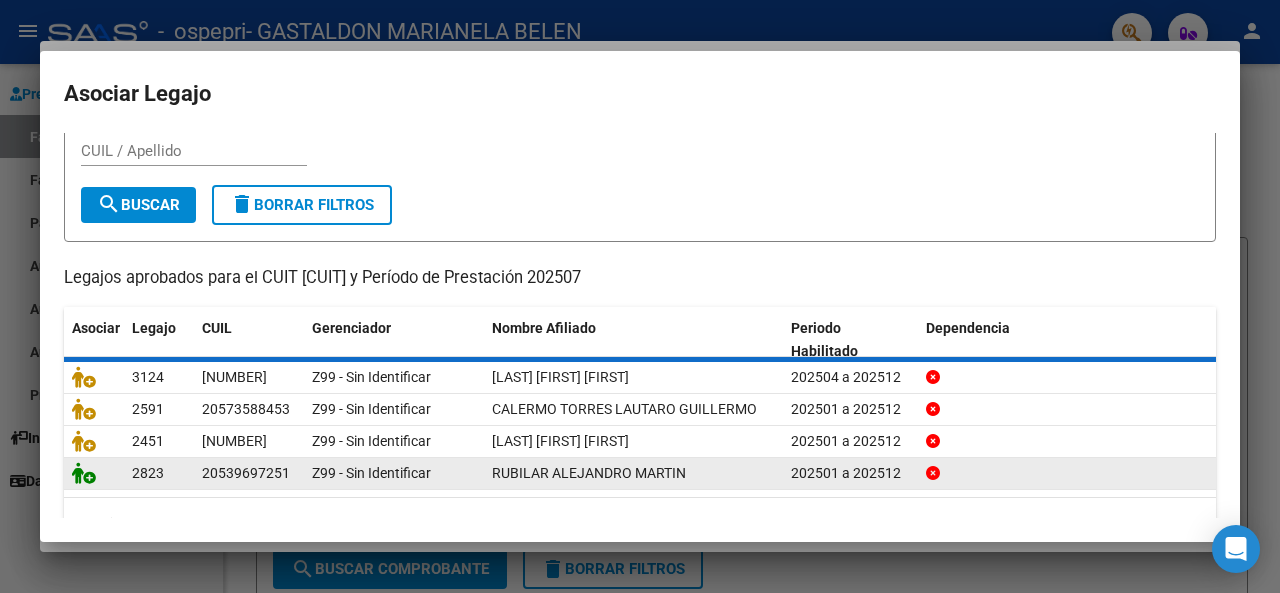scroll, scrollTop: 77, scrollLeft: 0, axis: vertical 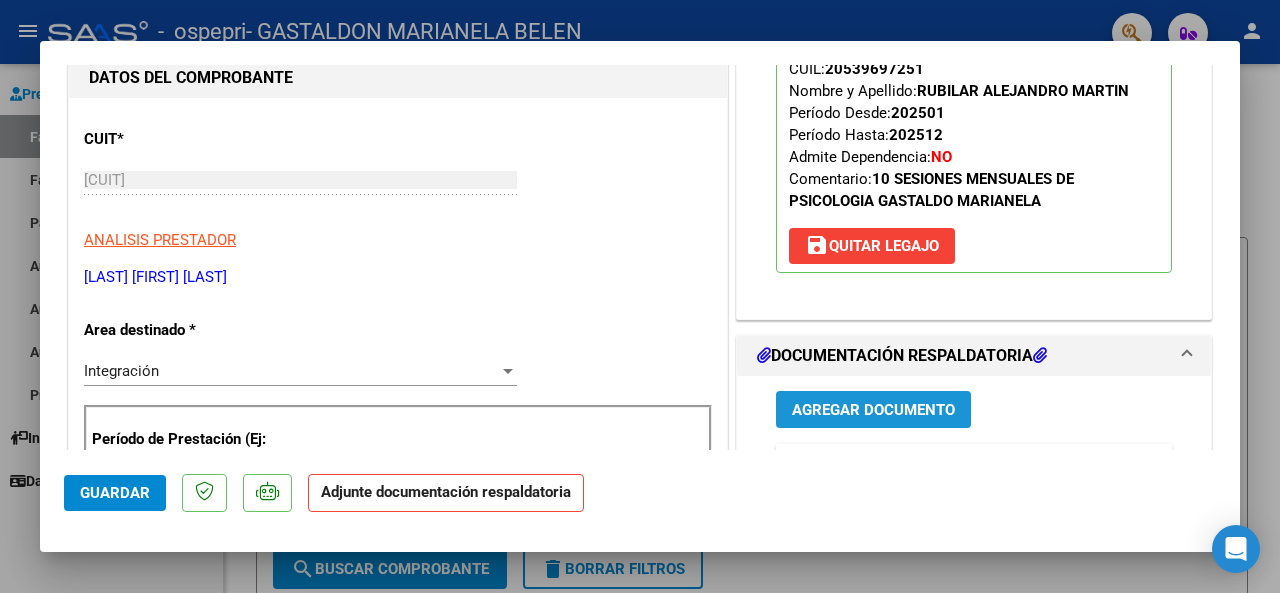 click on "Agregar Documento" at bounding box center [873, 410] 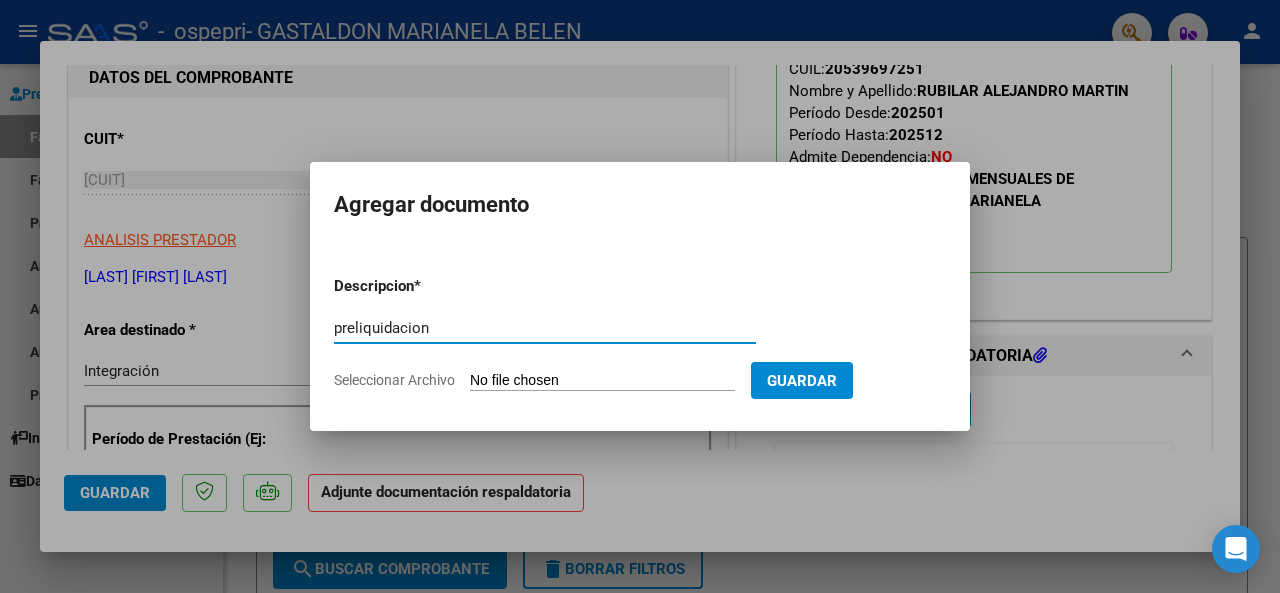 type on "preliquidacion" 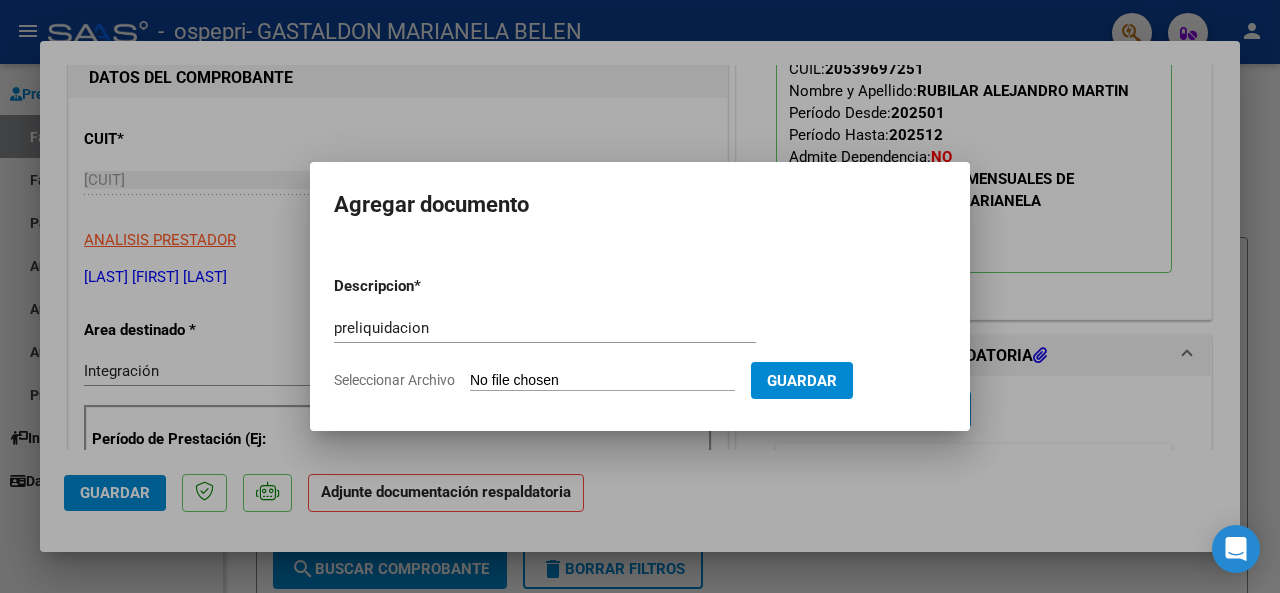 click on "Seleccionar Archivo" at bounding box center (602, 381) 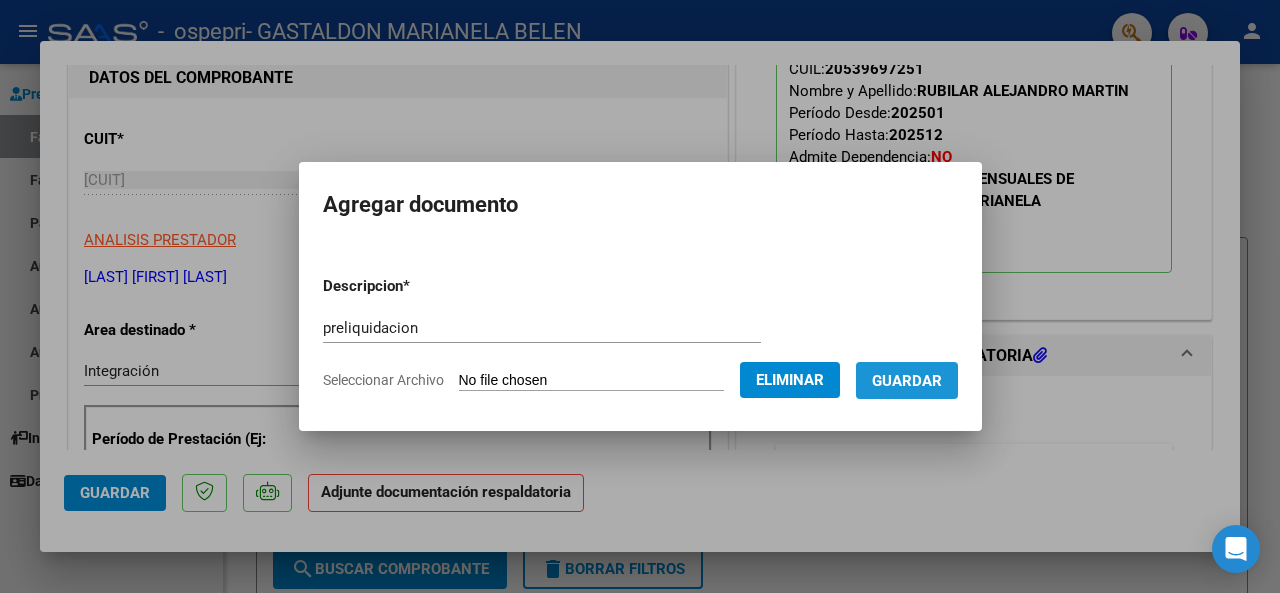 click on "Guardar" at bounding box center [907, 381] 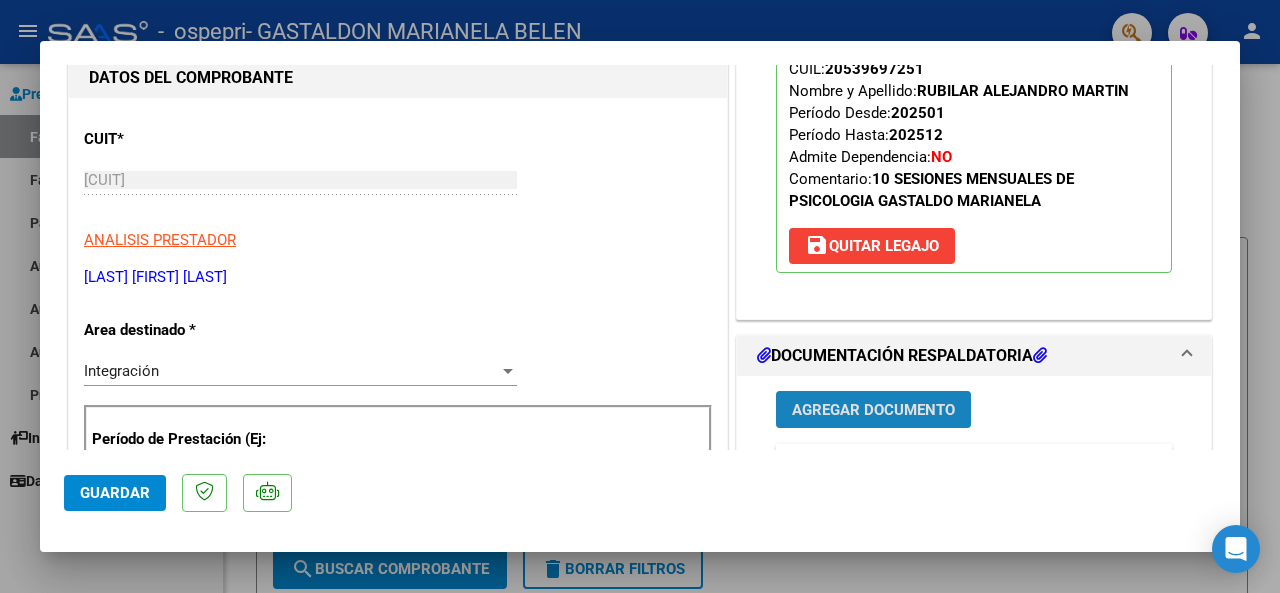 click on "Agregar Documento" at bounding box center [873, 410] 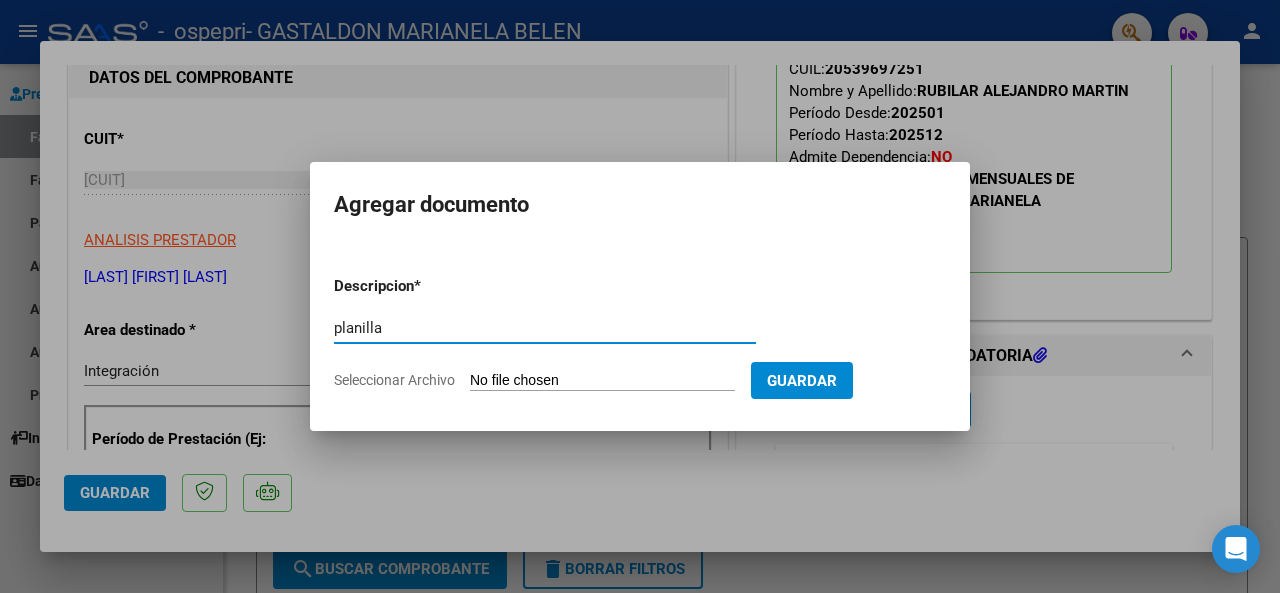 type on "planilla" 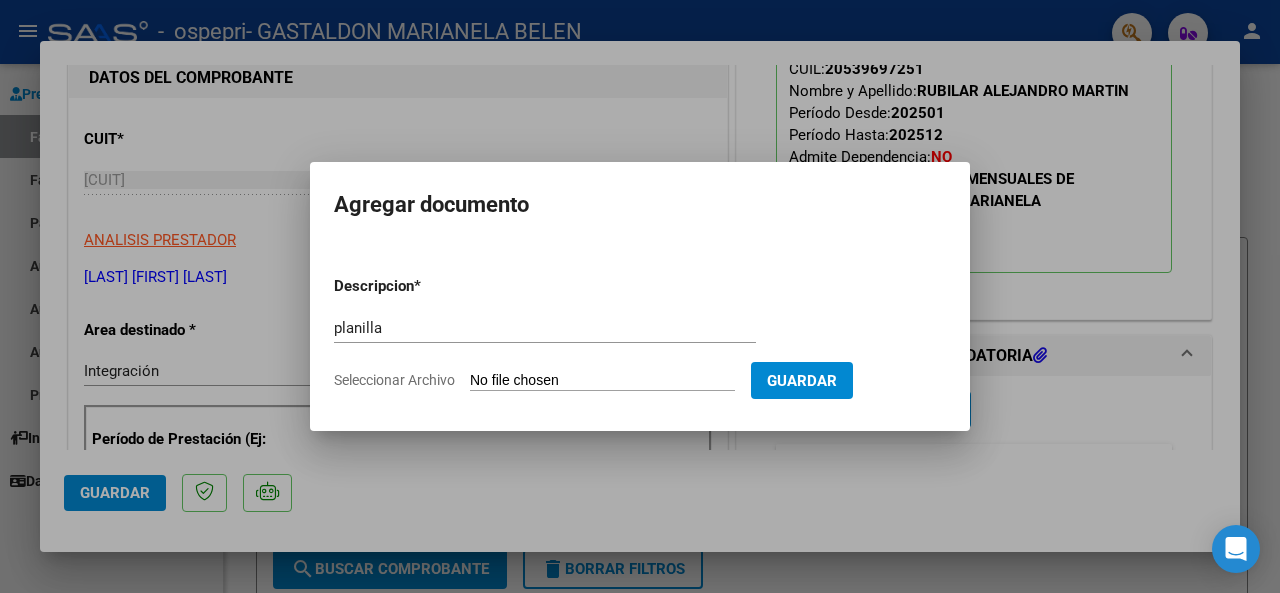 click on "Seleccionar Archivo" at bounding box center (602, 381) 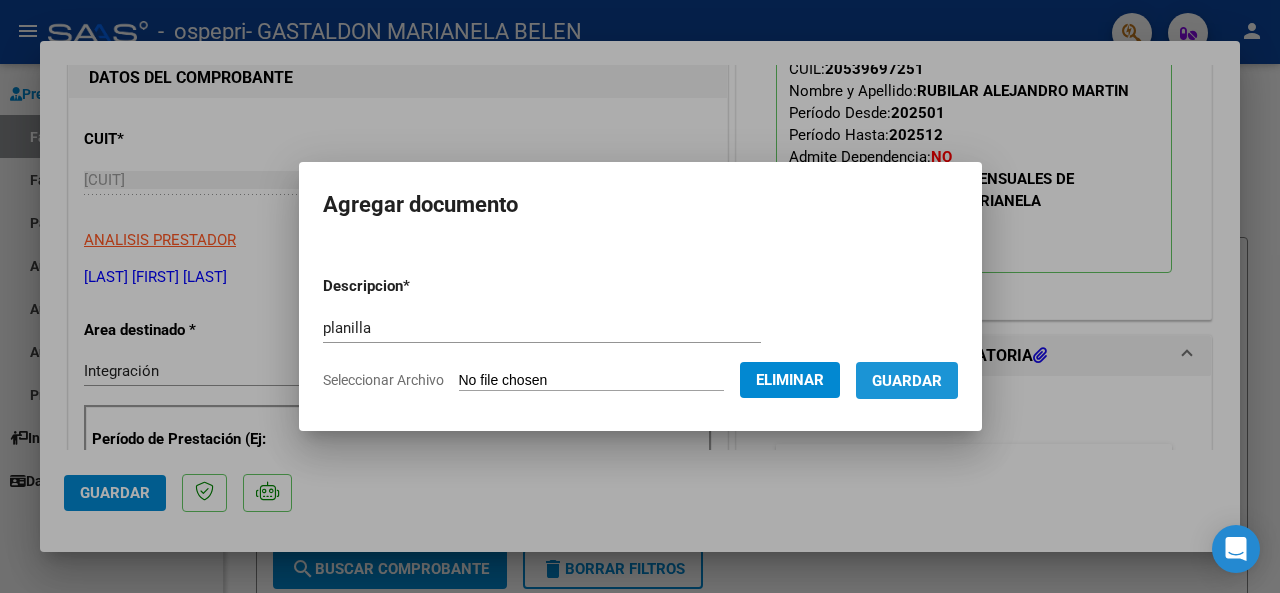 click on "Guardar" at bounding box center [907, 381] 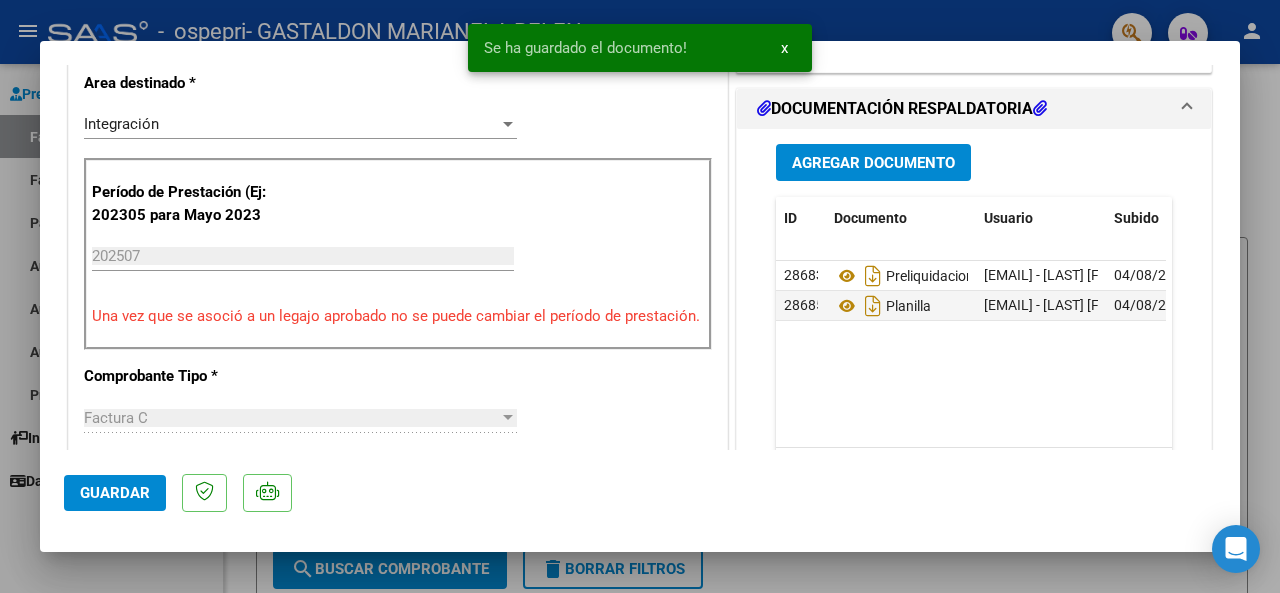 scroll, scrollTop: 458, scrollLeft: 0, axis: vertical 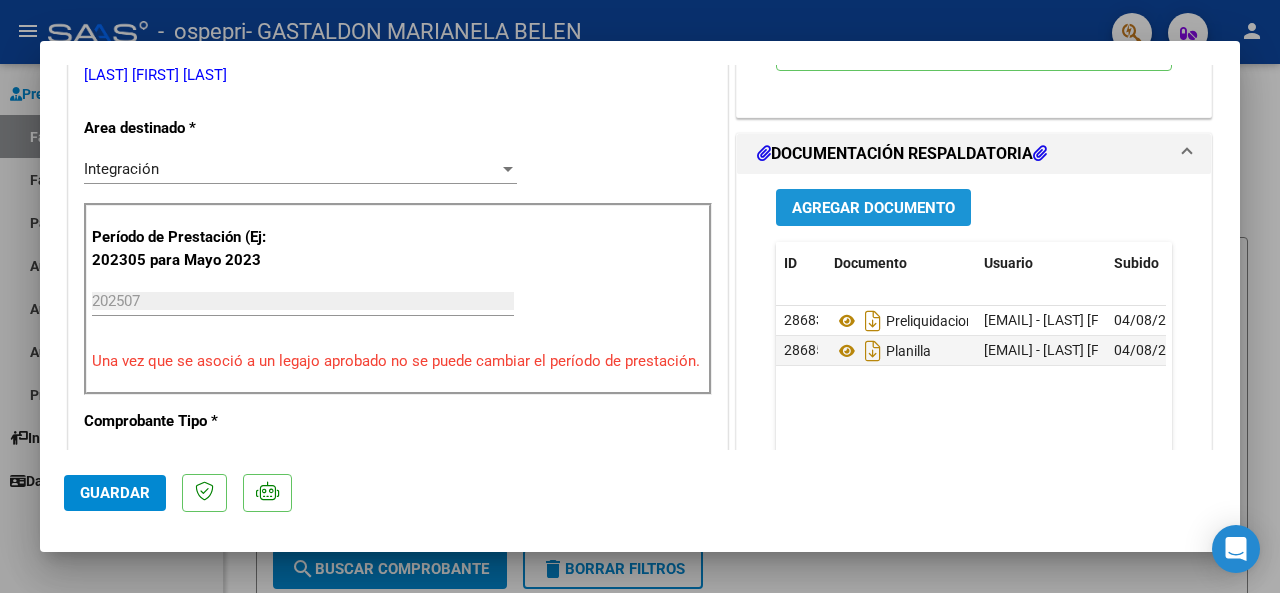 click on "Agregar Documento" at bounding box center (873, 208) 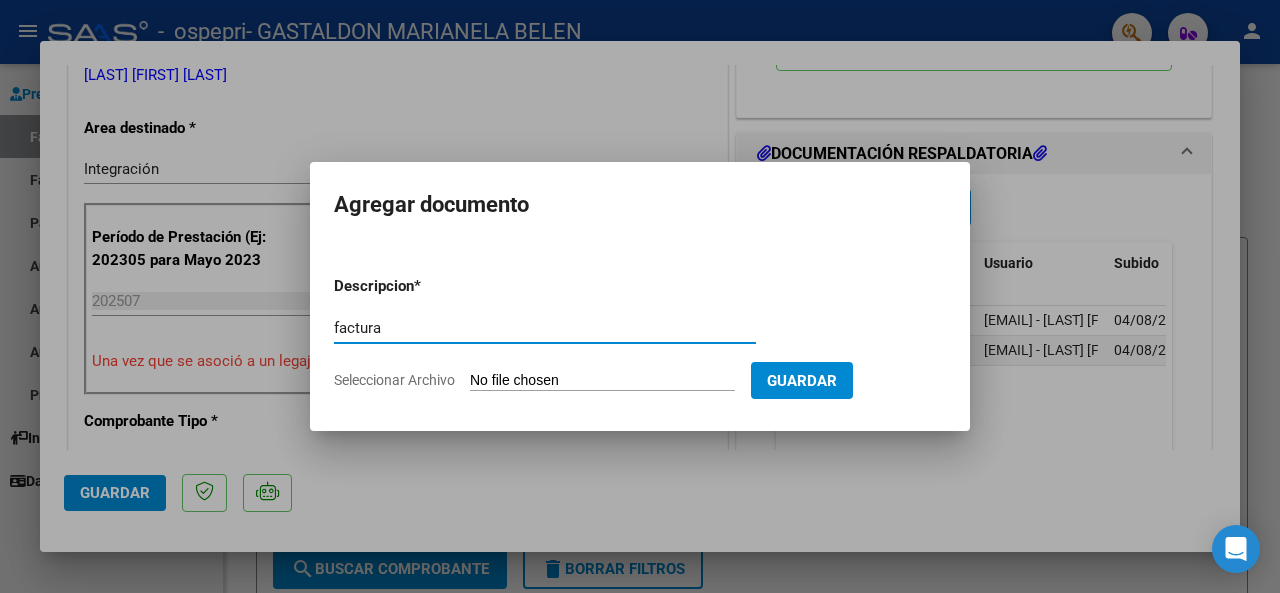 type on "factura" 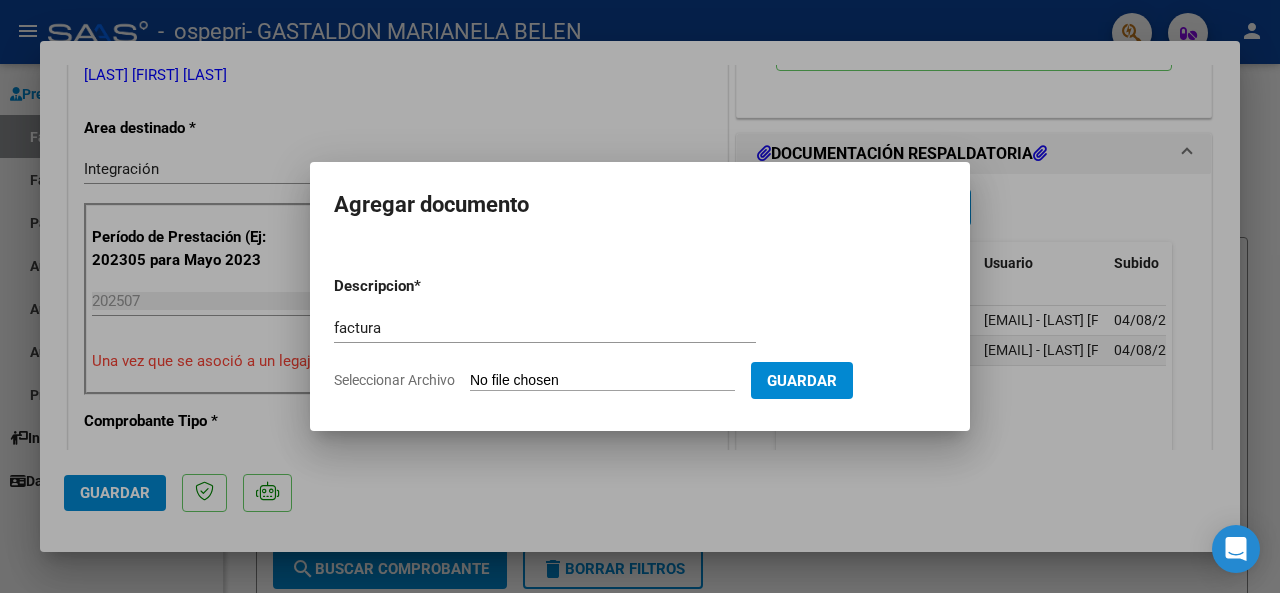 type on "C:\fakepath\27304228305_011_00002_00000104.pdf" 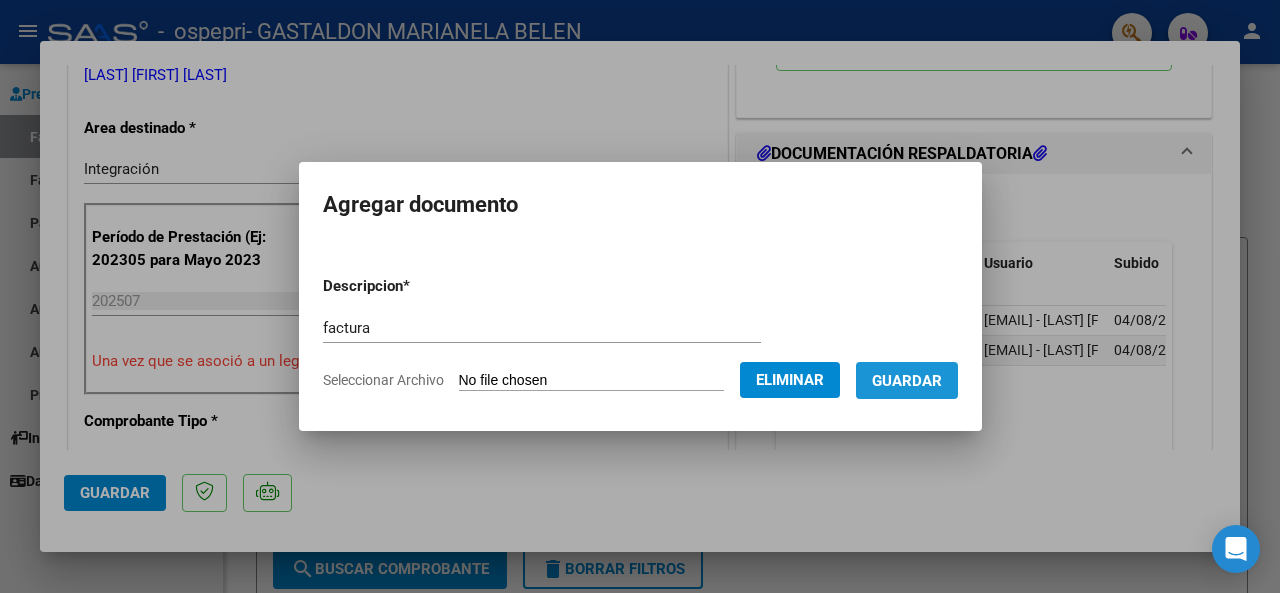 click on "Guardar" at bounding box center [907, 381] 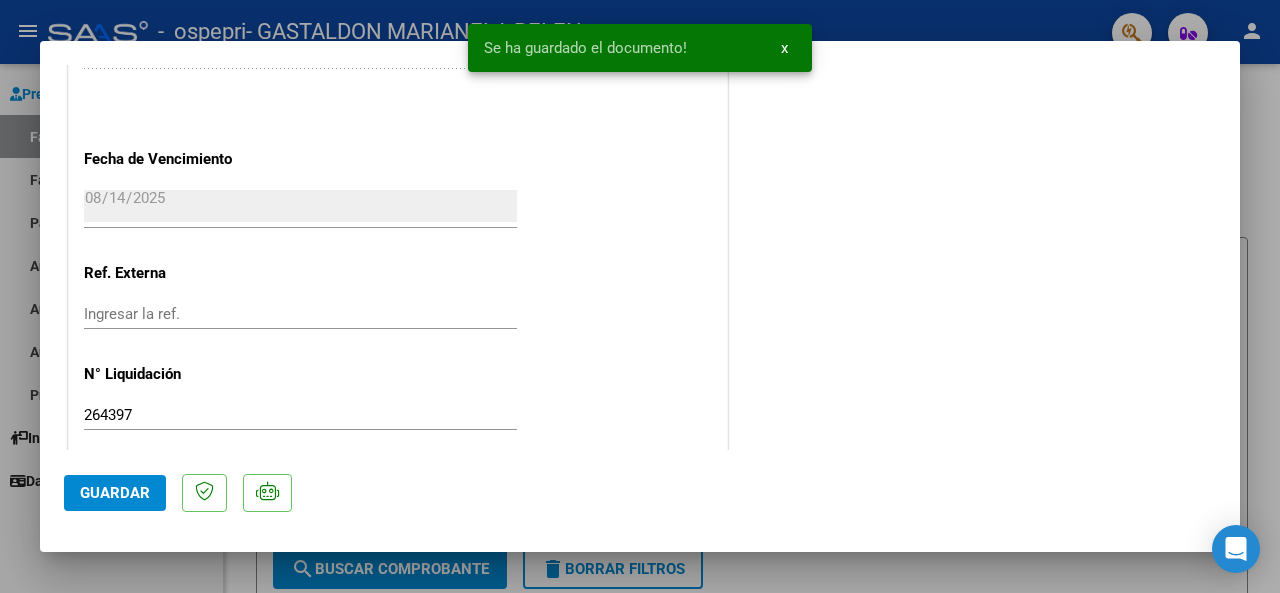 scroll, scrollTop: 1422, scrollLeft: 0, axis: vertical 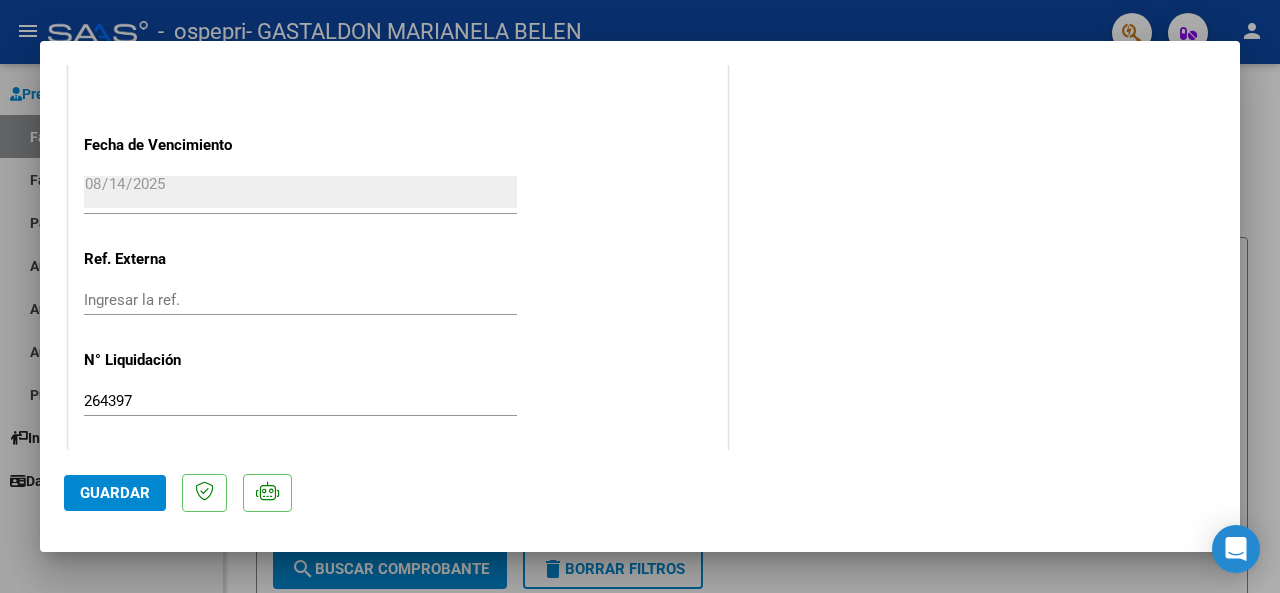 click on "Guardar" 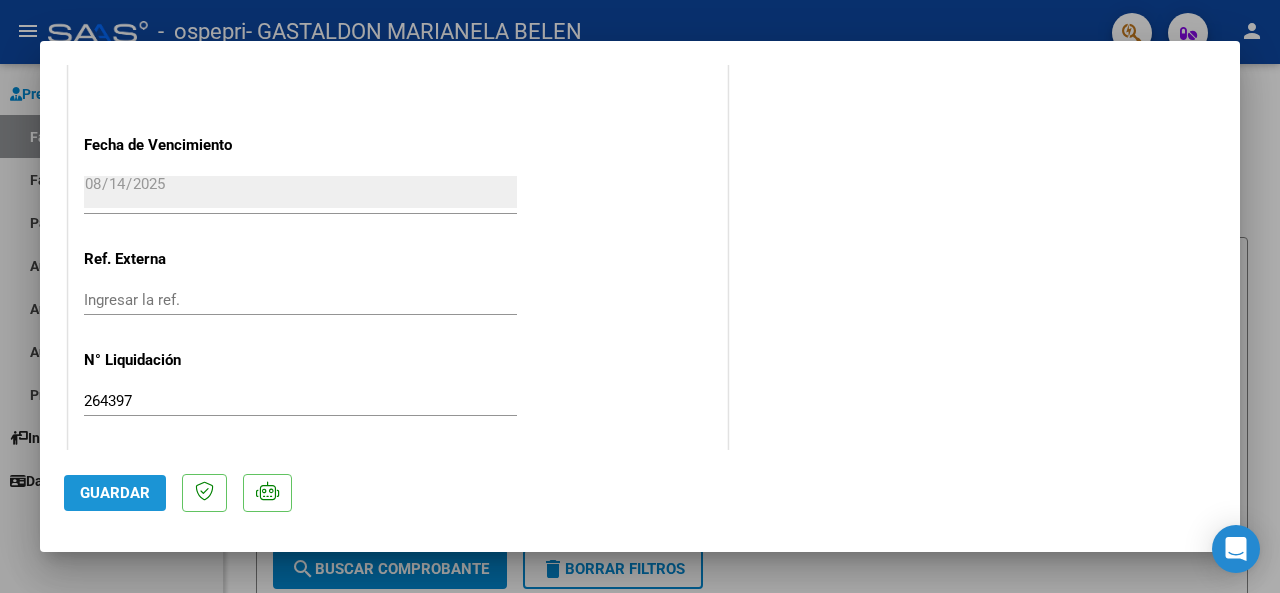 click on "Guardar" 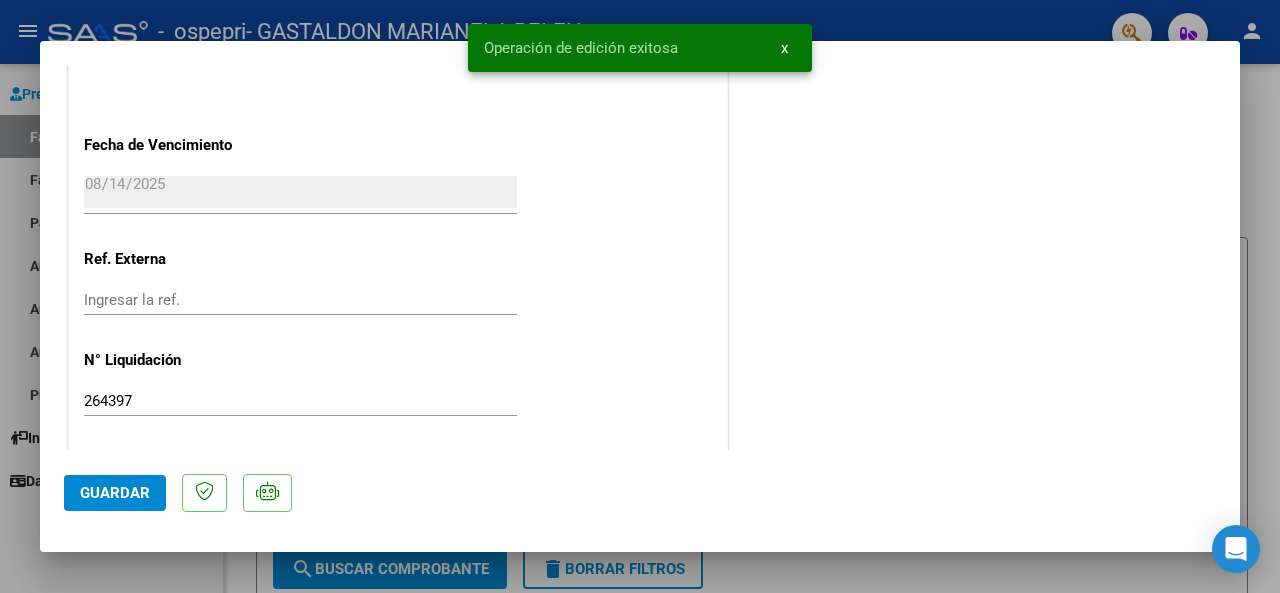 click at bounding box center [640, 296] 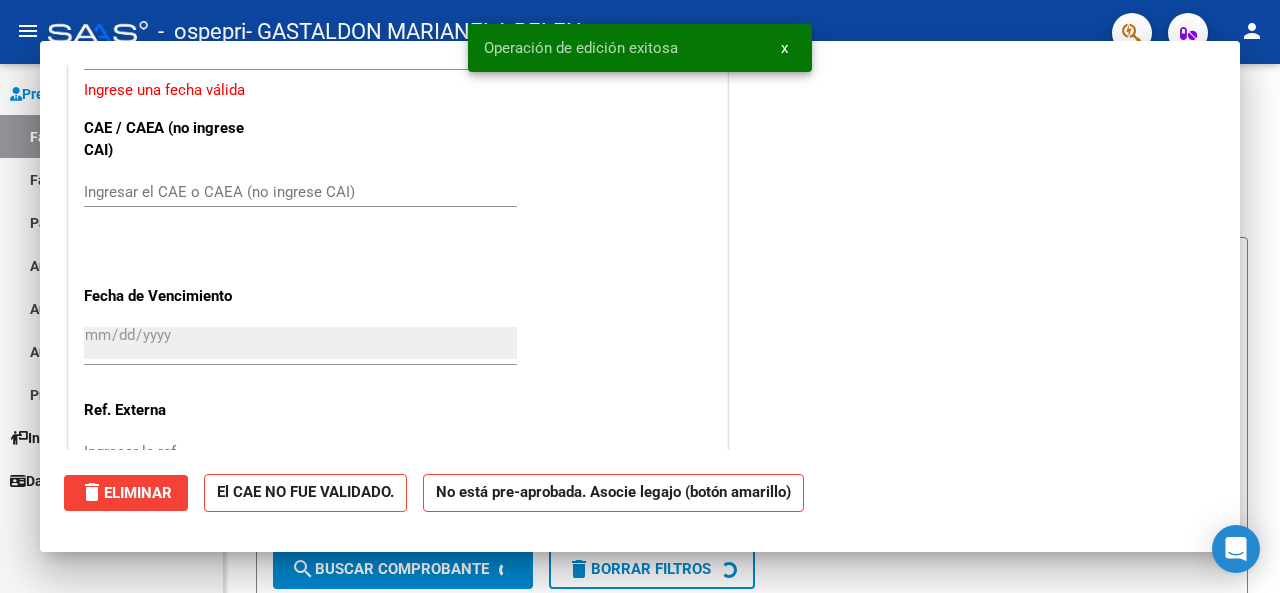scroll, scrollTop: 0, scrollLeft: 0, axis: both 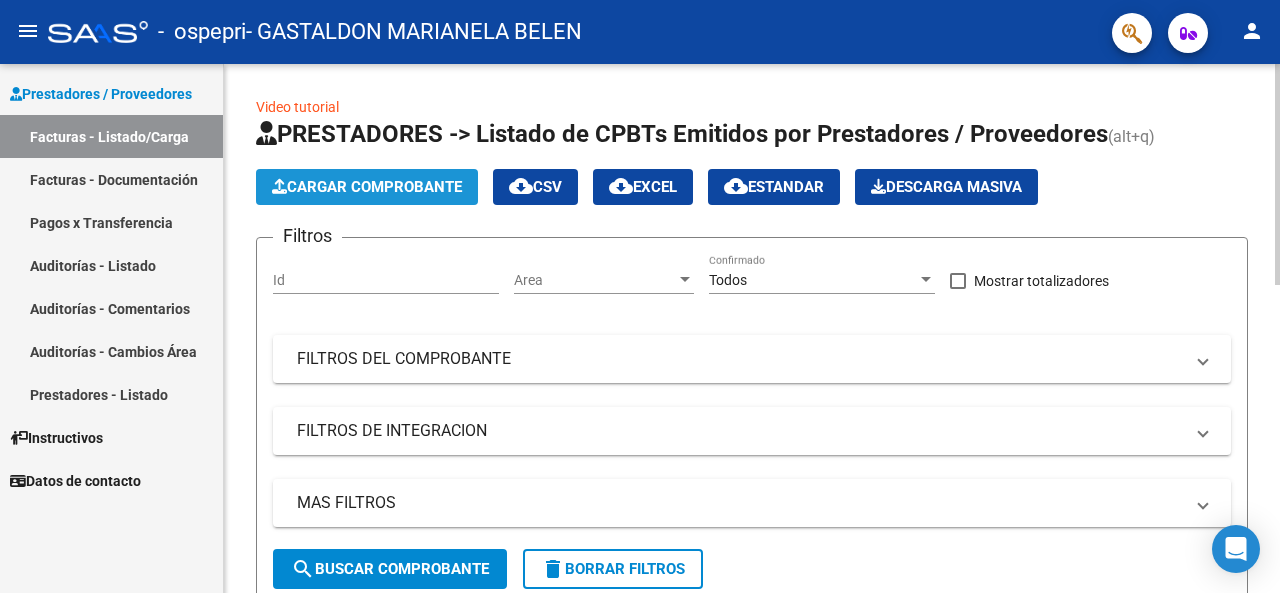 click on "Cargar Comprobante" 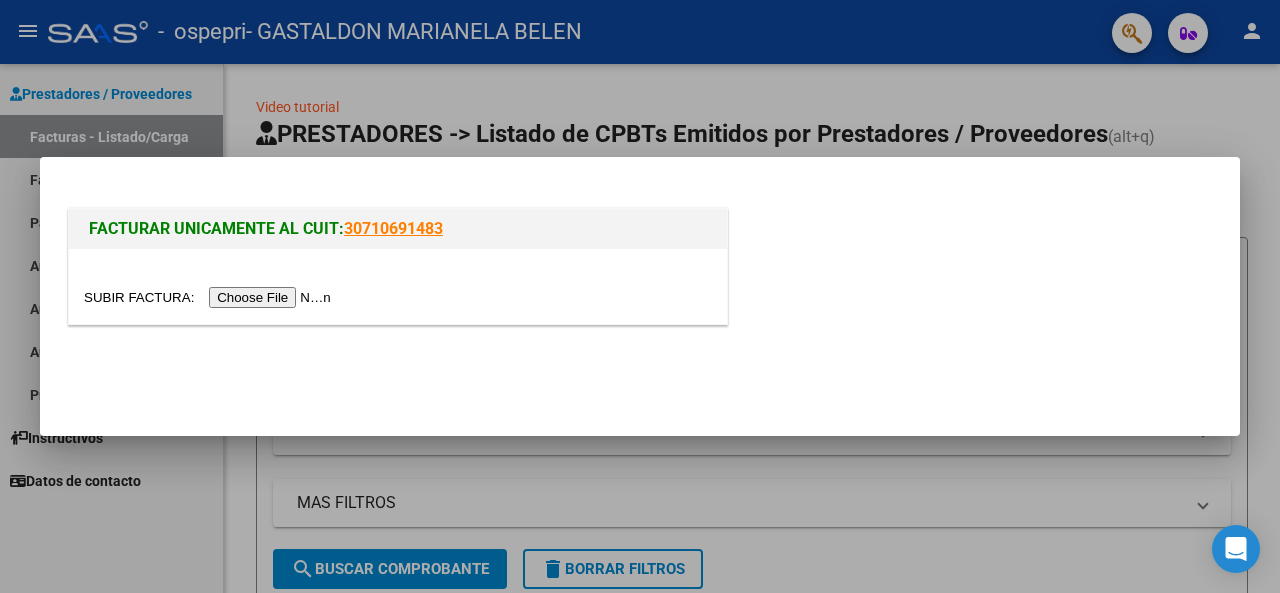 click at bounding box center [210, 297] 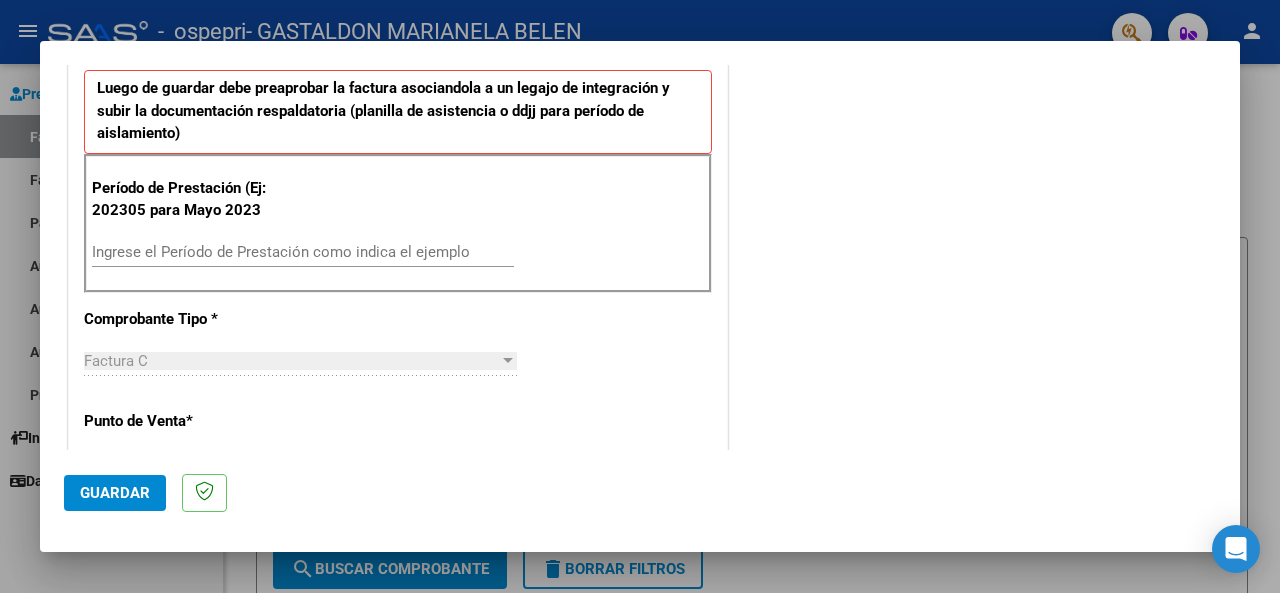 scroll, scrollTop: 519, scrollLeft: 0, axis: vertical 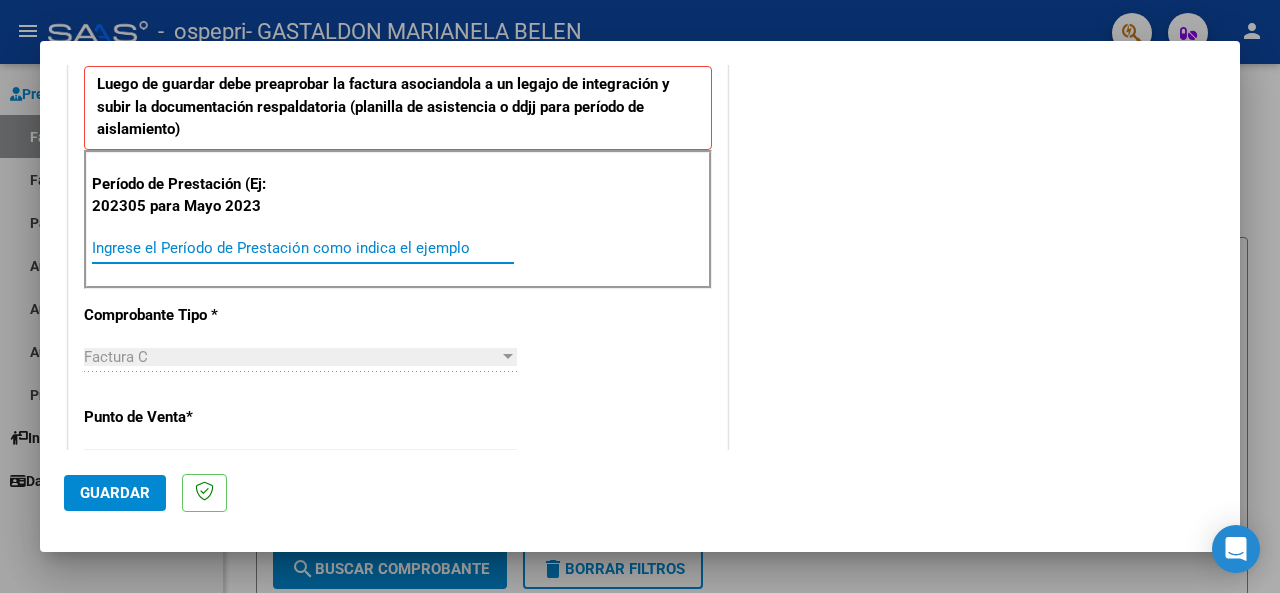 click on "Ingrese el Período de Prestación como indica el ejemplo" at bounding box center (303, 248) 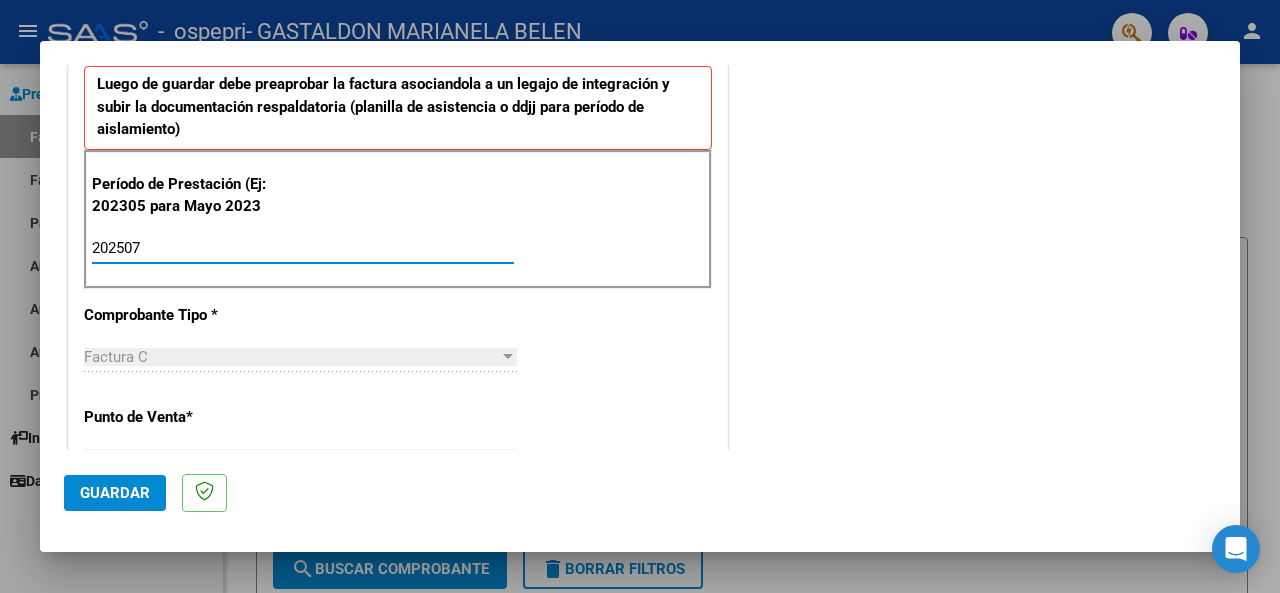 type on "202507" 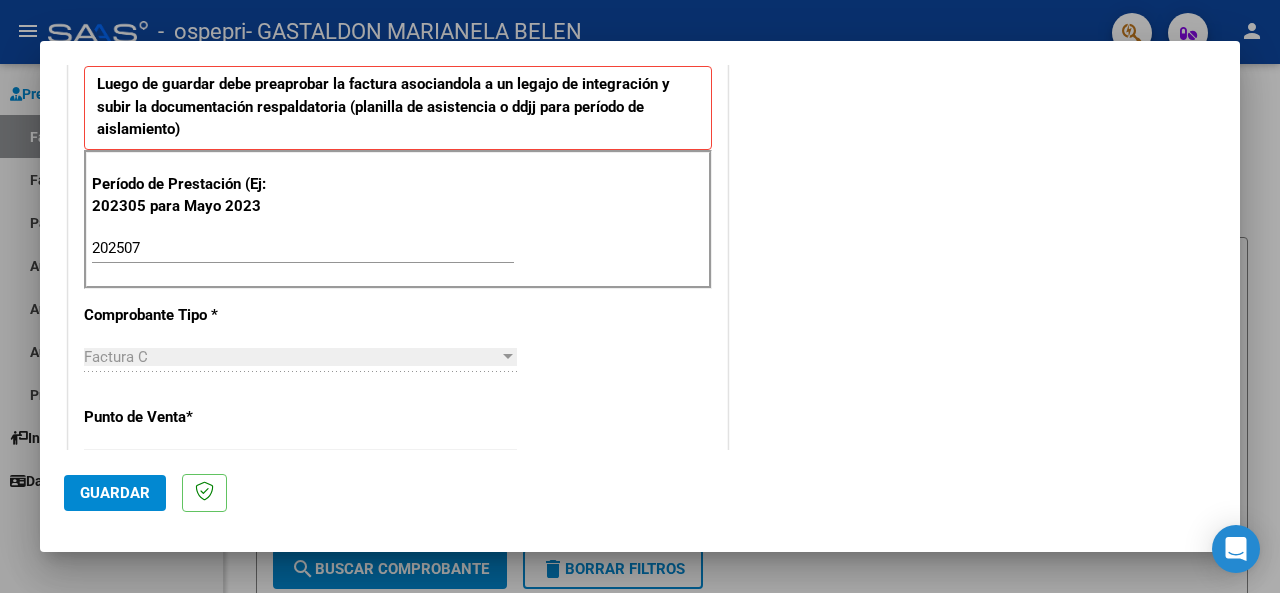 click on "COMENTARIOS Comentarios del Prestador / Gerenciador:" at bounding box center (974, 440) 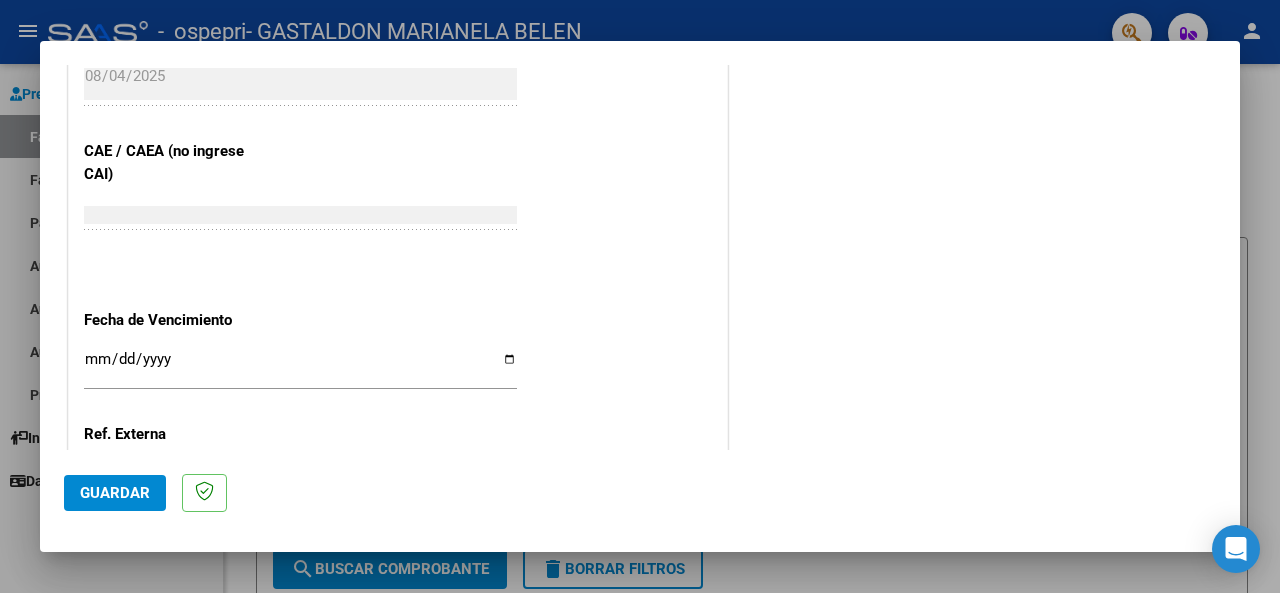 scroll, scrollTop: 1266, scrollLeft: 0, axis: vertical 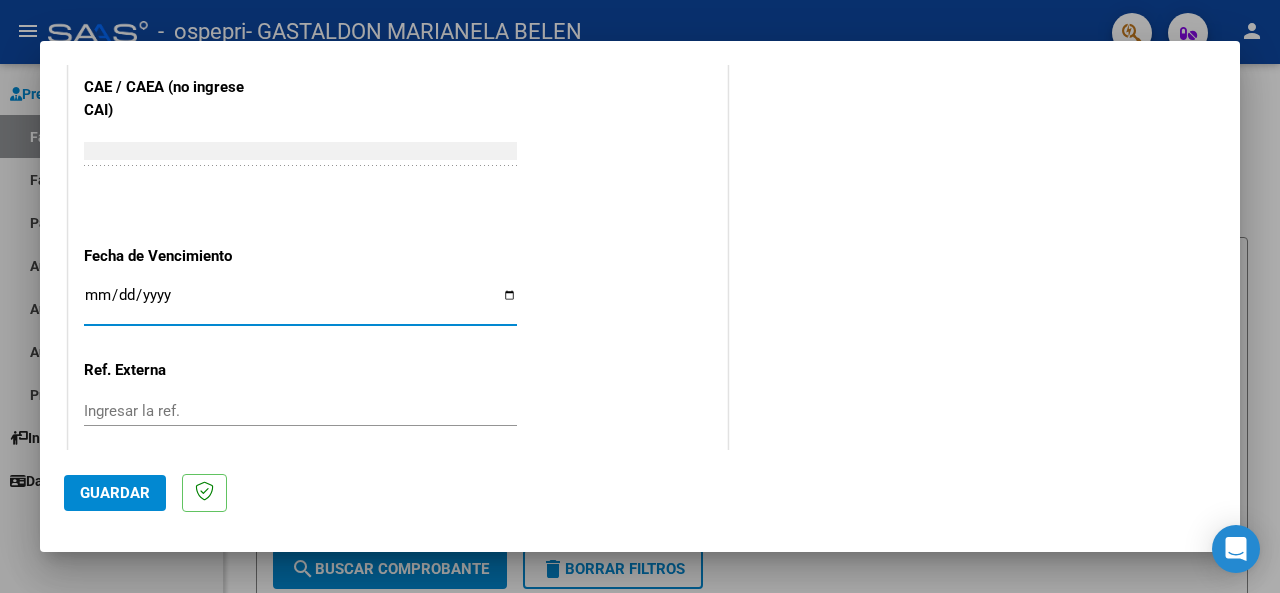 click on "Ingresar la fecha" at bounding box center [300, 303] 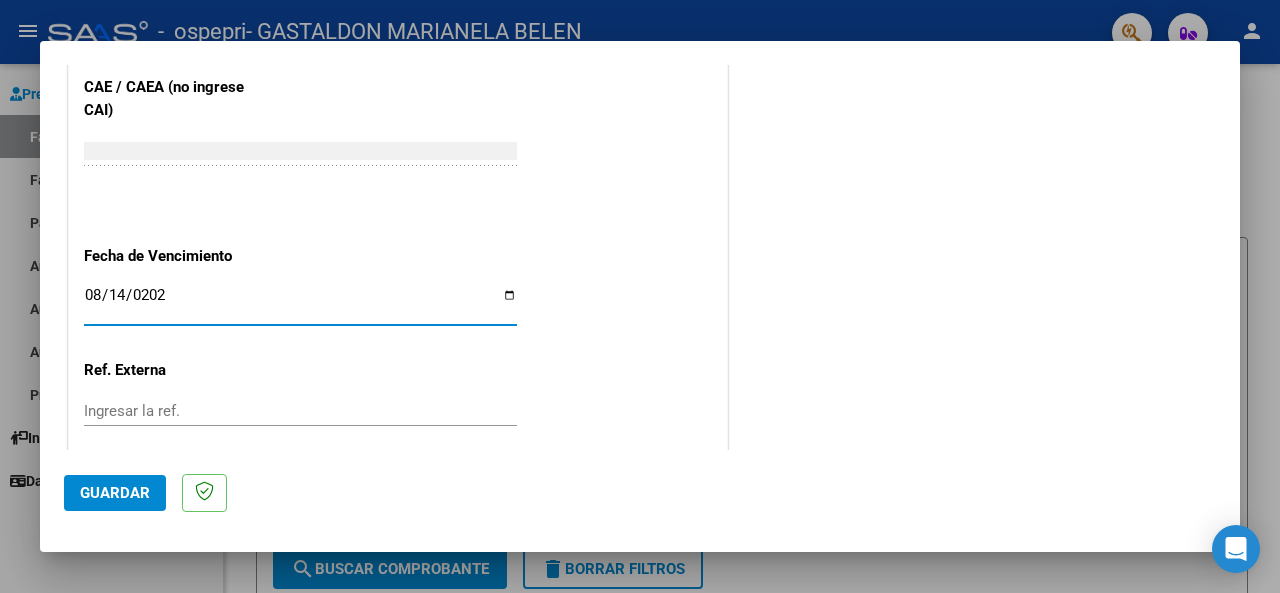 type on "2025-08-14" 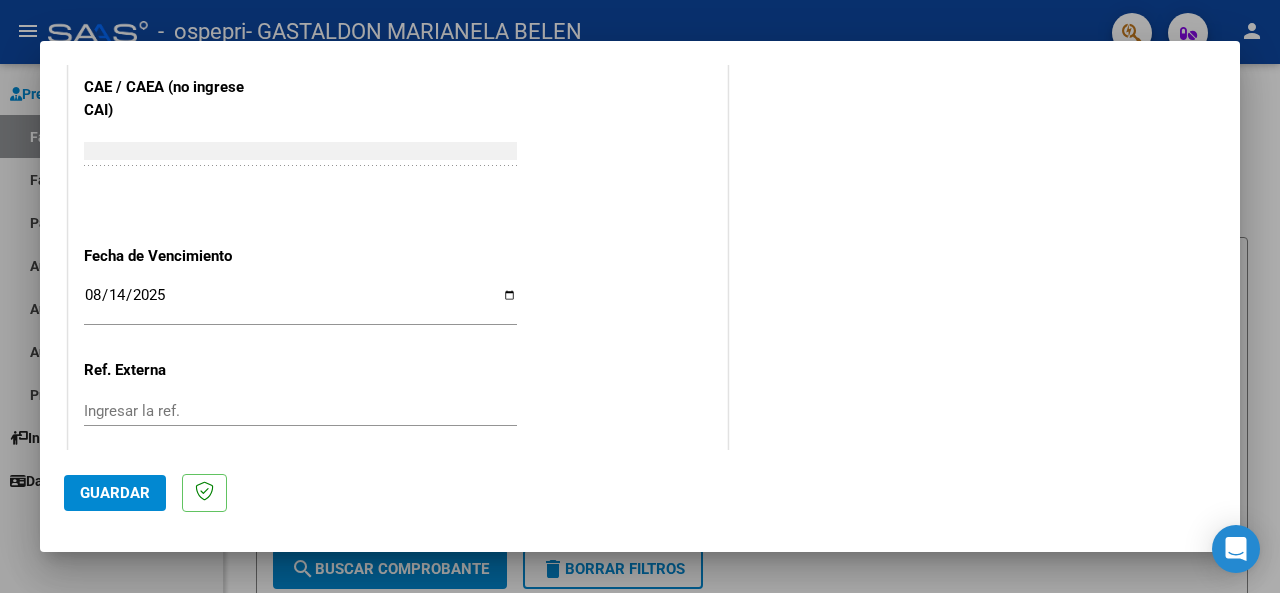 click on "CUIT  *   [CUIT] Ingresar CUIT  ANALISIS PRESTADOR  Area destinado * Integración Seleccionar Area Luego de guardar debe preaprobar la factura asociandola a un legajo de integración y subir la documentación respaldatoria (planilla de asistencia o ddjj para período de aislamiento)  Período de Prestación (Ej: 202305 para Mayo 2023    202507 Ingrese el Período de Prestación como indica el ejemplo   Comprobante Tipo * Factura C Seleccionar Tipo Punto de Venta  *   2 Ingresar el Nro.  Número  *   107 Ingresar el Nro.  Monto  *   $ 118.757,84 Ingresar el monto  Fecha del Cpbt.  *   2025-08-04 Ingresar la fecha  CAE / CAEA (no ingrese CAI)    75315020805026 Ingresar el CAE o CAEA (no ingrese CAI)  Fecha de Vencimiento    2025-08-14 Ingresar la fecha  Ref. Externa    Ingresar la ref.  N° Liquidación    Ingresar el N° Liquidación" at bounding box center (398, -195) 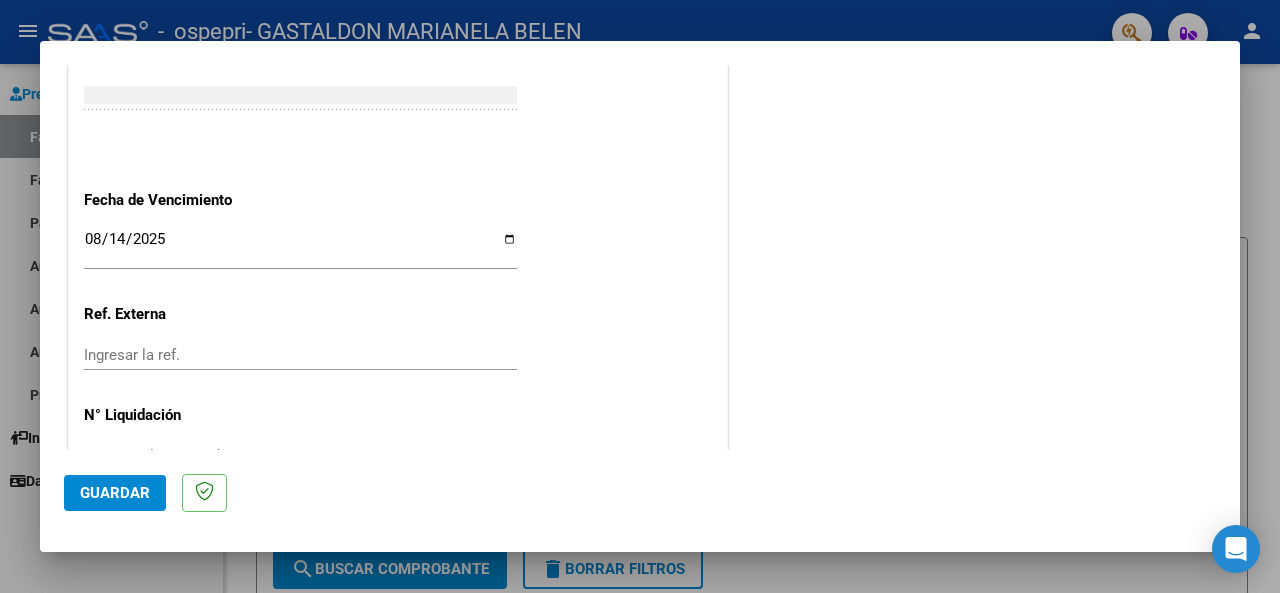 scroll, scrollTop: 1376, scrollLeft: 0, axis: vertical 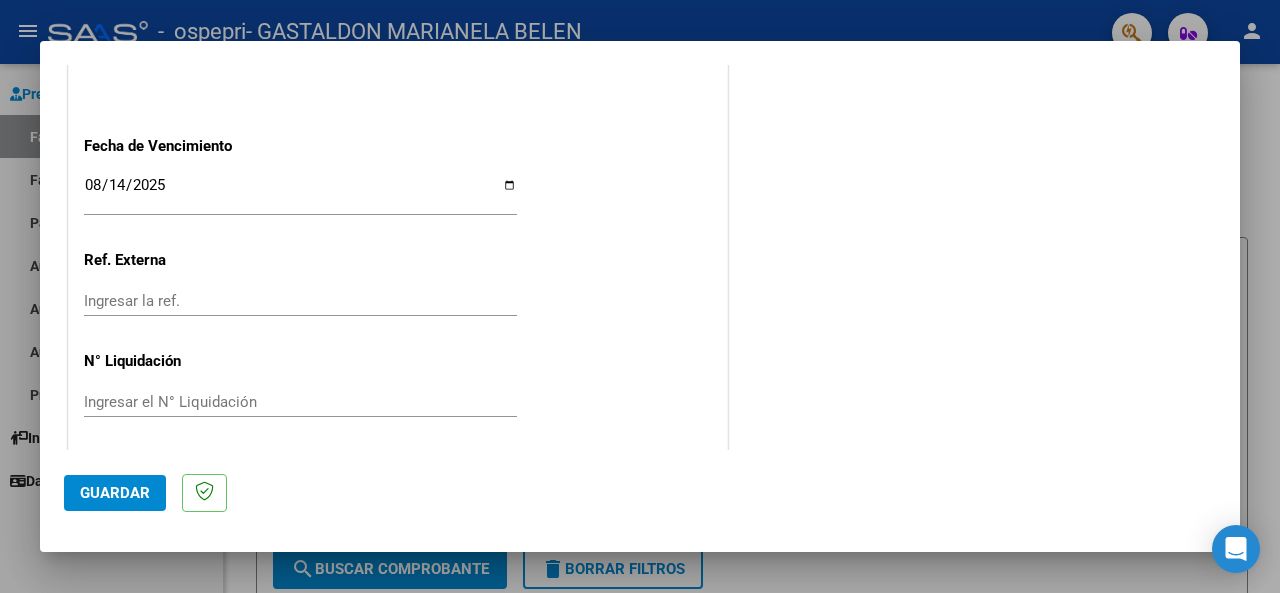 click on "Ingresar el N° Liquidación" at bounding box center (300, 402) 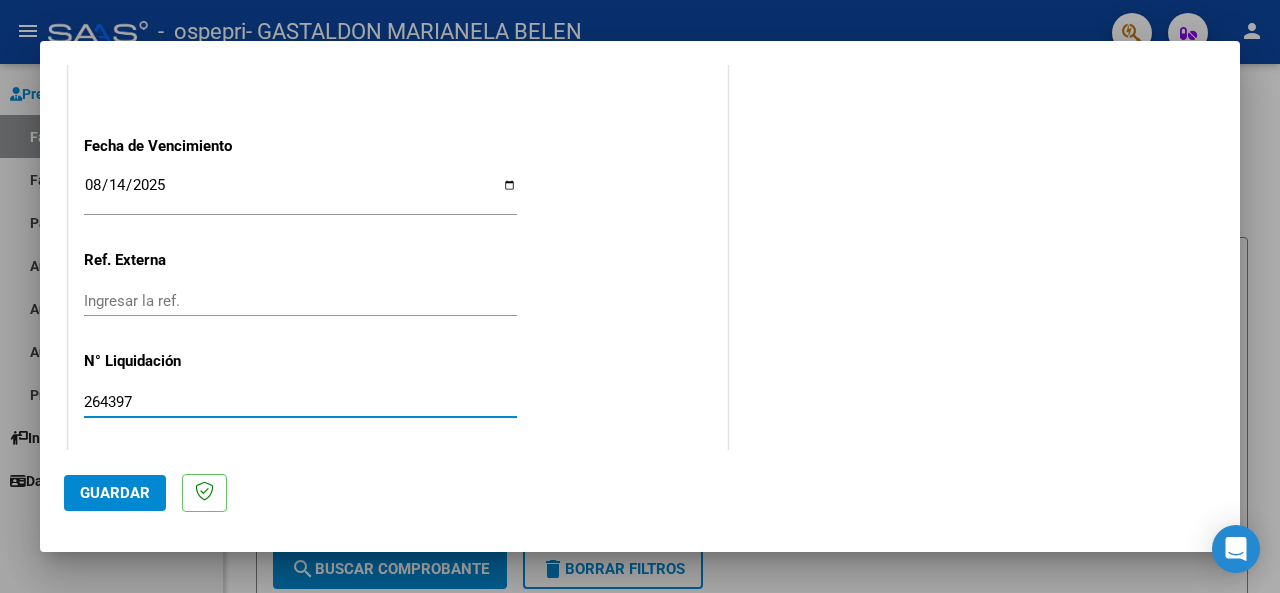 type on "264397" 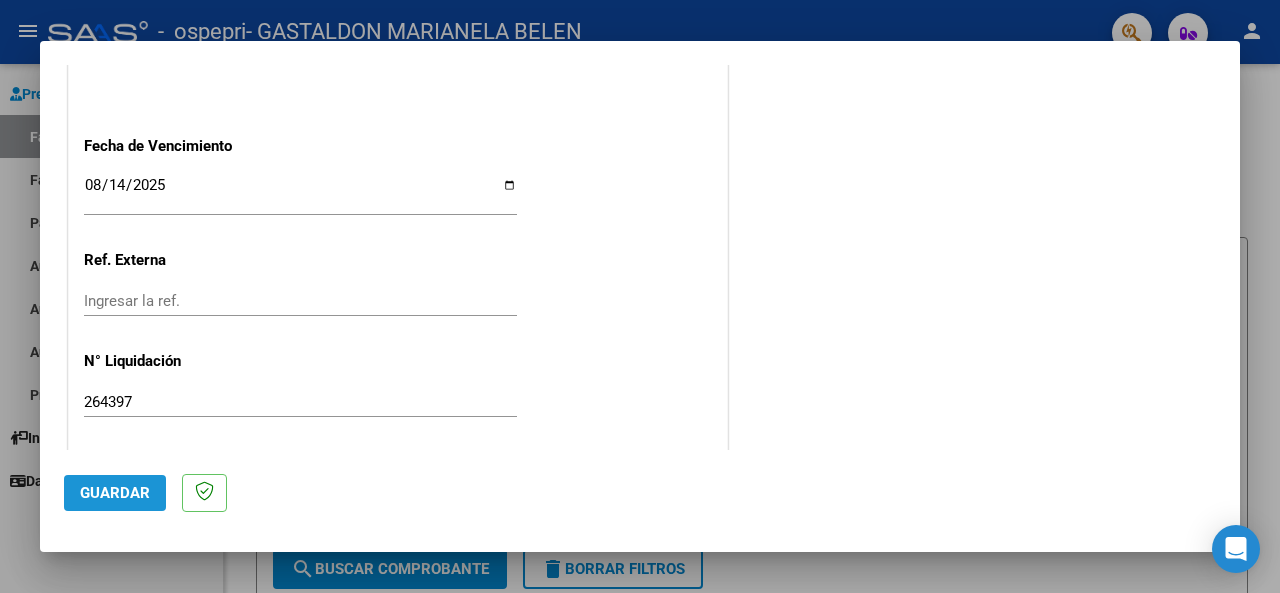 click on "Guardar" 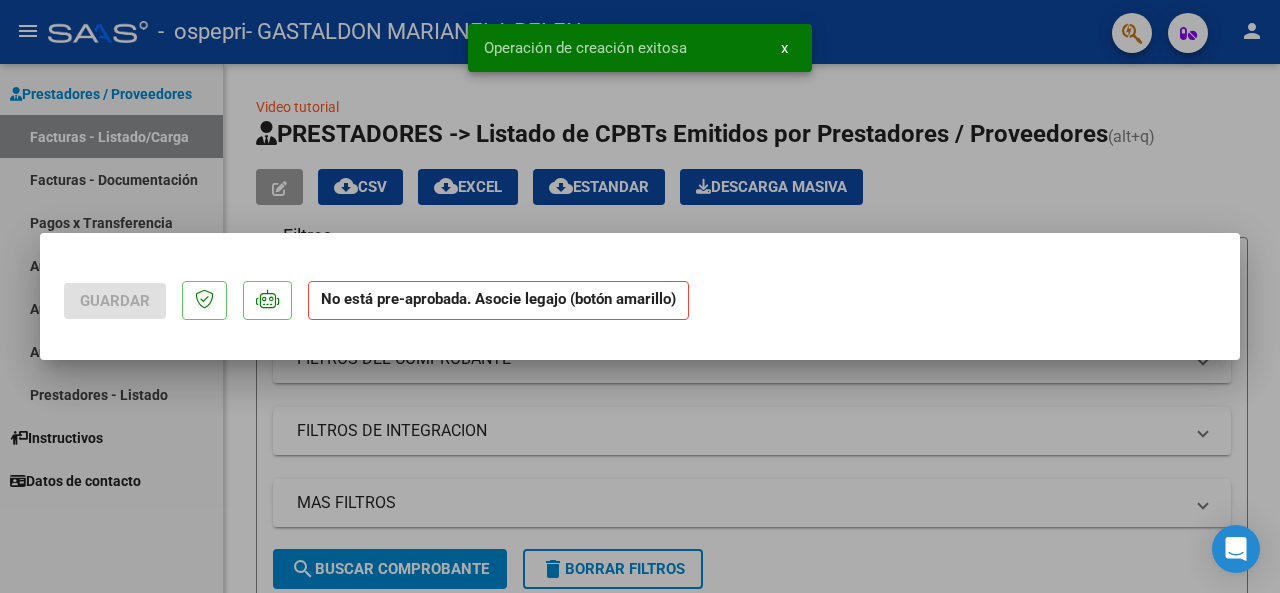 scroll, scrollTop: 0, scrollLeft: 0, axis: both 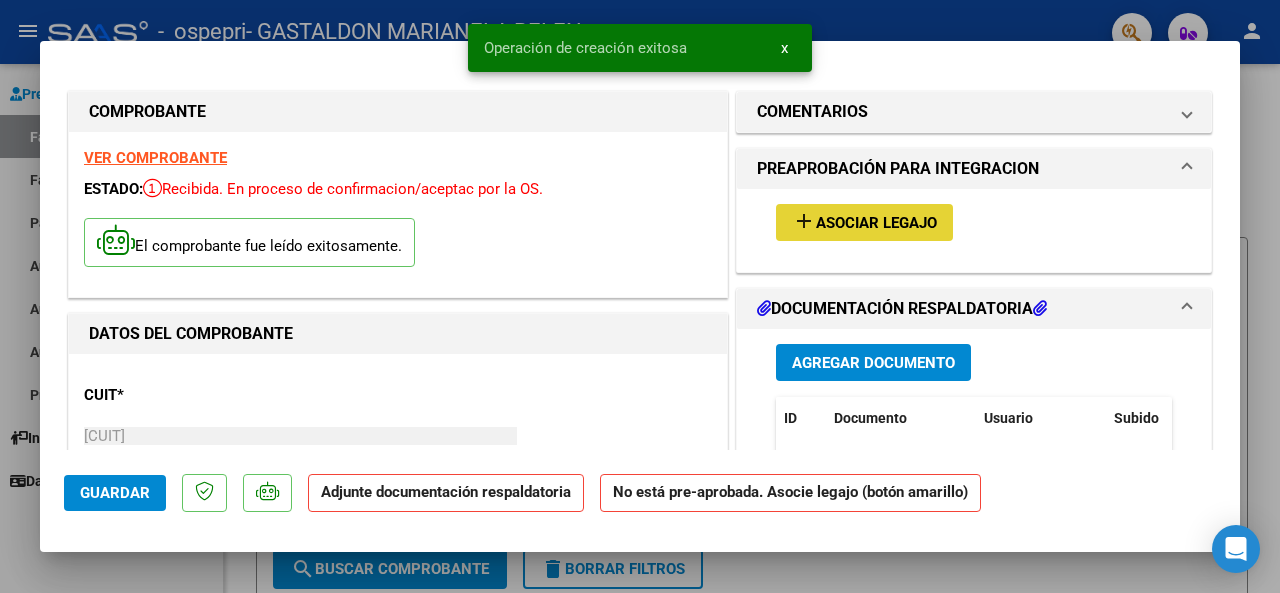 click on "Asociar Legajo" at bounding box center [876, 223] 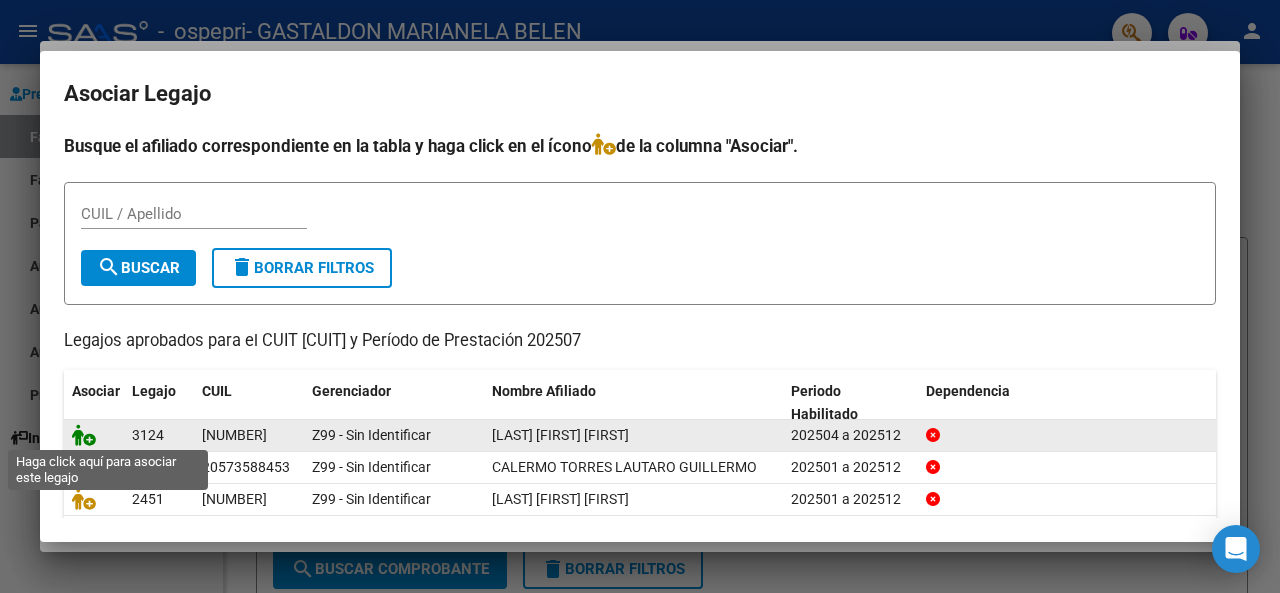 click 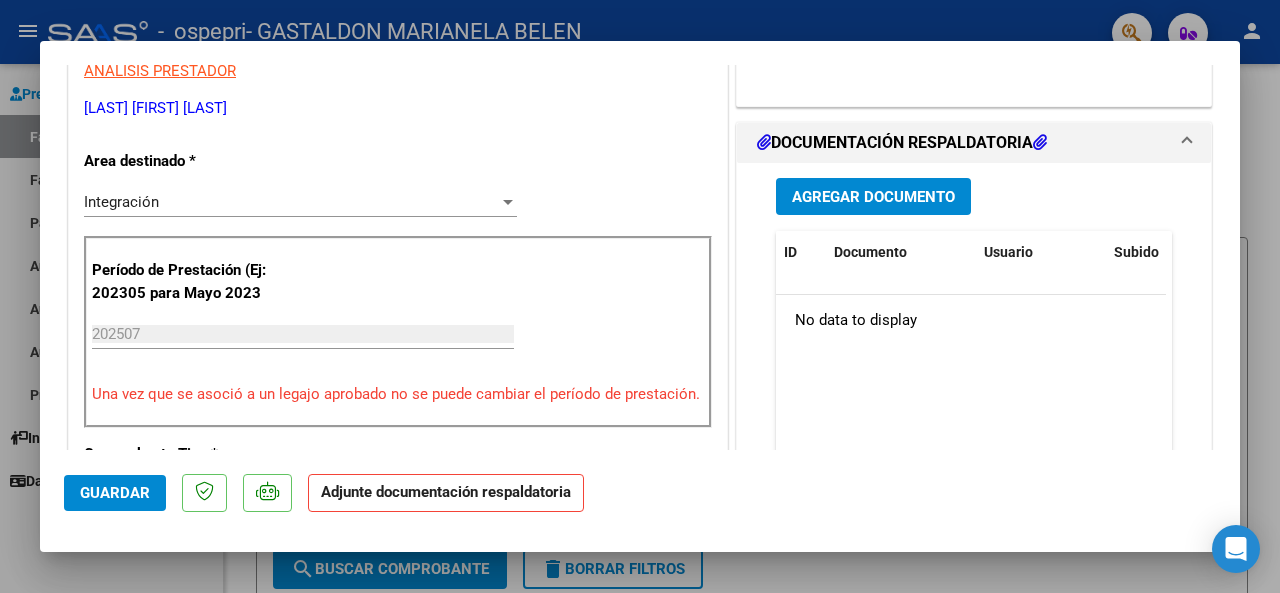 scroll, scrollTop: 422, scrollLeft: 0, axis: vertical 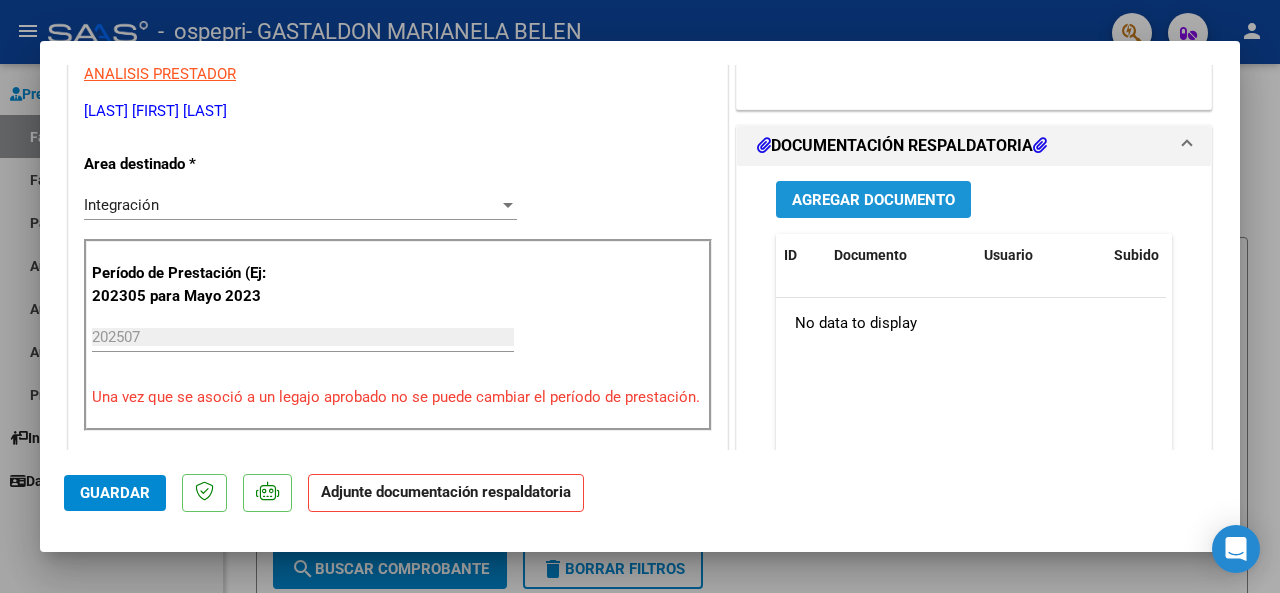 click on "Agregar Documento" at bounding box center [873, 200] 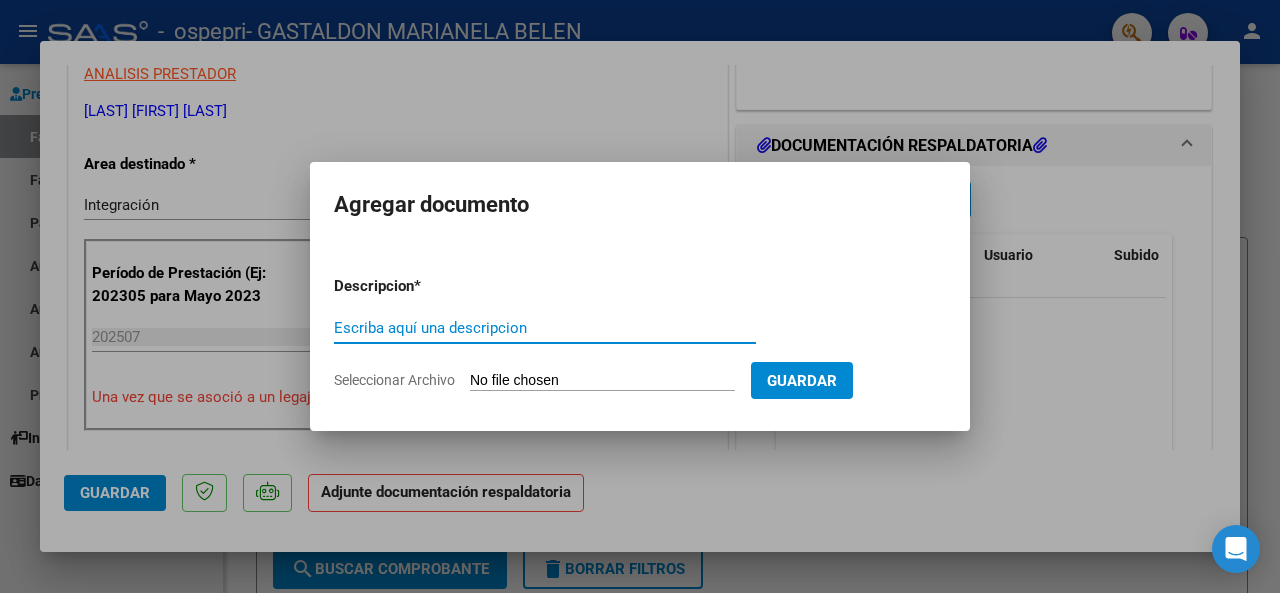 click on "Escriba aquí una descripcion" at bounding box center [545, 328] 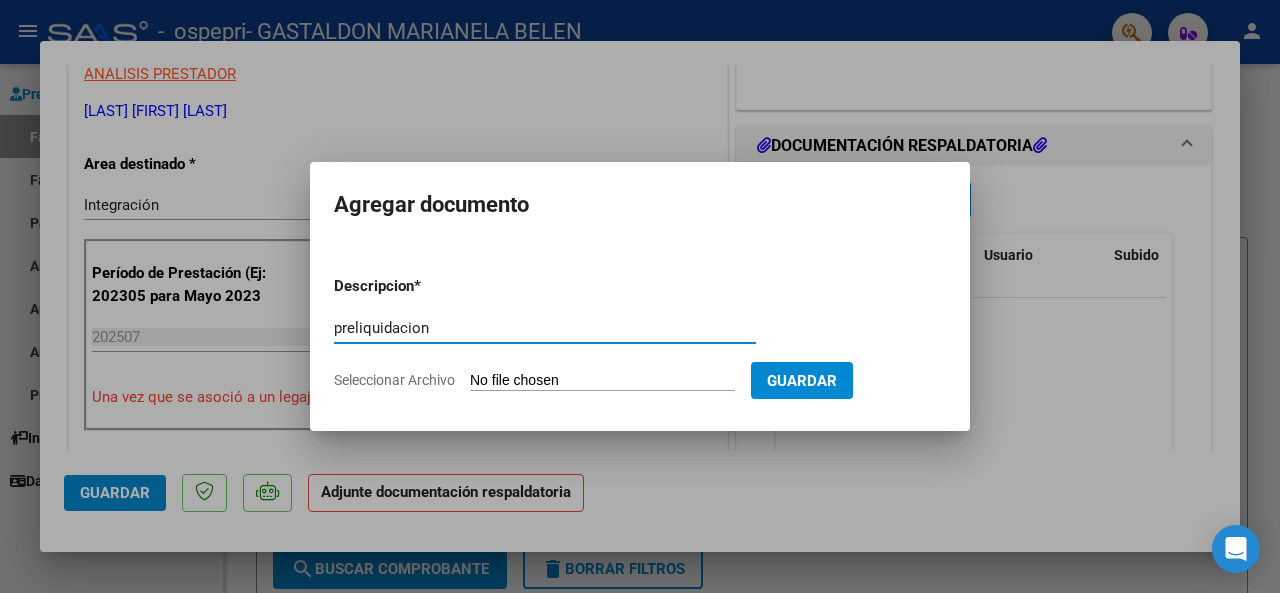 type on "preliquidacion" 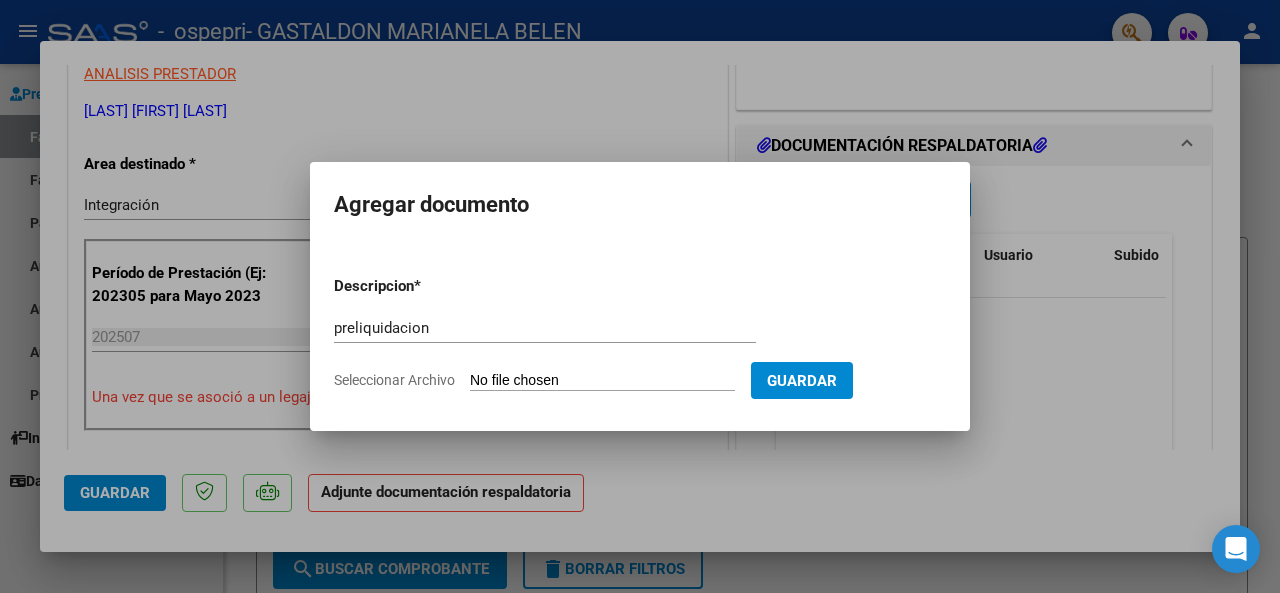 click on "Seleccionar Archivo" at bounding box center (602, 381) 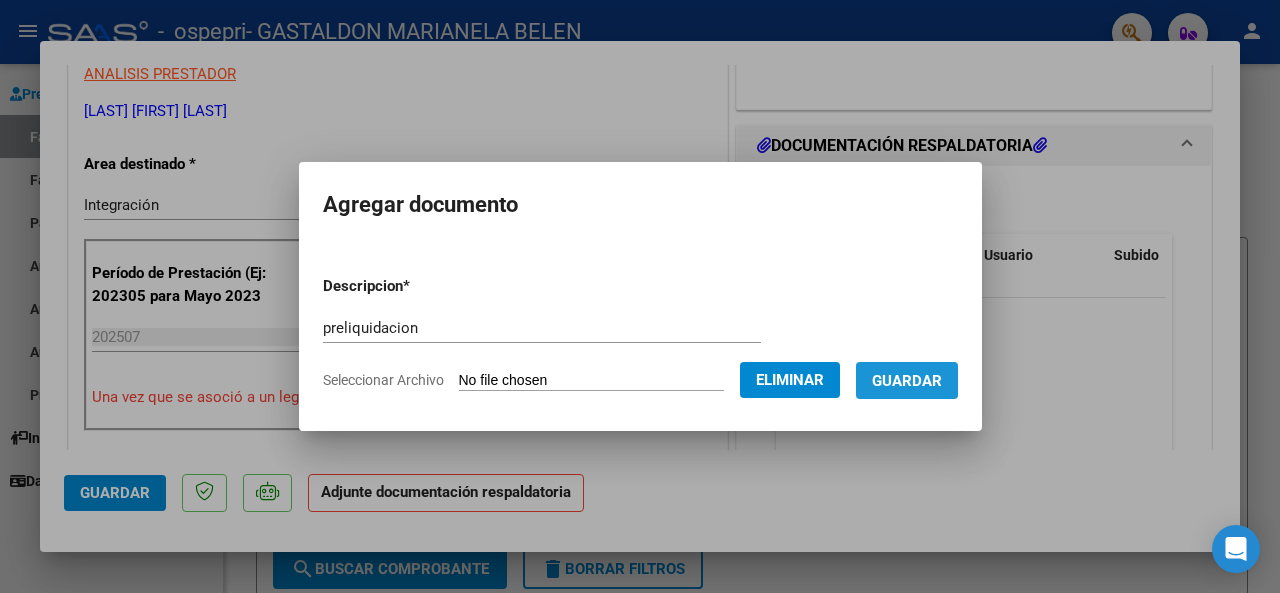 click on "Guardar" at bounding box center [907, 380] 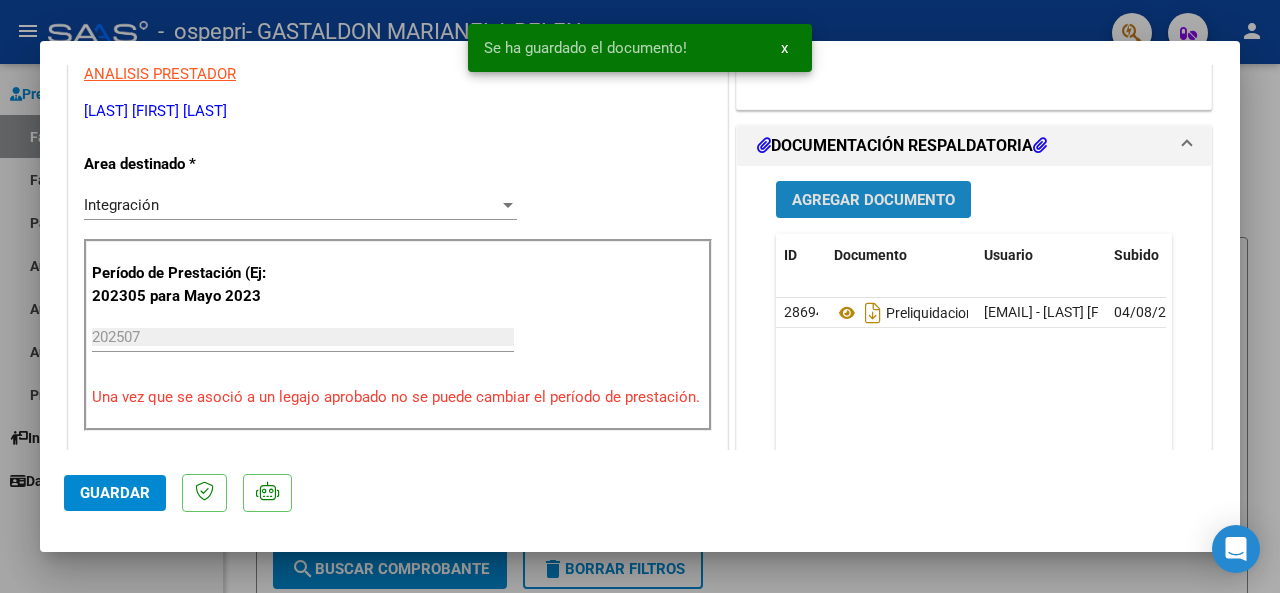 click on "Agregar Documento" at bounding box center [873, 200] 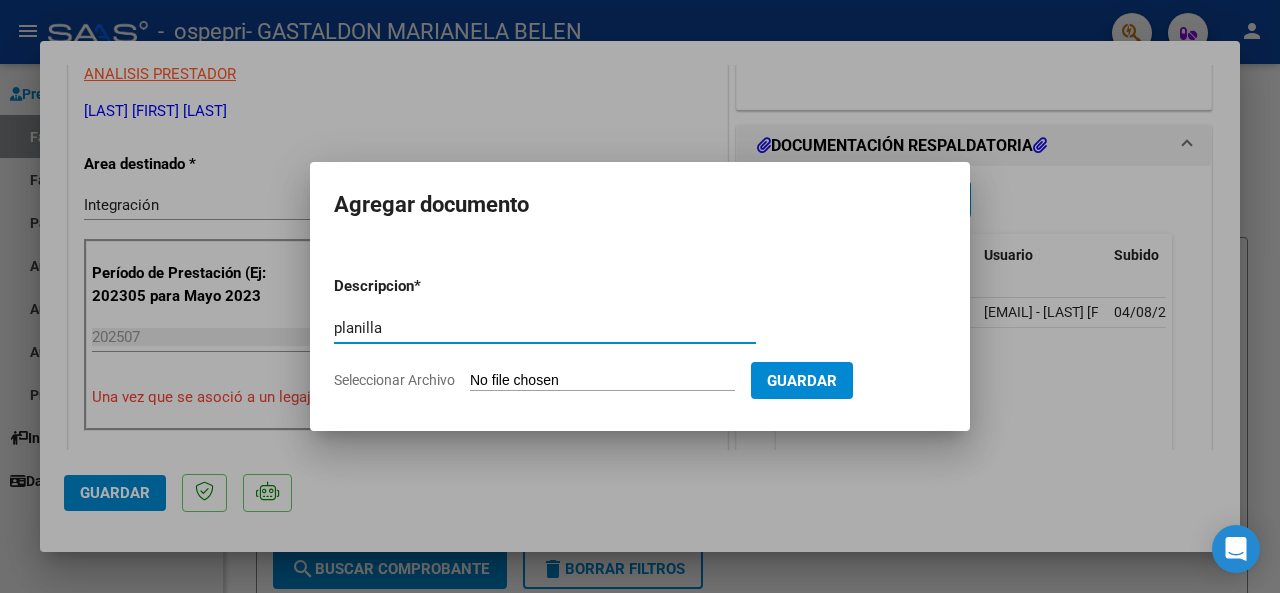 type on "planilla" 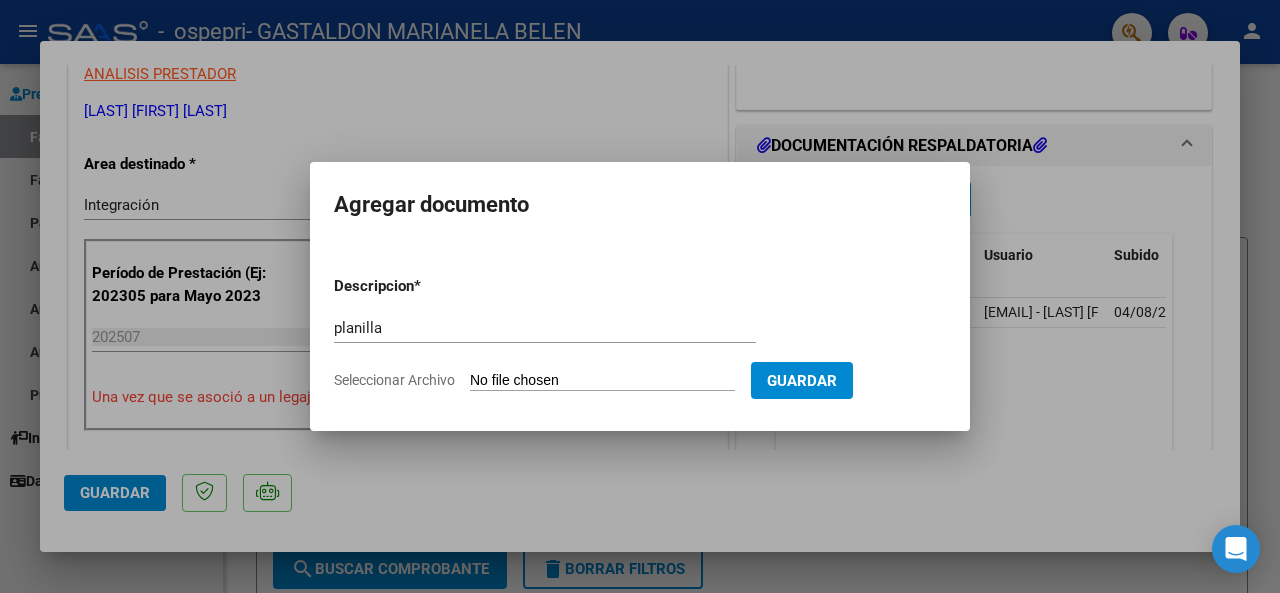click on "Seleccionar Archivo" at bounding box center (602, 381) 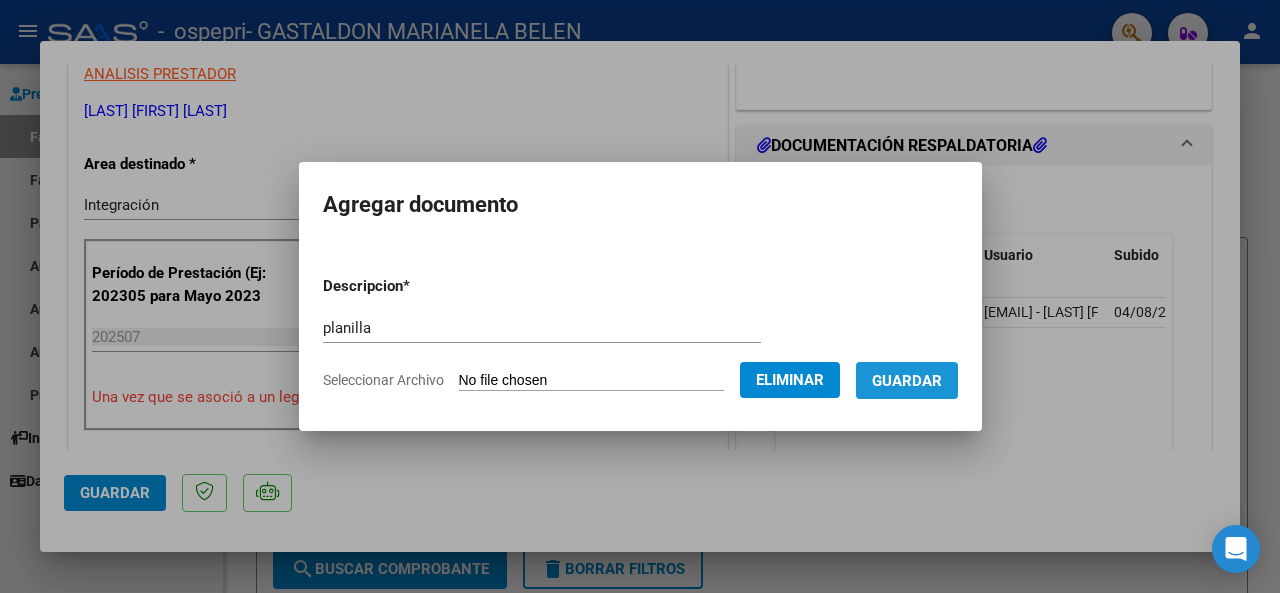 click on "Guardar" at bounding box center (907, 381) 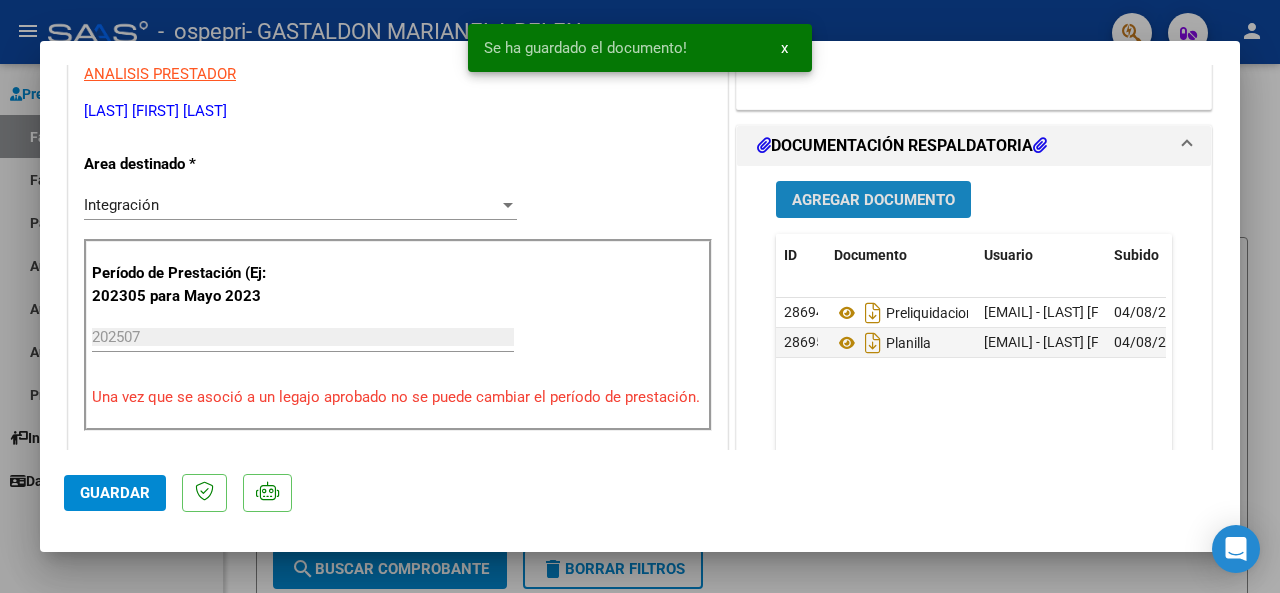 click on "Agregar Documento" at bounding box center (873, 200) 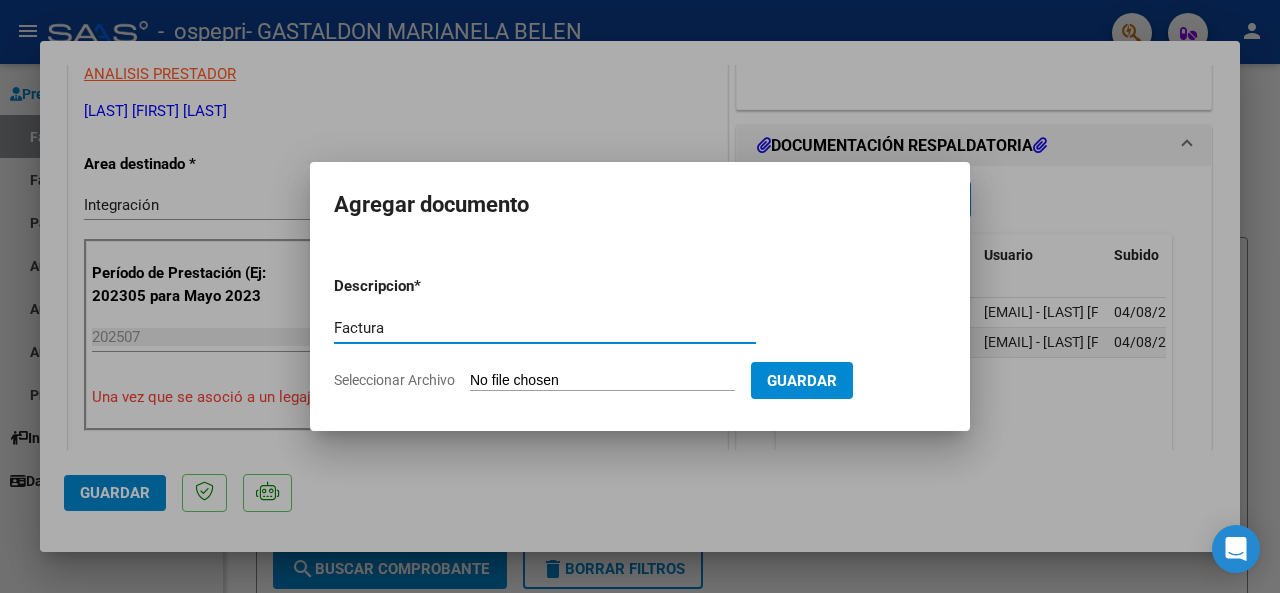 type on "Factura" 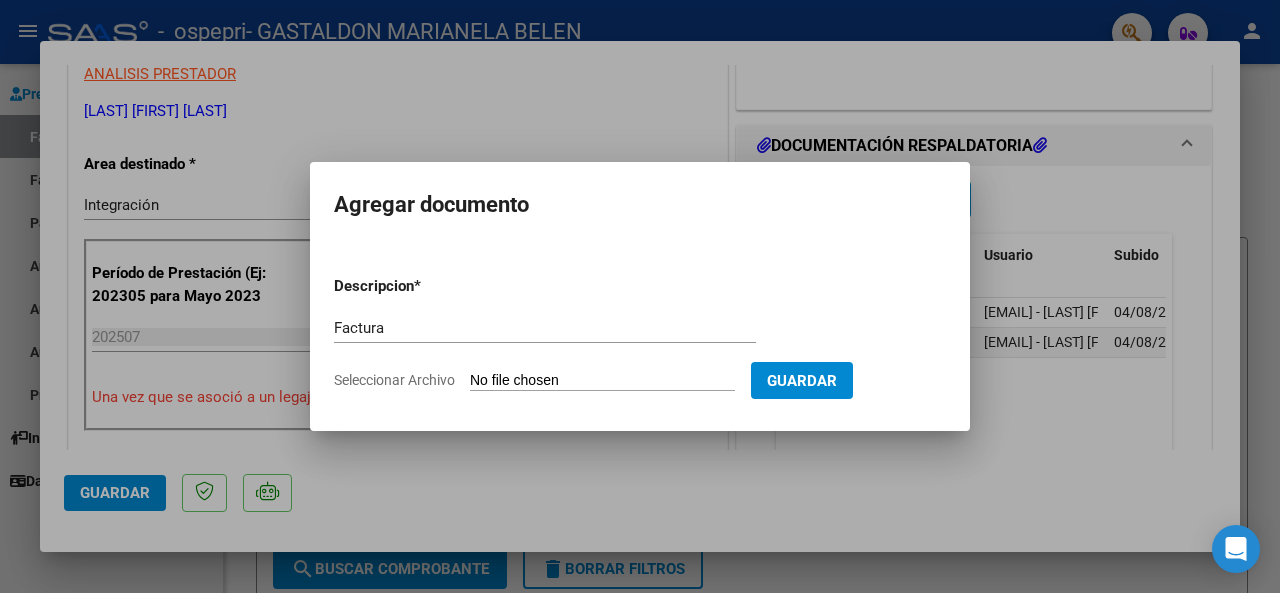 click on "Seleccionar Archivo" at bounding box center (602, 381) 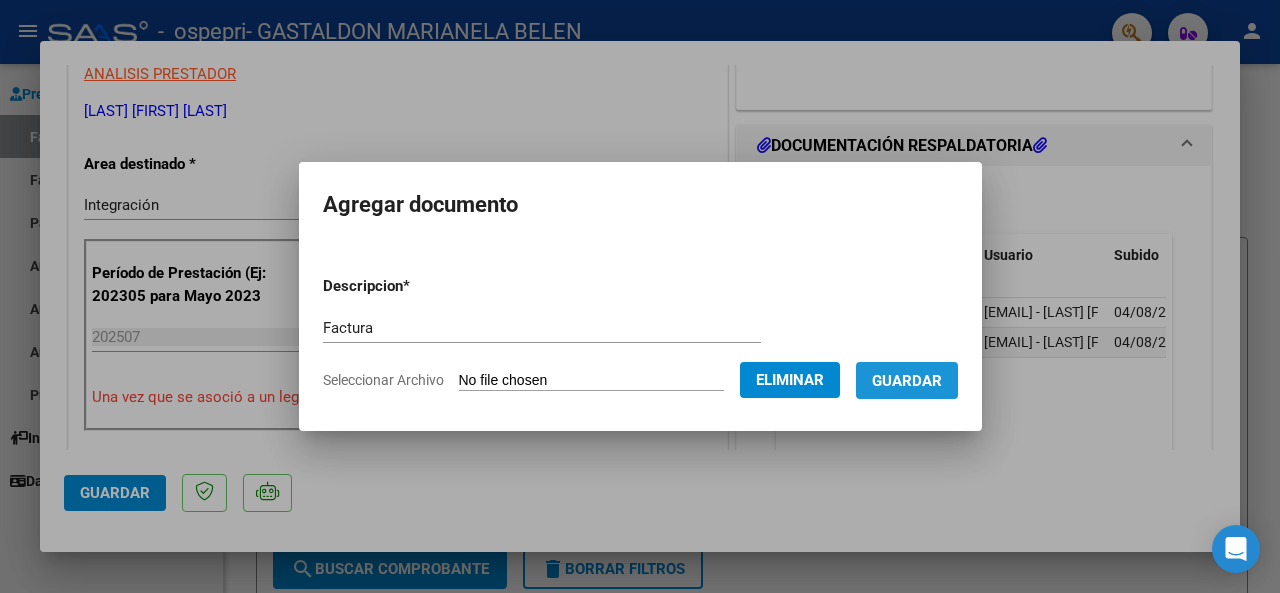 click on "Guardar" at bounding box center [907, 381] 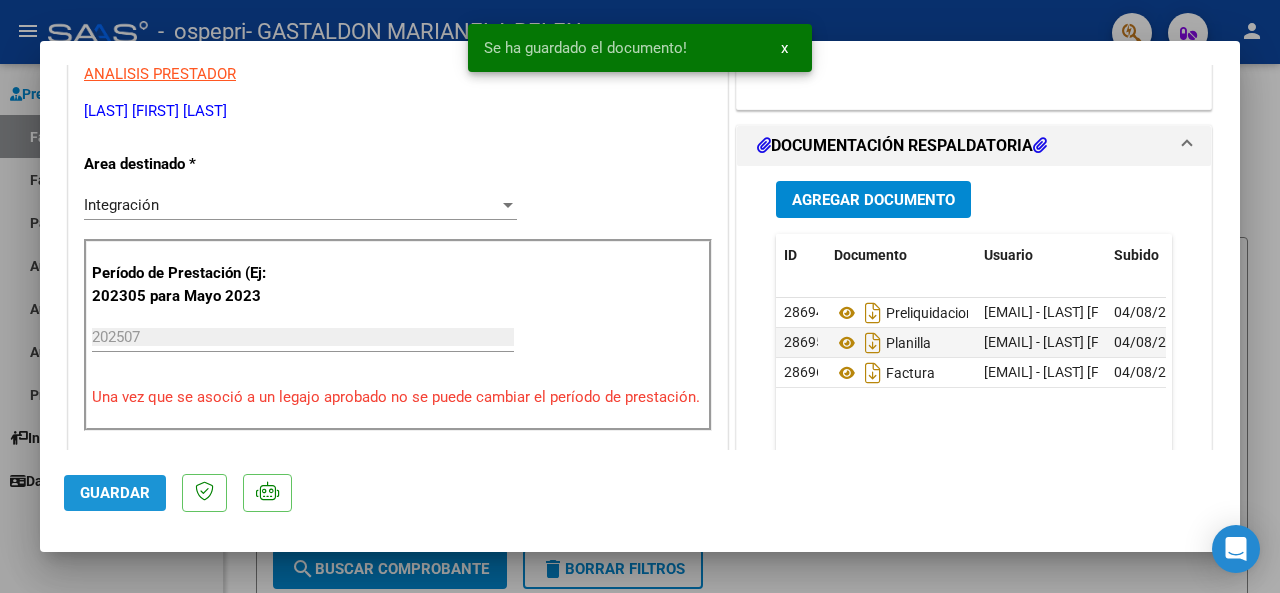 click on "Guardar" 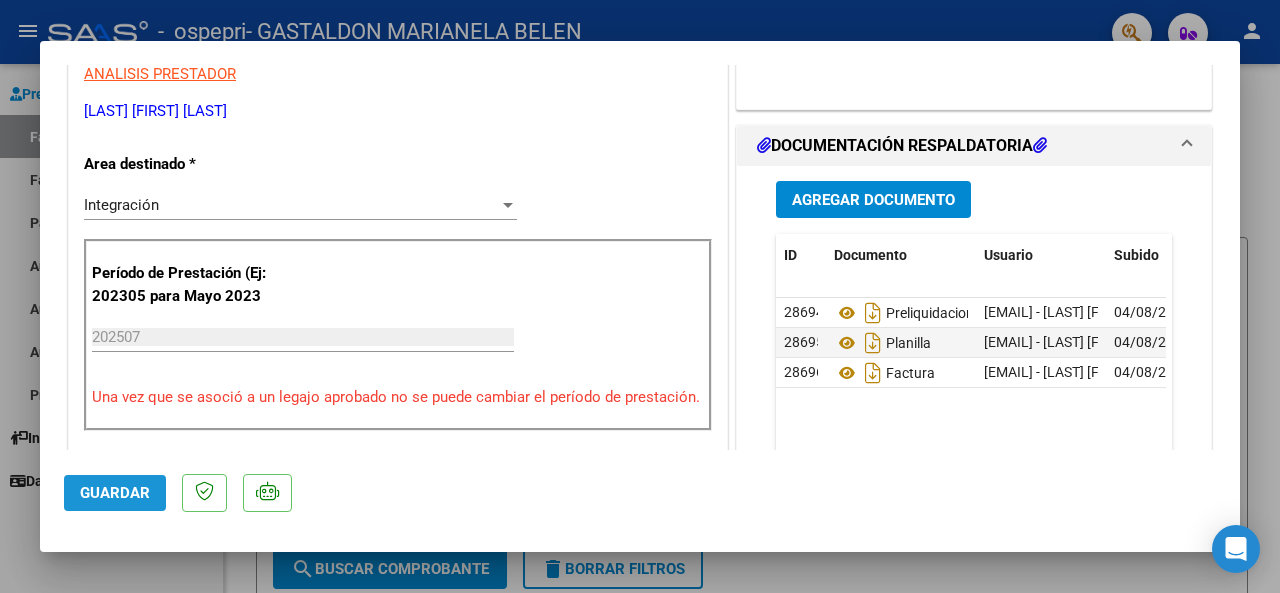 click on "Guardar" 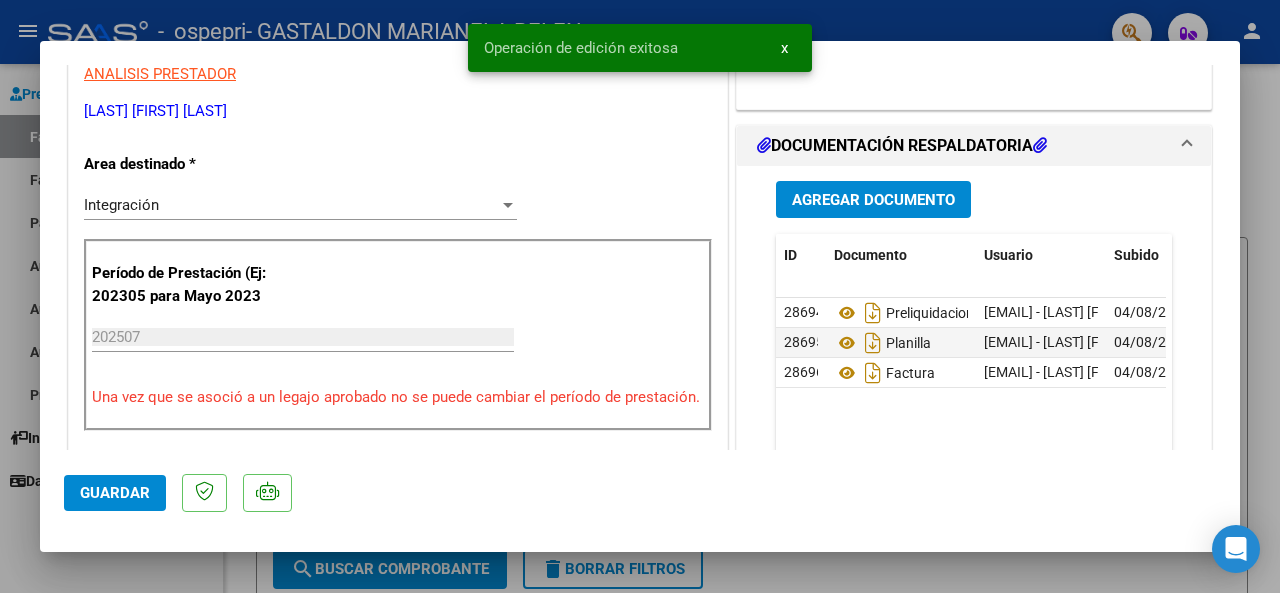 click at bounding box center (640, 296) 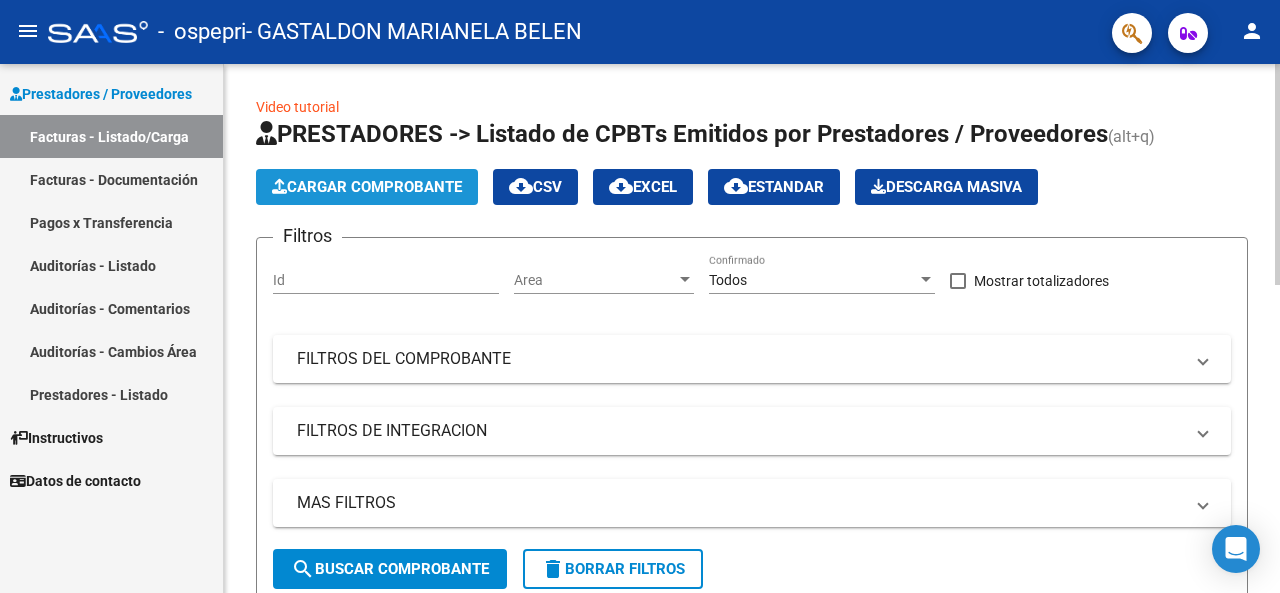click on "Cargar Comprobante" 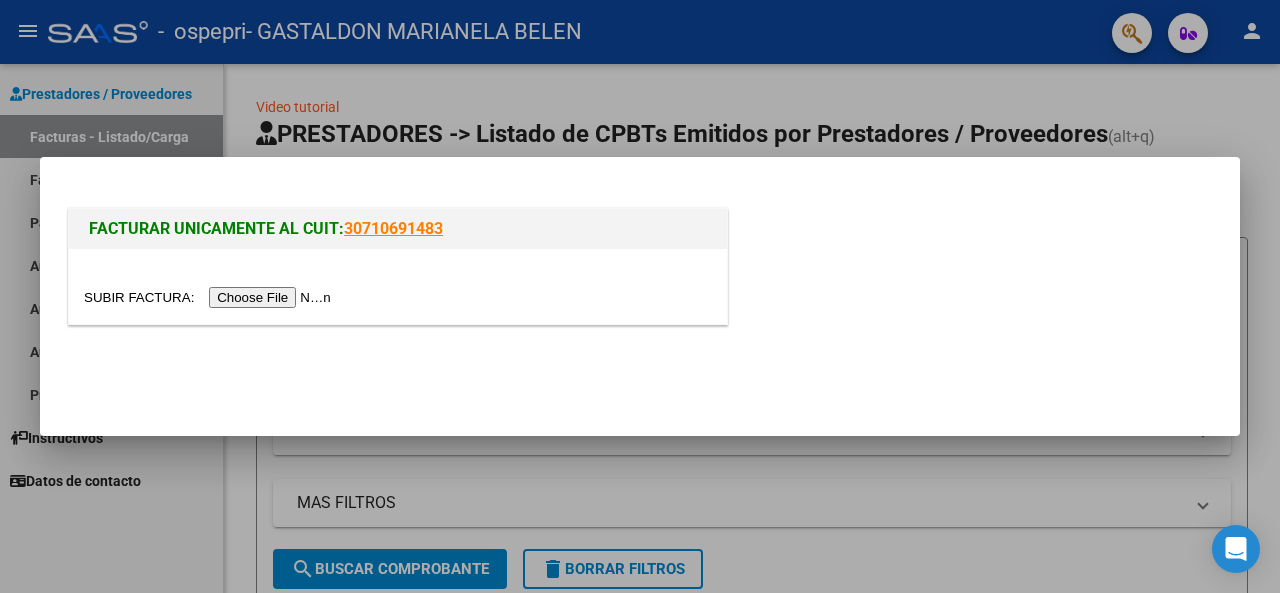 click at bounding box center (210, 297) 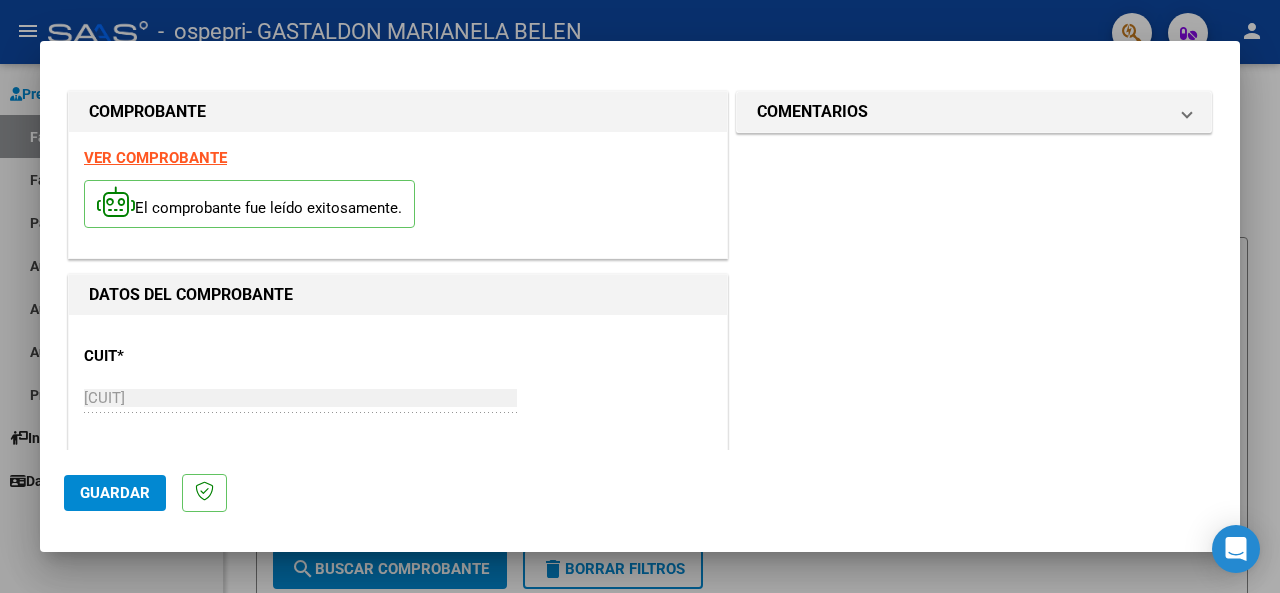 click on "DATOS DEL COMPROBANTE CUIT  *   [CUIT] Ingresar CUIT  ANALISIS PRESTADOR  Area destinado * Integración Seleccionar Area Luego de guardar debe preaprobar la factura asociandola a un legajo de integración y subir la documentación respaldatoria (planilla de asistencia o ddjj para período de aislamiento)  Período de Prestación (Ej: 202305 para Mayo 2023    Ingrese el Período de Prestación como indica el ejemplo   Comprobante Tipo * Factura C Seleccionar Tipo Punto de Venta  *   2 Ingresar el Nro.  Número  *   108 Ingresar el Nro.  Monto  *   $ 89.068,38 Ingresar el monto  Fecha del Cpbt.  *   2025-08-04 Ingresar la fecha  CAE / CAEA (no ingrese CAI)    75315021474074 Ingresar el CAE o CAEA (no ingrese CAI)  Fecha de Vencimiento    Ingresar la fecha  Ref. Externa    Ingresar la ref.  N° Liquidación    Ingresar el N° Liquidación" at bounding box center [398, 1051] 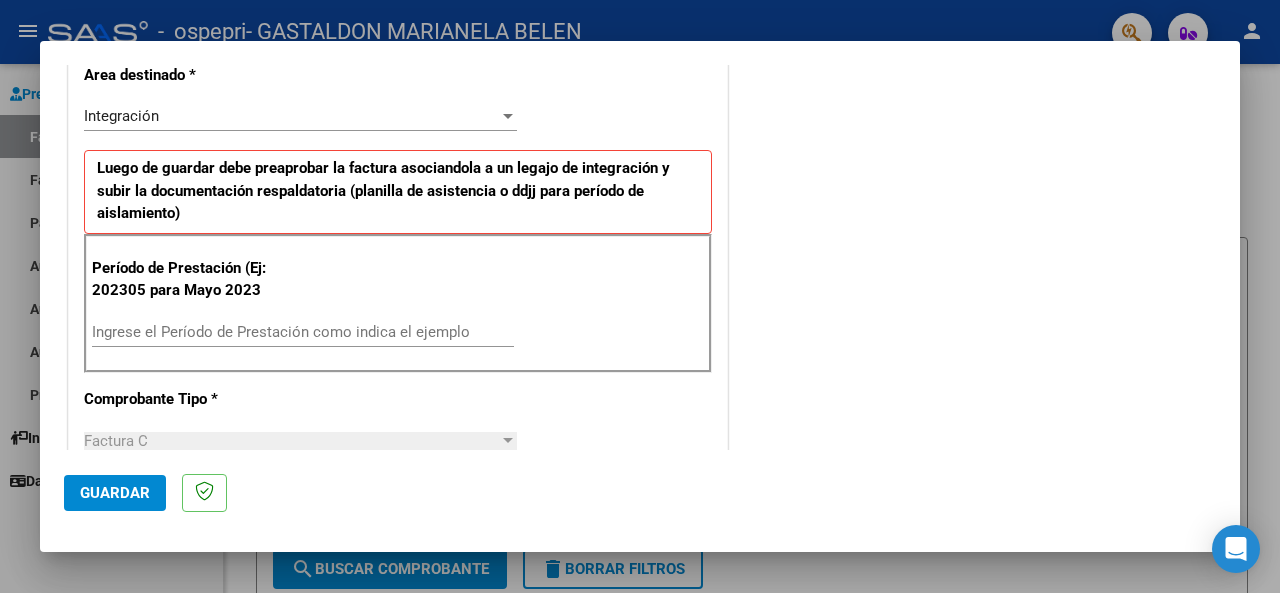 scroll, scrollTop: 462, scrollLeft: 0, axis: vertical 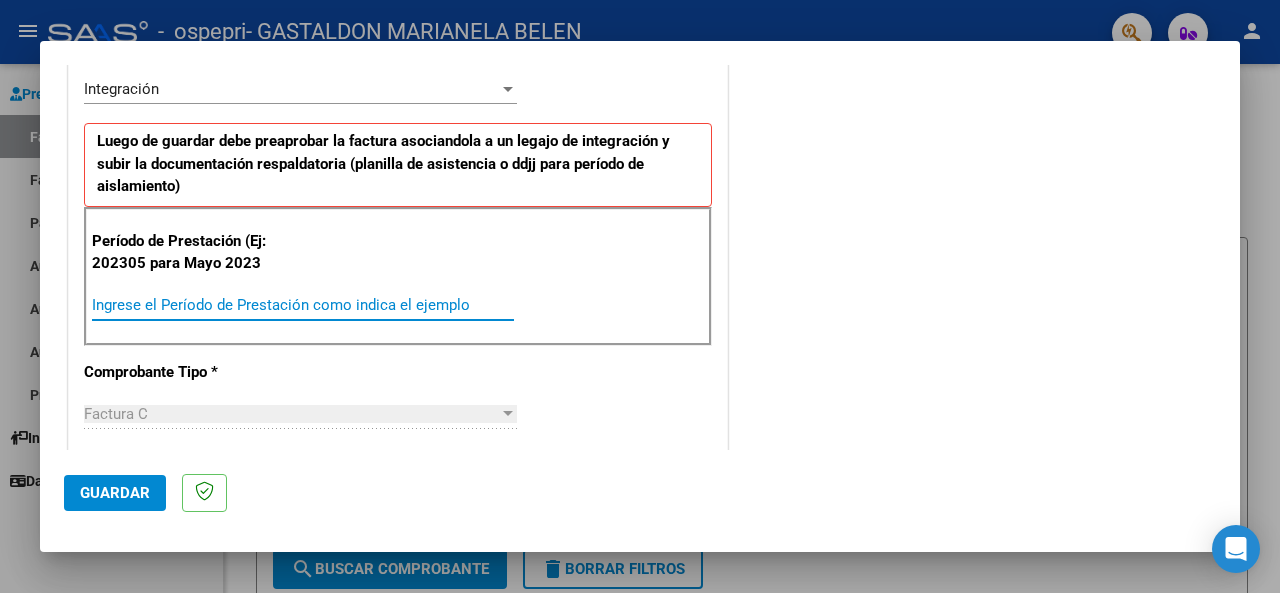 click on "Ingrese el Período de Prestación como indica el ejemplo" at bounding box center (303, 305) 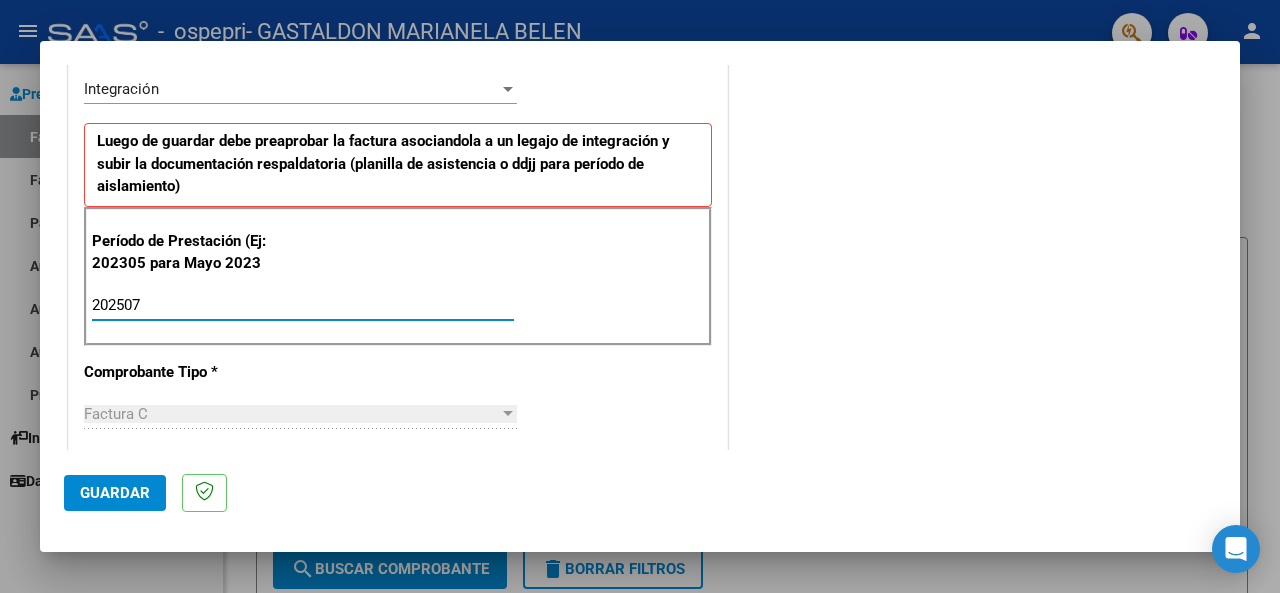 type on "202507" 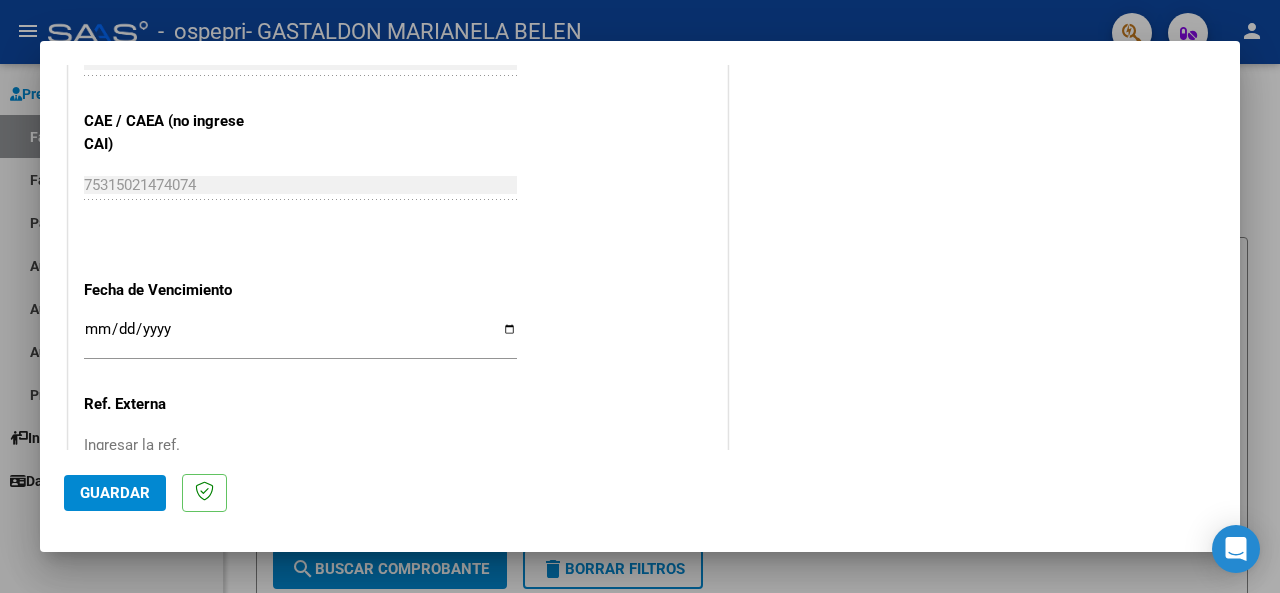 scroll, scrollTop: 1270, scrollLeft: 0, axis: vertical 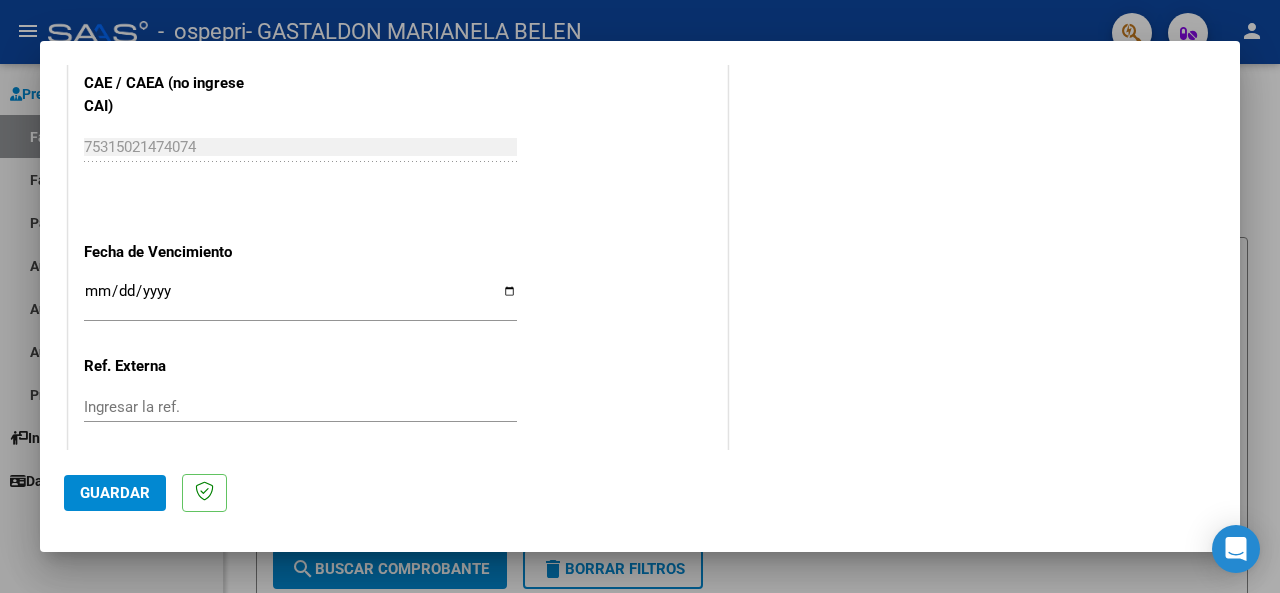 click on "Ingresar la fecha" at bounding box center (300, 299) 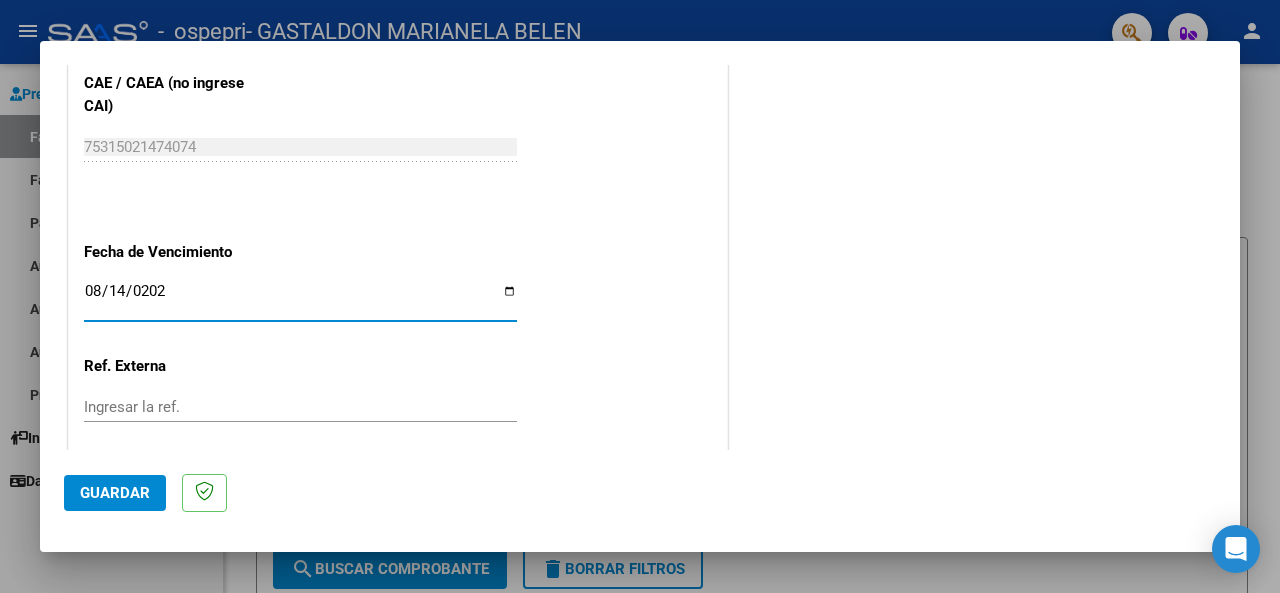 type on "2025-08-14" 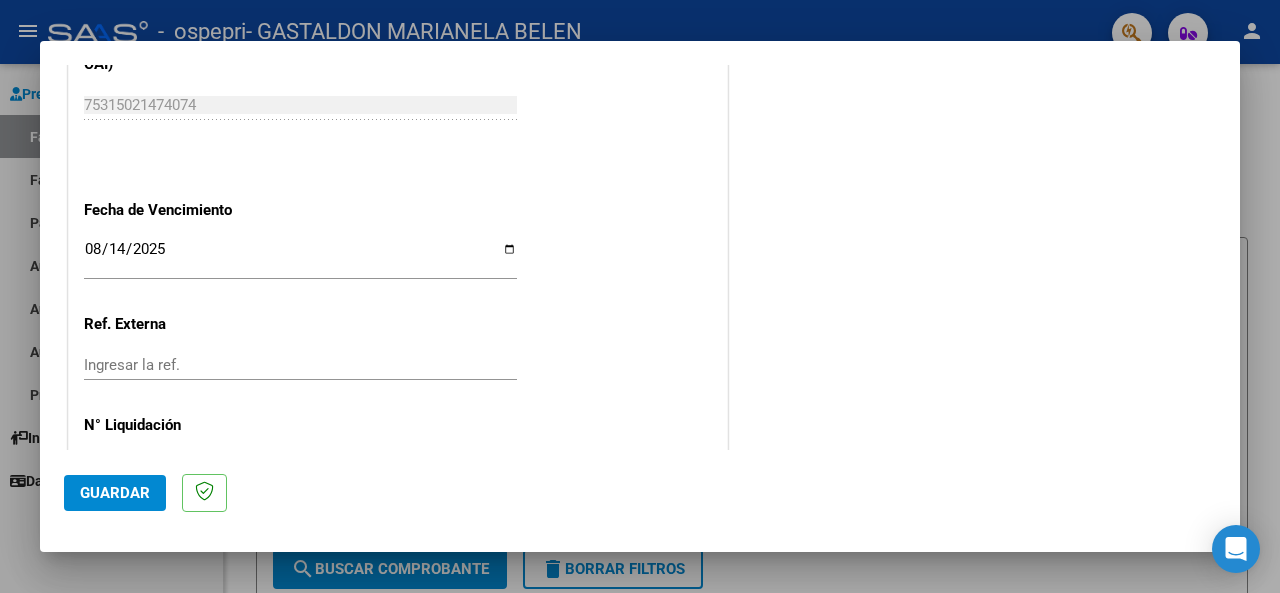 scroll, scrollTop: 1376, scrollLeft: 0, axis: vertical 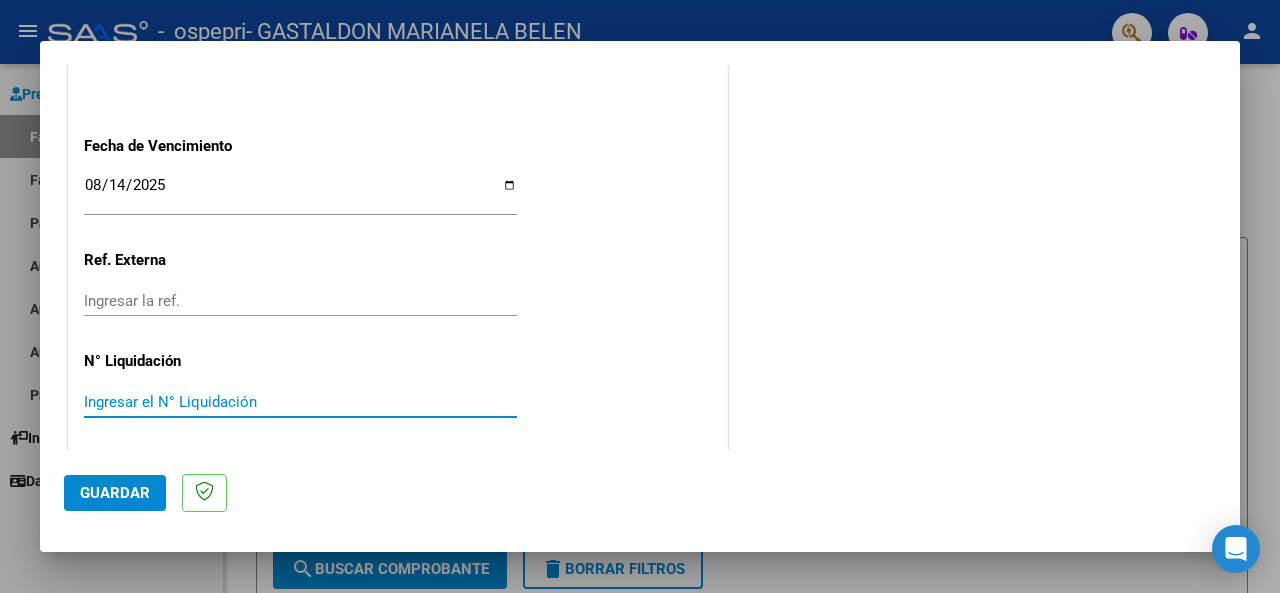 click on "Ingresar el N° Liquidación" at bounding box center [300, 402] 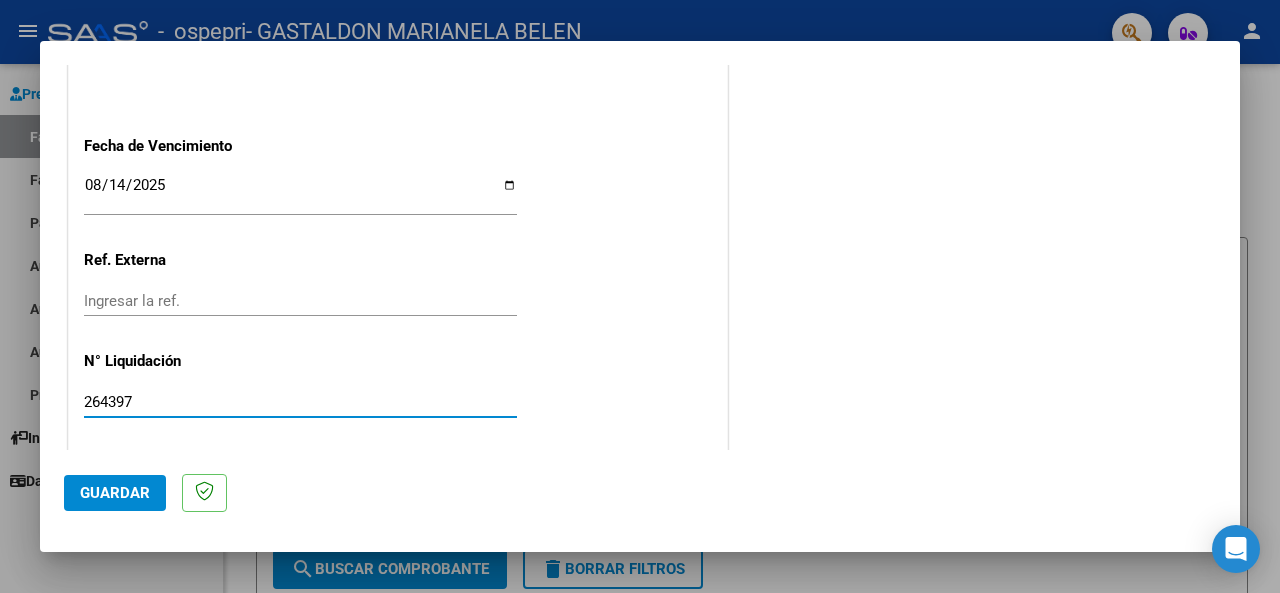 type on "264397" 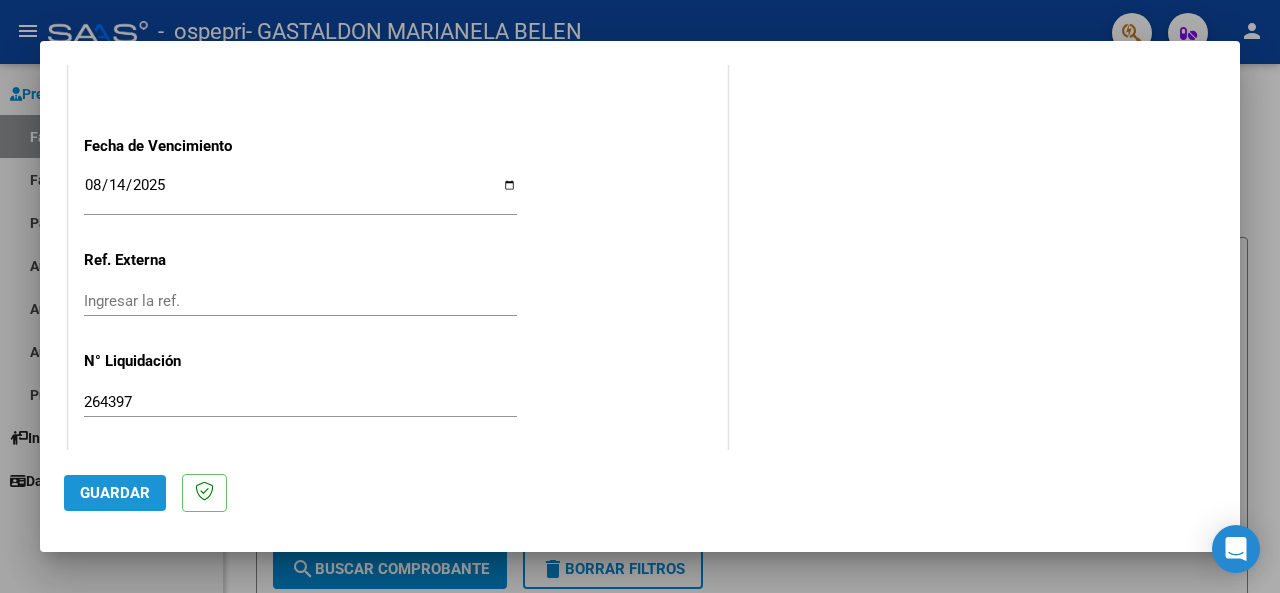 click on "Guardar" 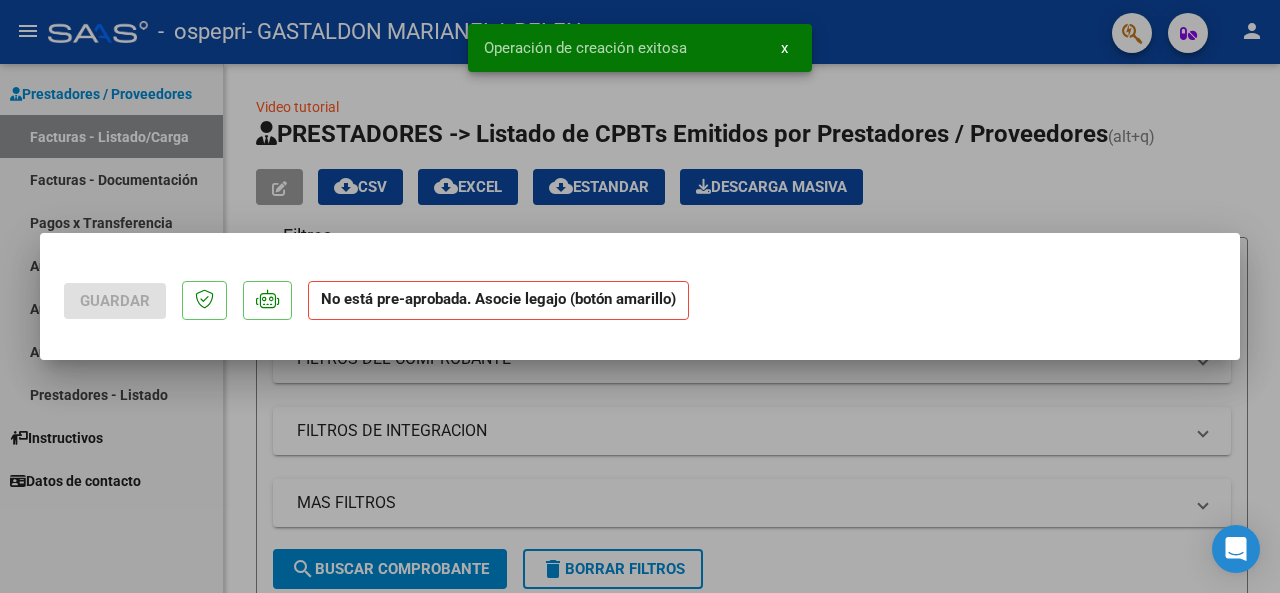 scroll, scrollTop: 0, scrollLeft: 0, axis: both 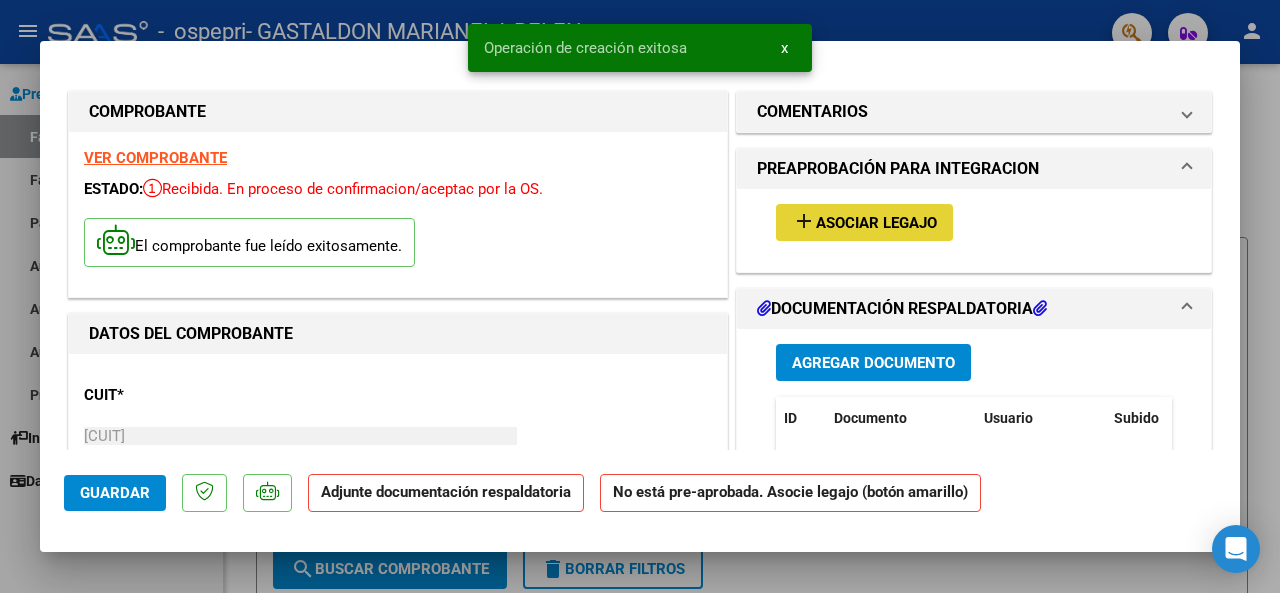 click on "Asociar Legajo" at bounding box center [876, 223] 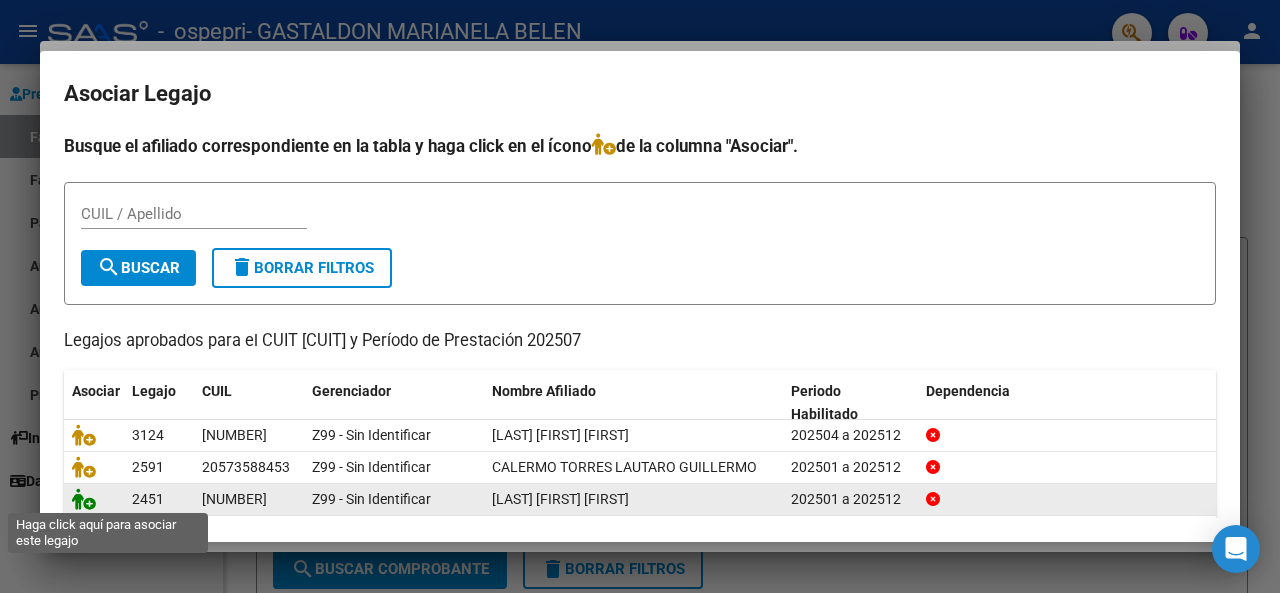 click 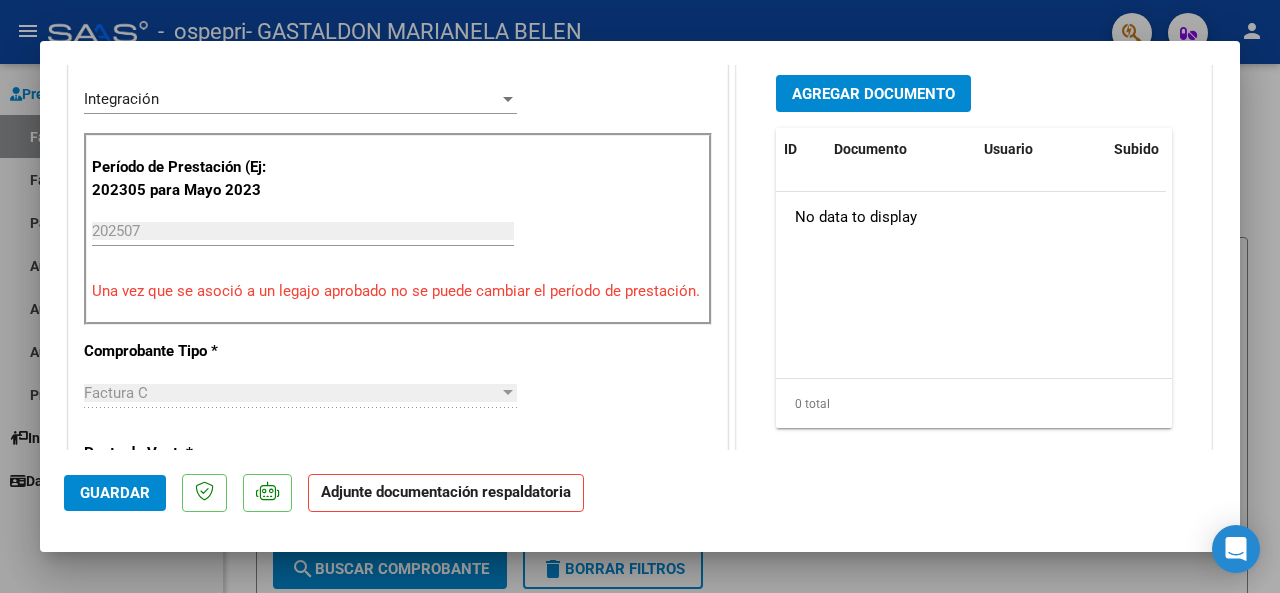 scroll, scrollTop: 525, scrollLeft: 0, axis: vertical 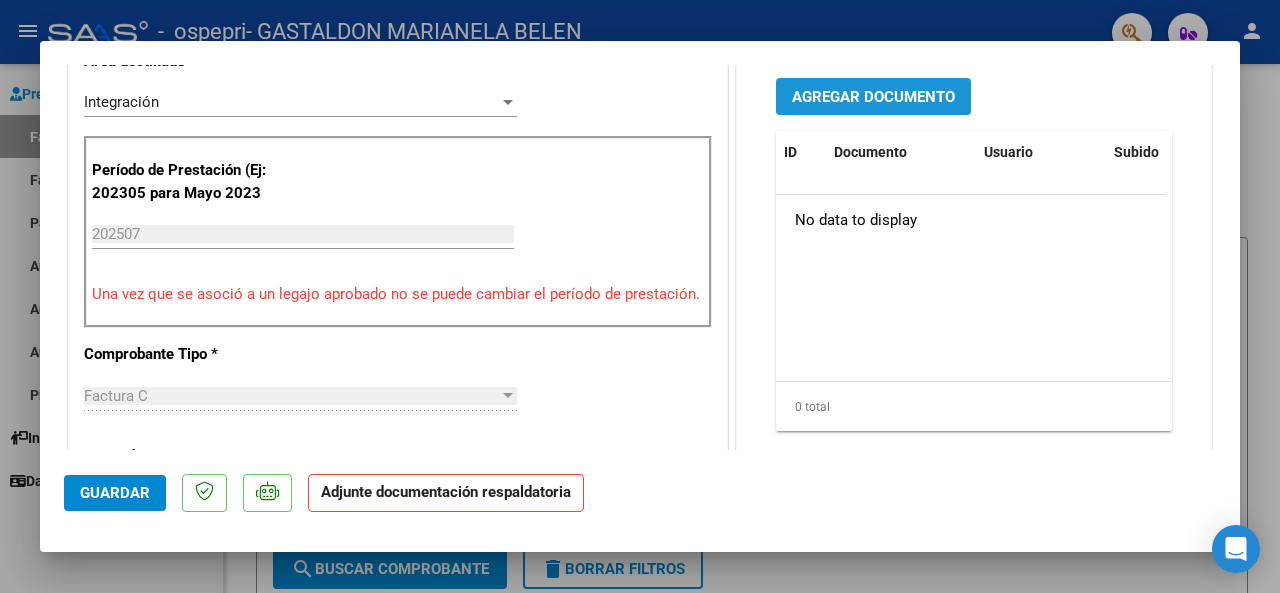 click on "Agregar Documento" at bounding box center [873, 97] 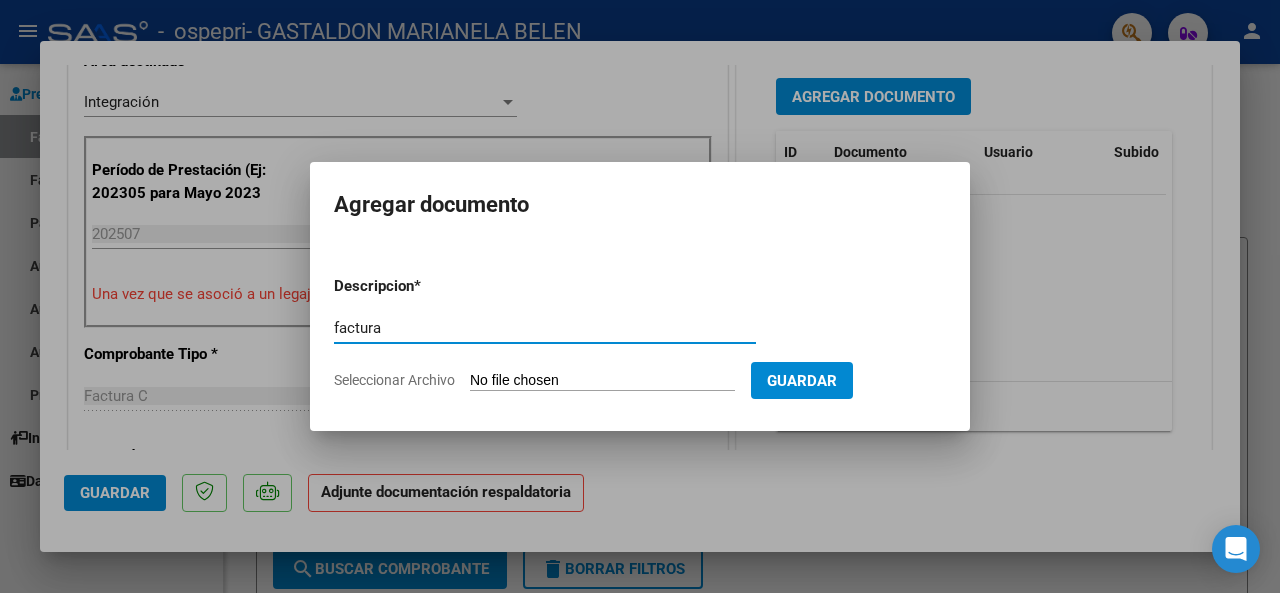 type on "factura" 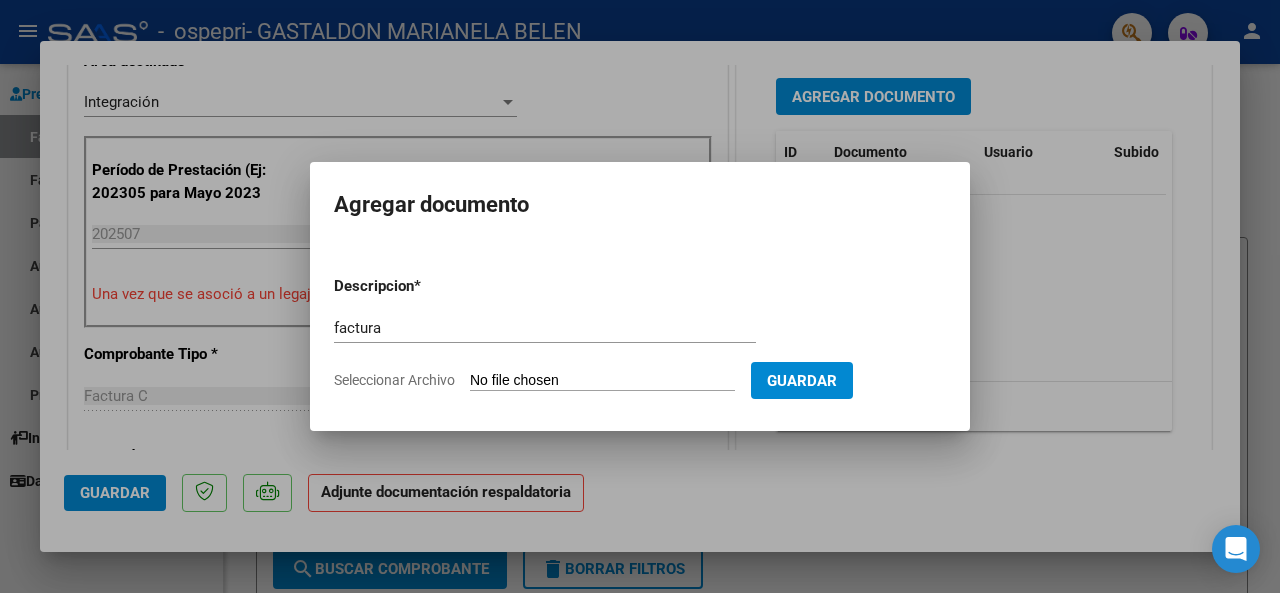 click on "Seleccionar Archivo" at bounding box center [602, 381] 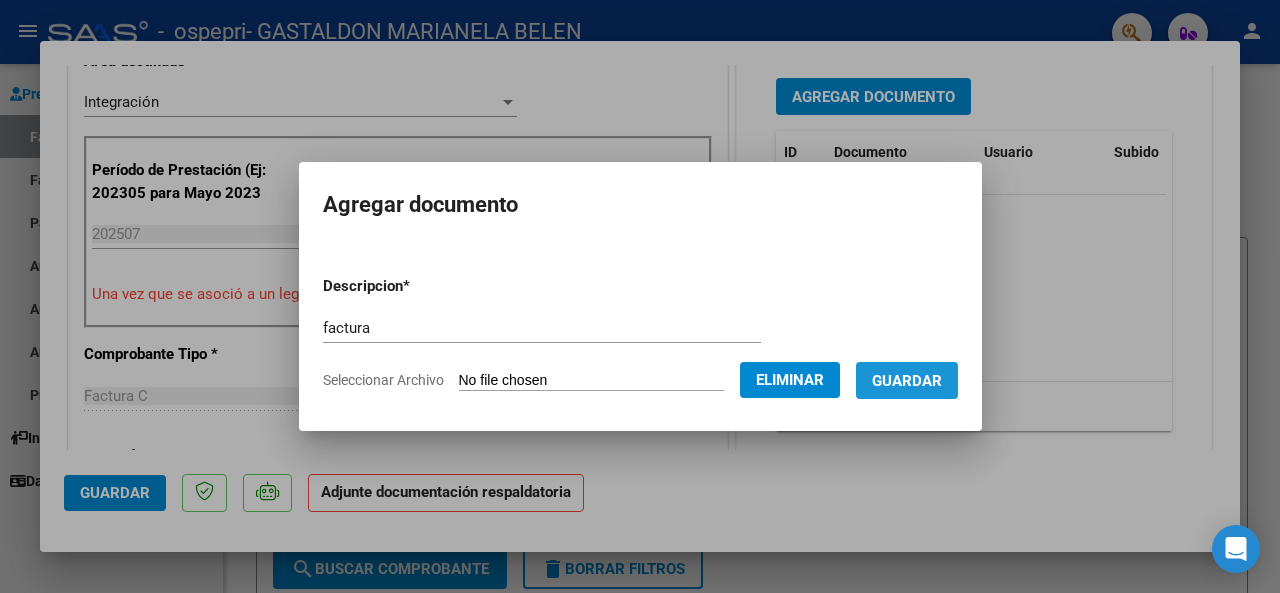click on "Guardar" at bounding box center (907, 381) 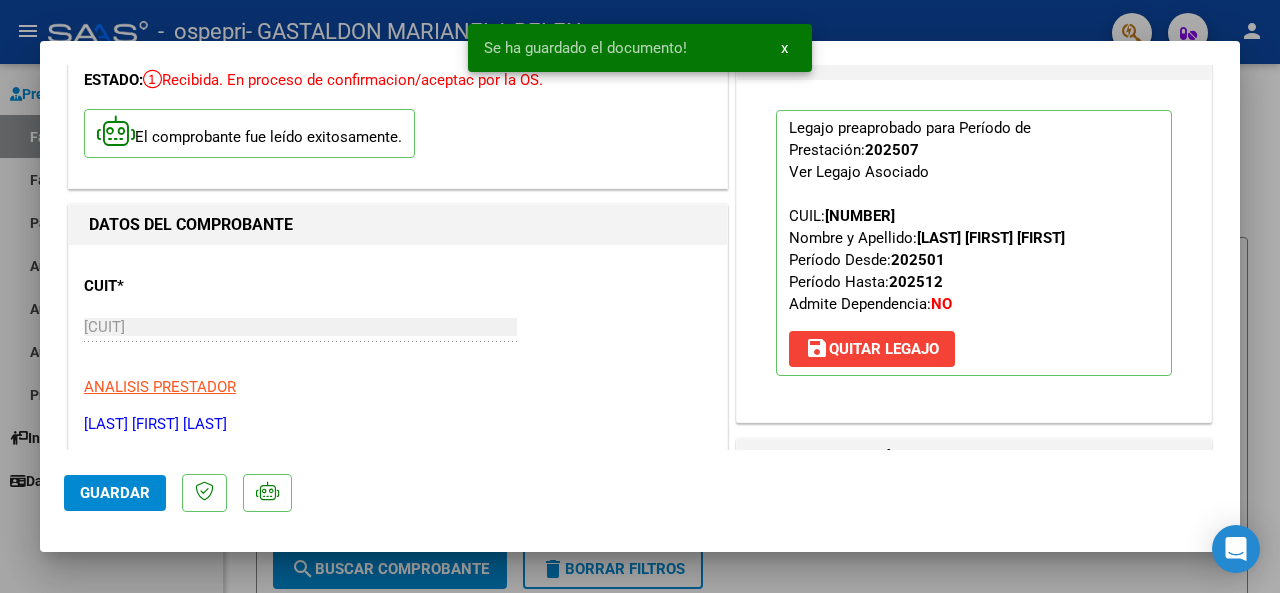 scroll, scrollTop: 0, scrollLeft: 0, axis: both 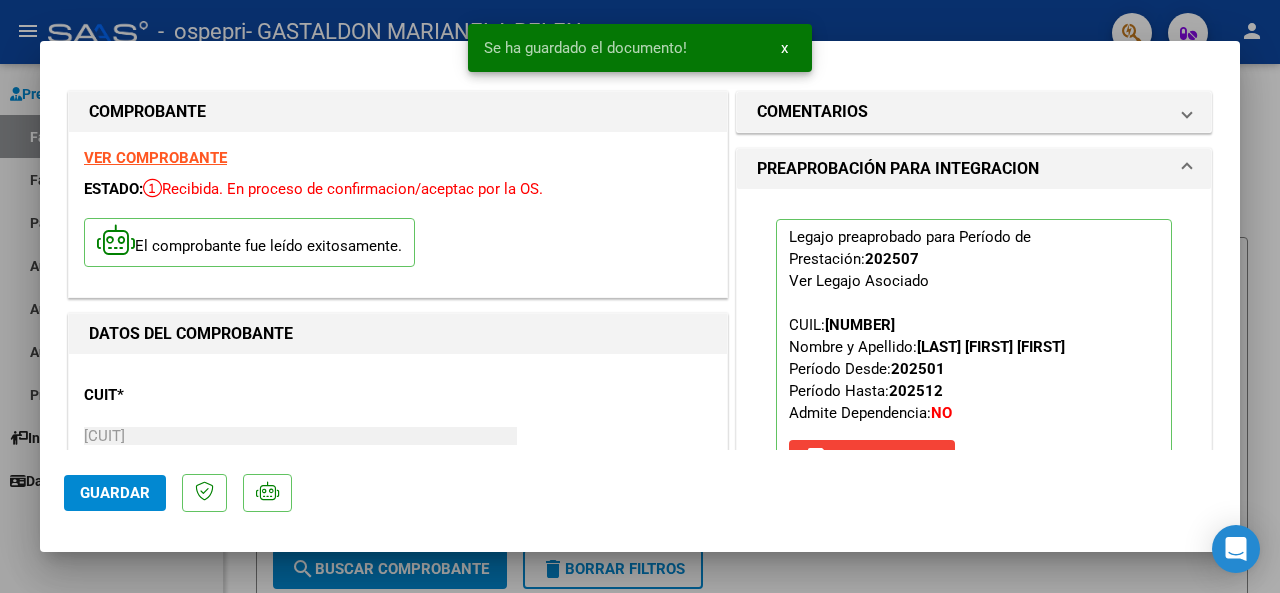 drag, startPoint x: 952, startPoint y: 381, endPoint x: 1274, endPoint y: 149, distance: 396.87277 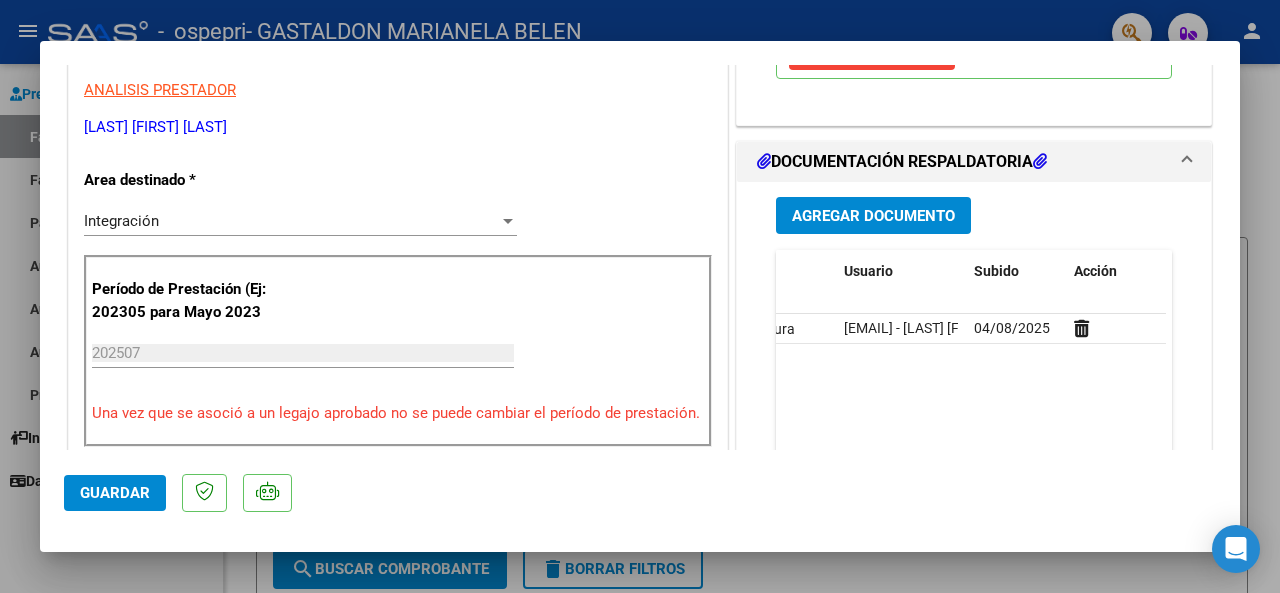 scroll, scrollTop: 416, scrollLeft: 0, axis: vertical 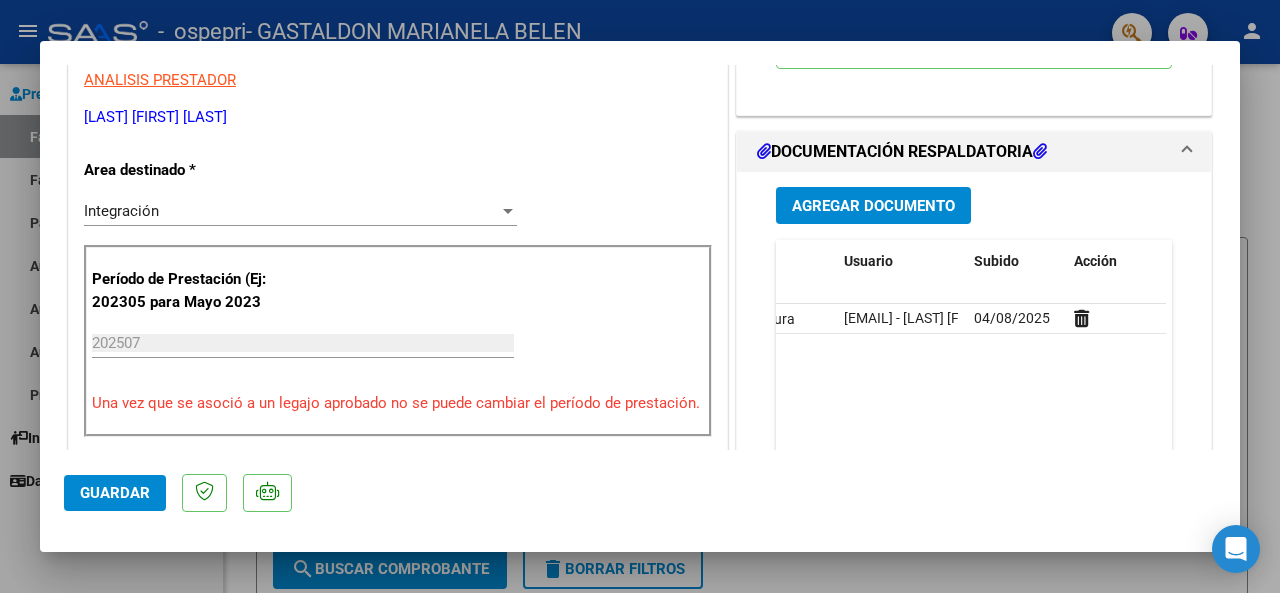 click on "28707  Factura   [EMAIL] - [LAST] [FIRST] [LAST]    04/08/2025" 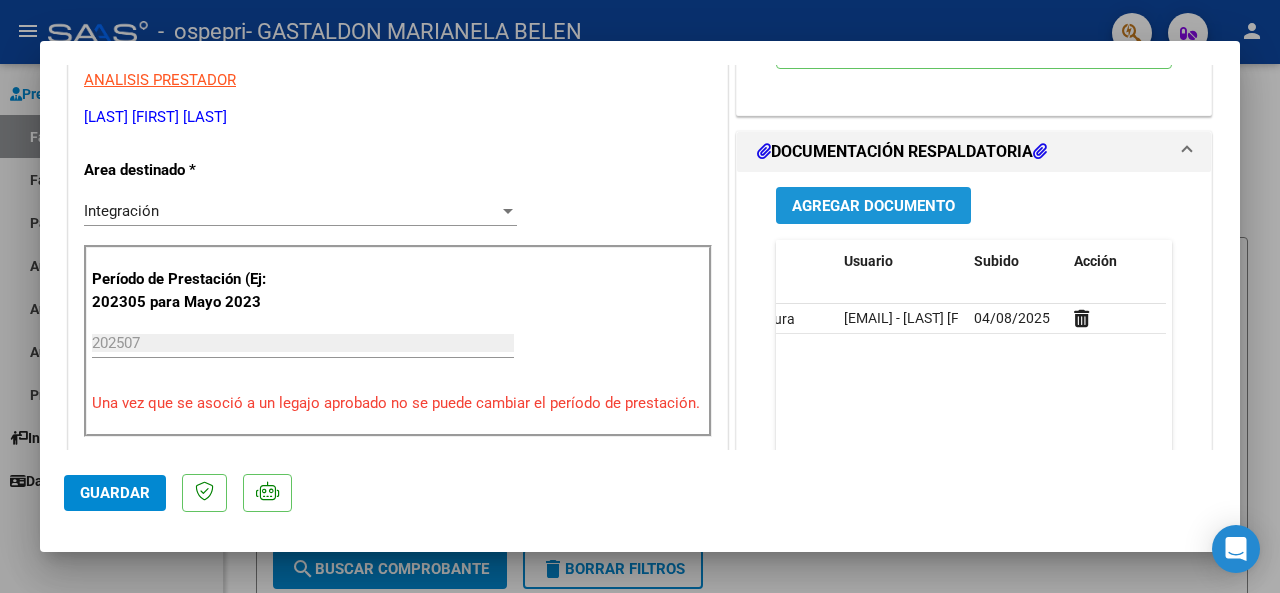 click on "Agregar Documento" at bounding box center (873, 206) 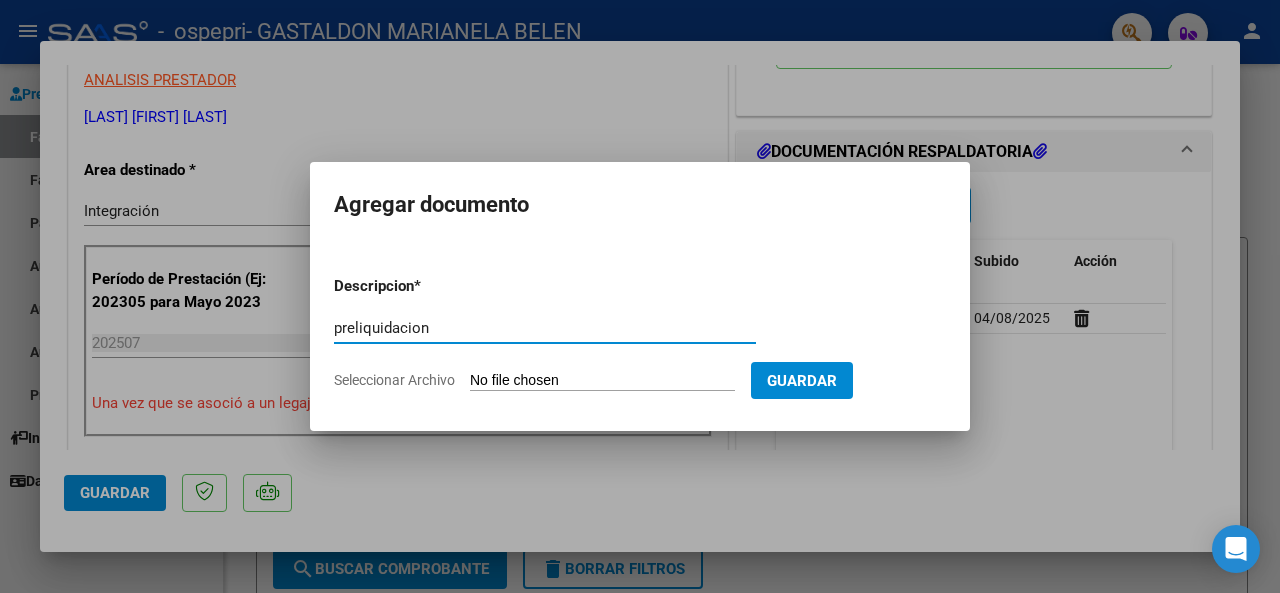 type on "preliquidacion" 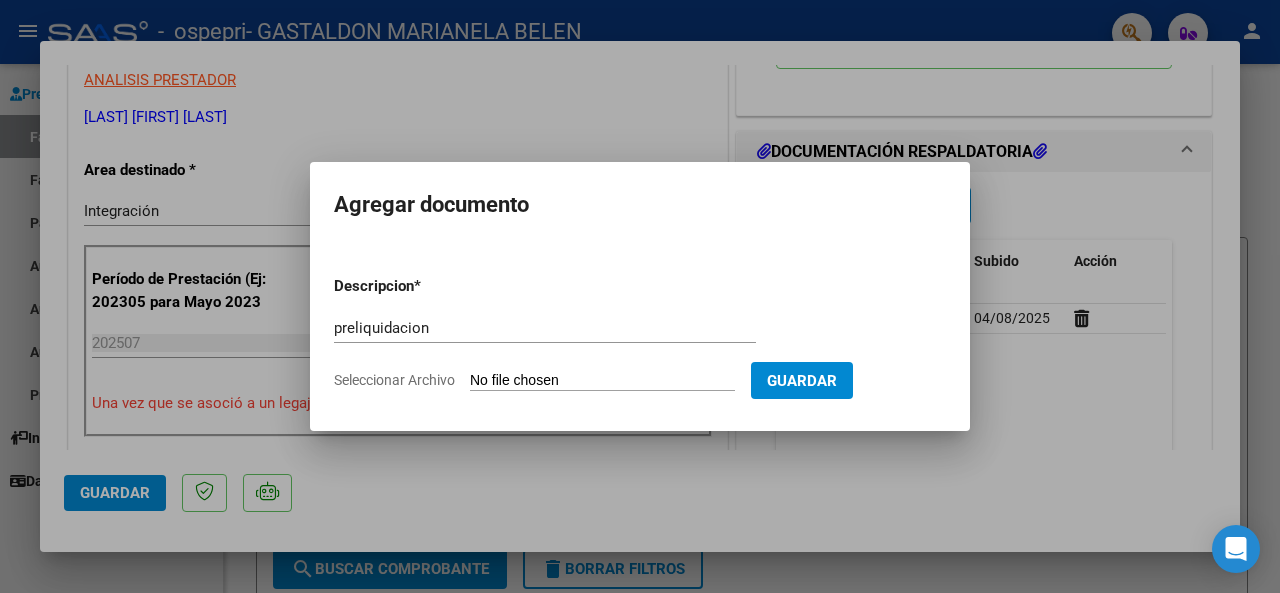 click on "Seleccionar Archivo" 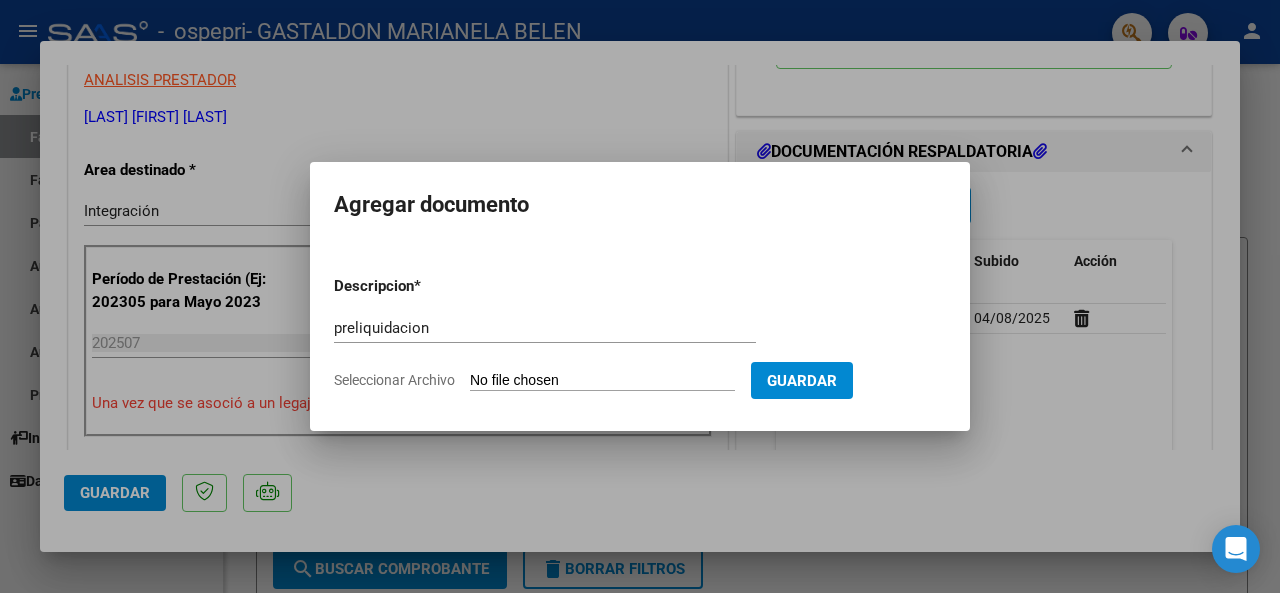 type on "C:\fakepath\apfmimpresionpreliq (13).pdf" 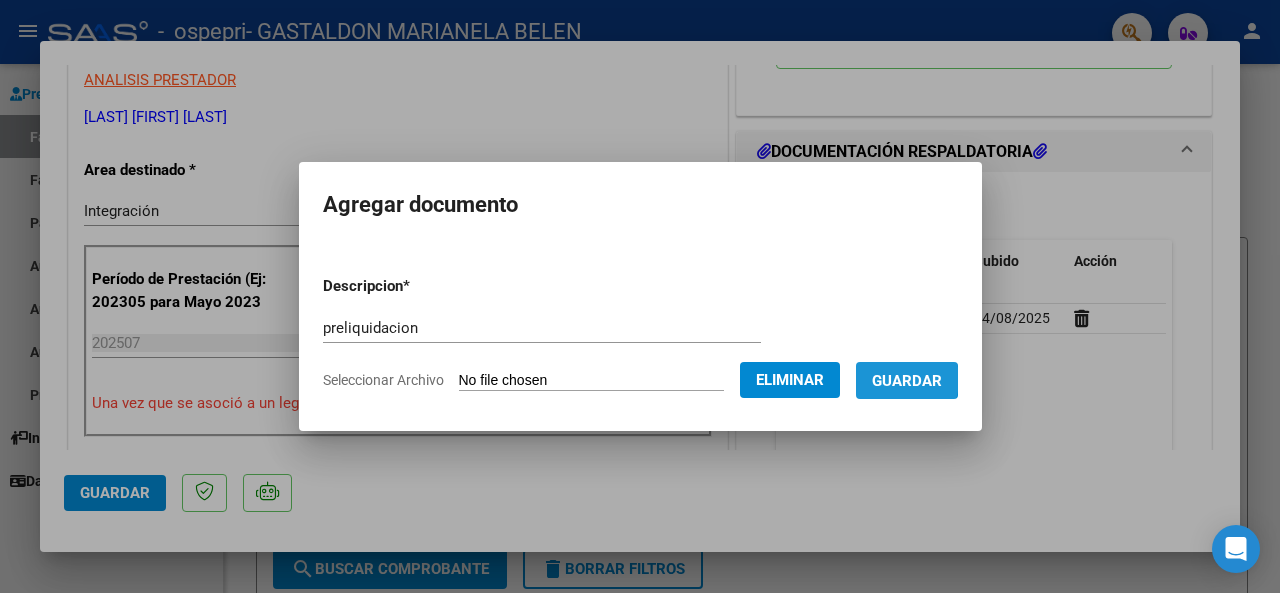 click on "Guardar" at bounding box center [907, 381] 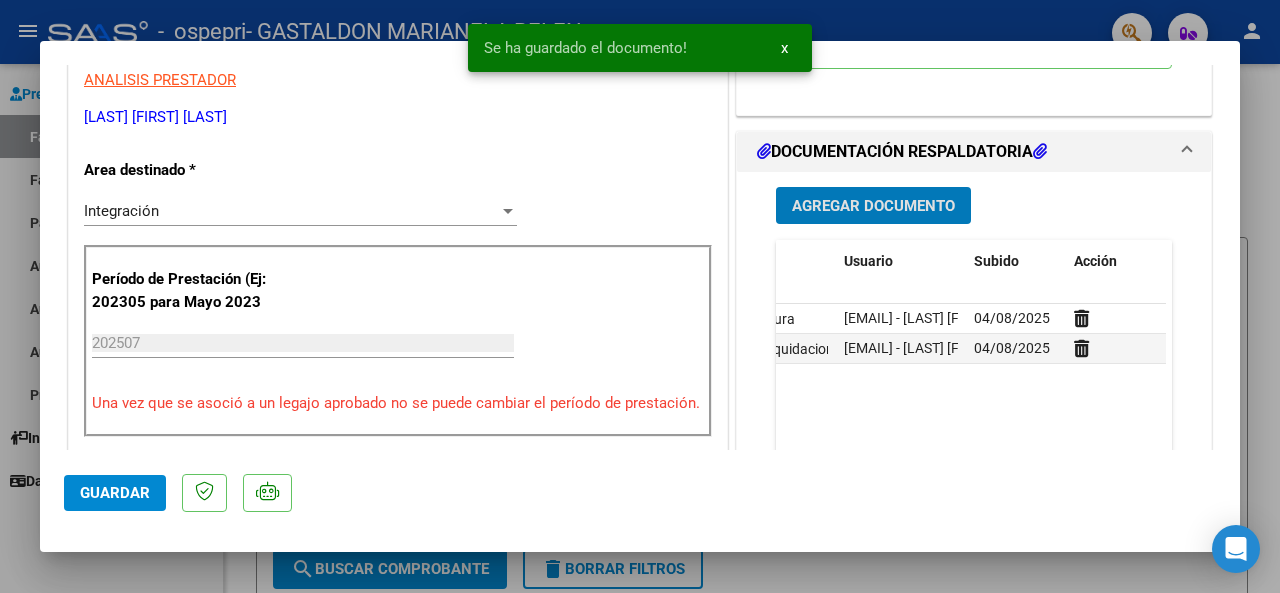 click on "Agregar Documento" at bounding box center (873, 206) 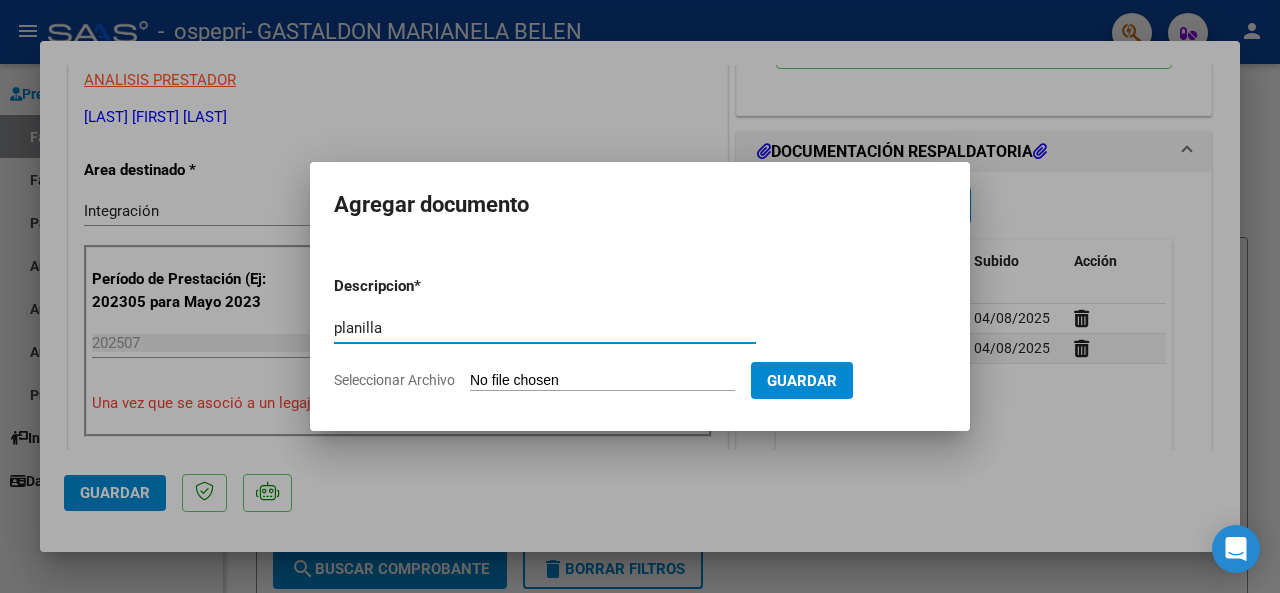 type on "planilla" 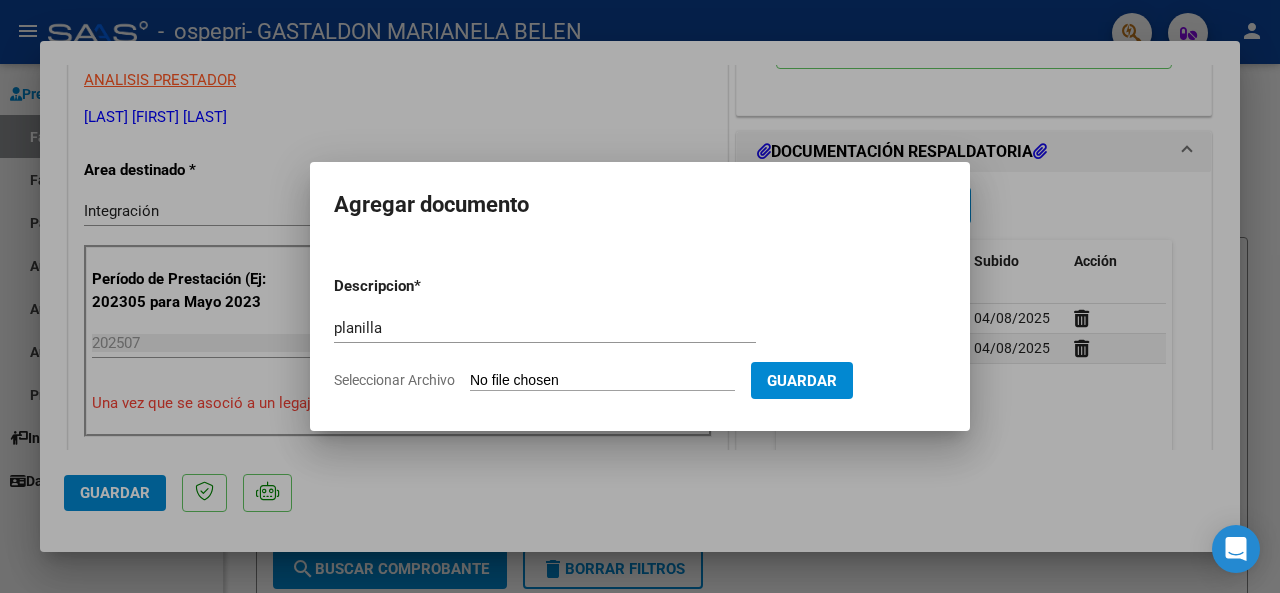 click on "Seleccionar Archivo" at bounding box center (602, 381) 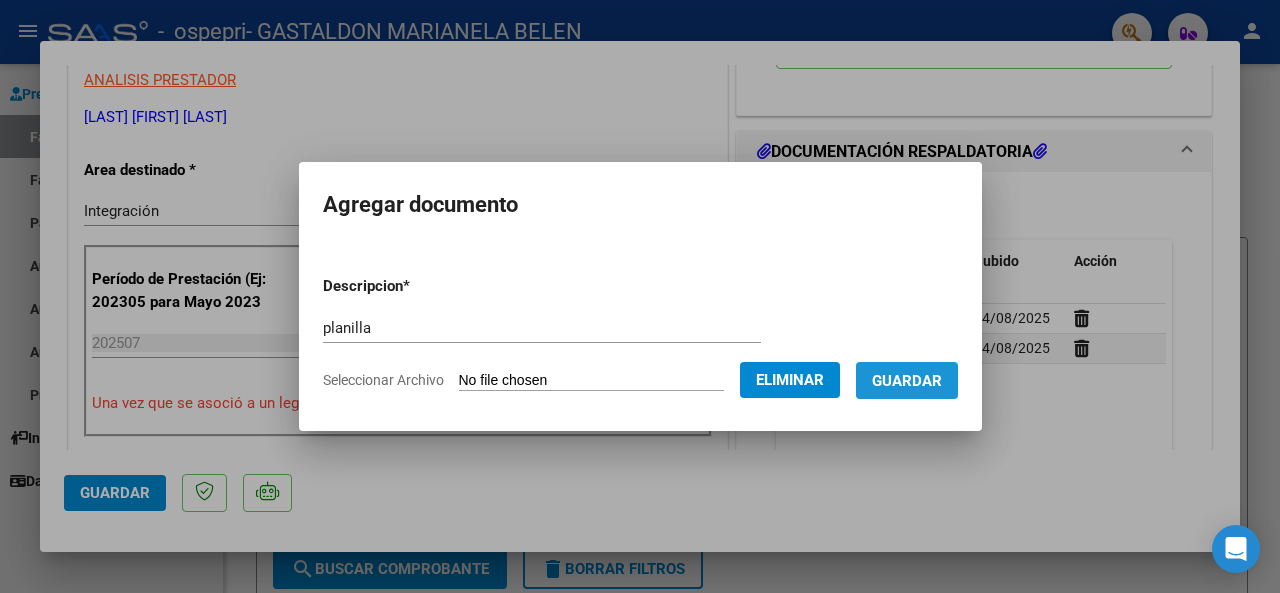 click on "Guardar" at bounding box center (907, 381) 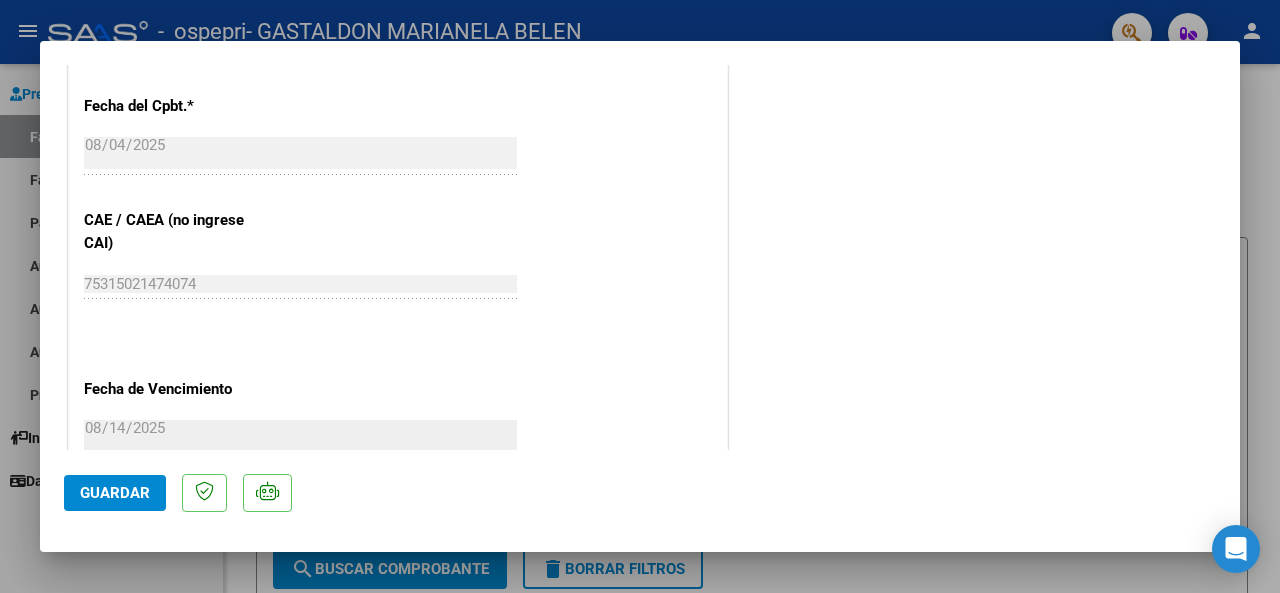 scroll, scrollTop: 1192, scrollLeft: 0, axis: vertical 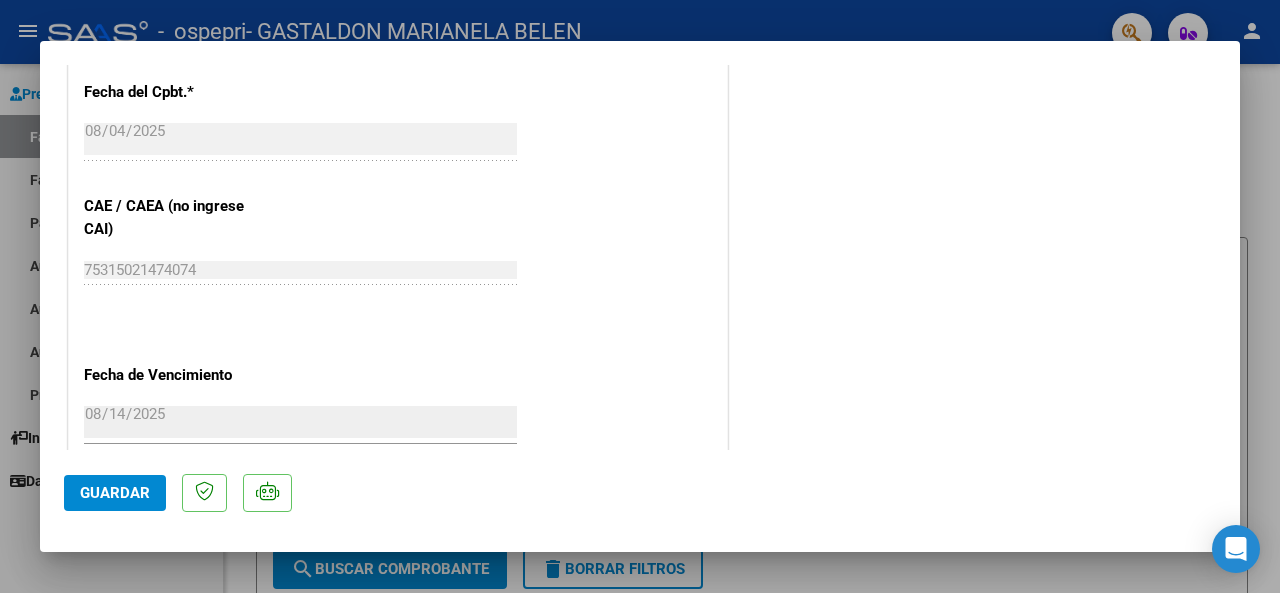 click on "Guardar" 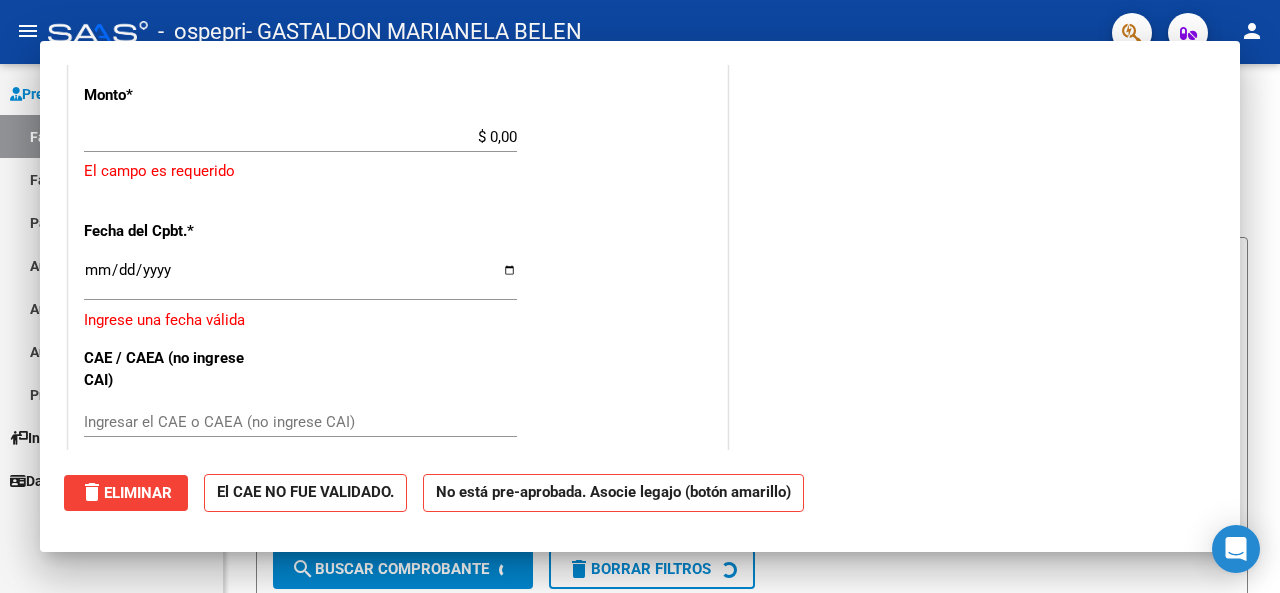 scroll, scrollTop: 0, scrollLeft: 0, axis: both 